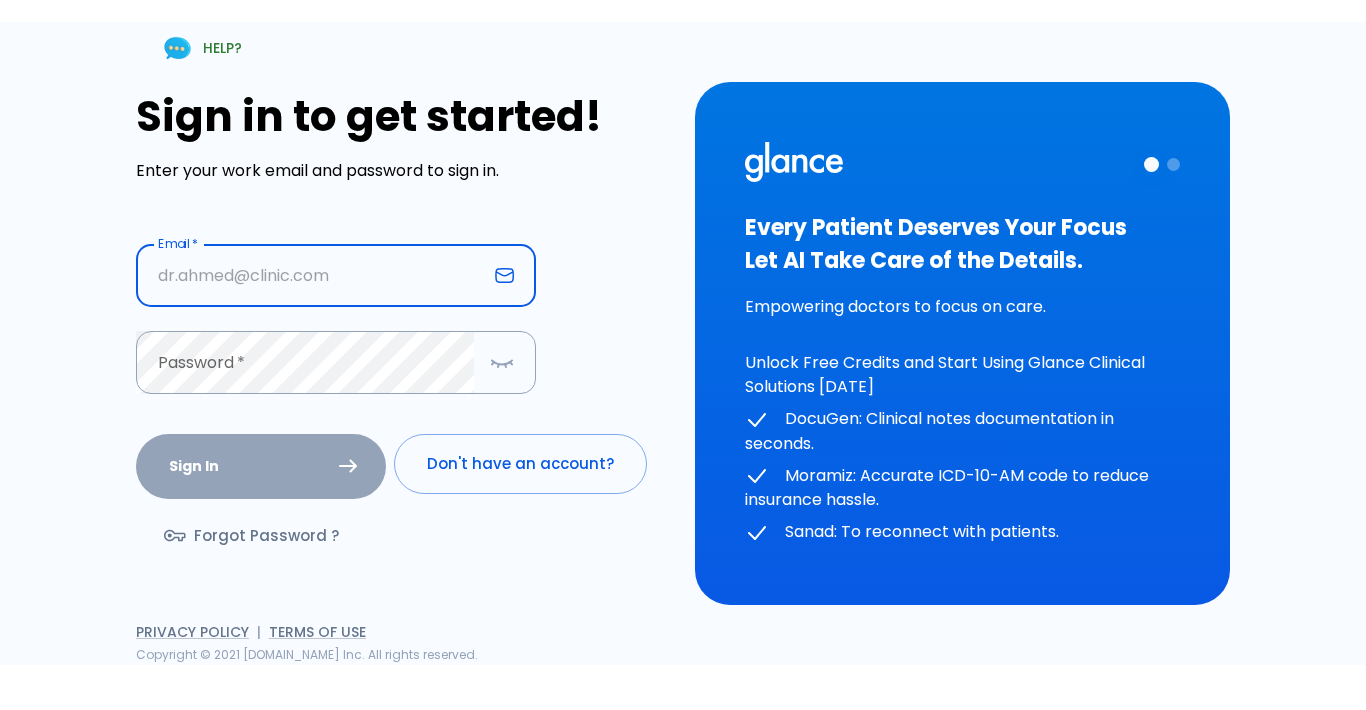 scroll, scrollTop: 0, scrollLeft: 0, axis: both 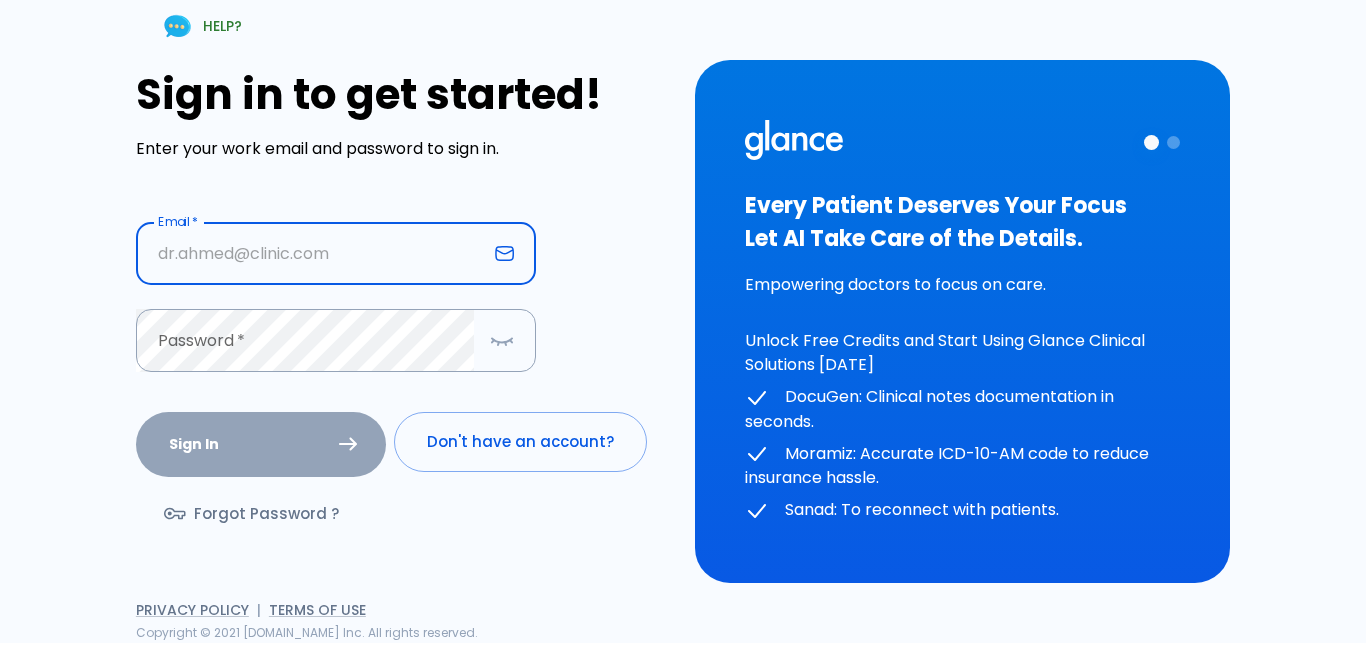 type on "brokenangelhere@gmail.com" 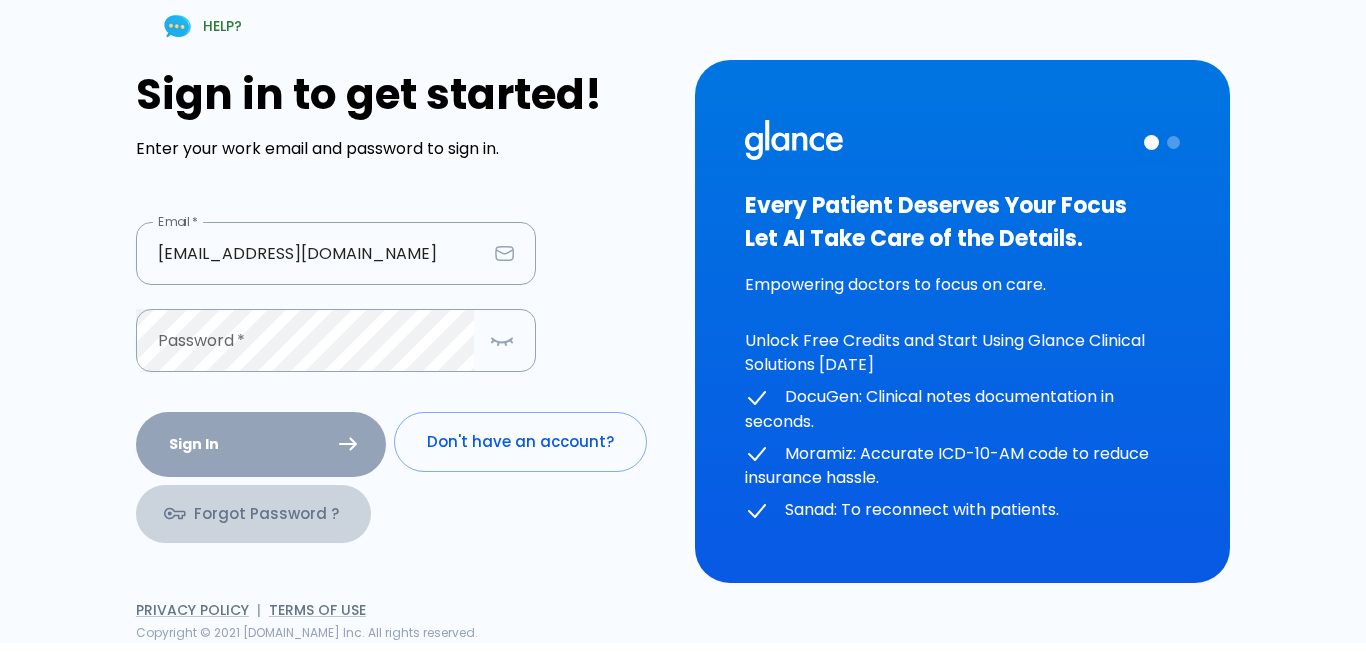 click on "Forgot Password ?" at bounding box center (253, 514) 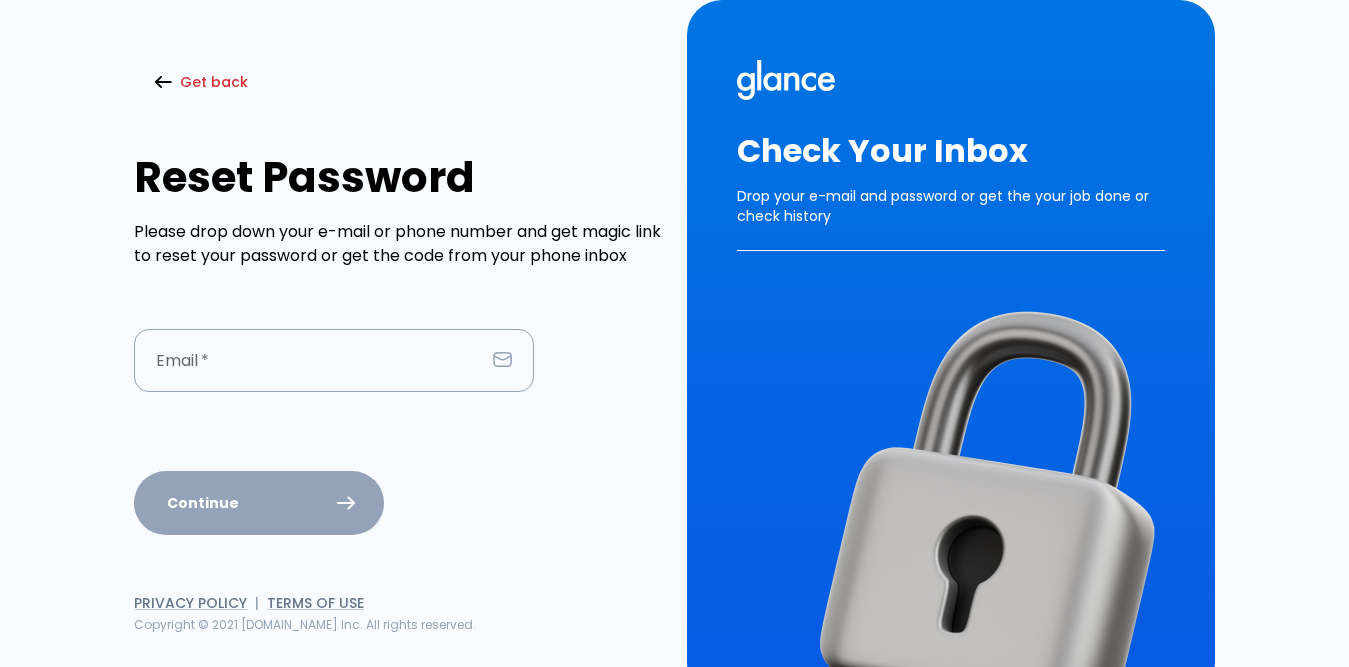 type on "brokenangelhere@gmail.com" 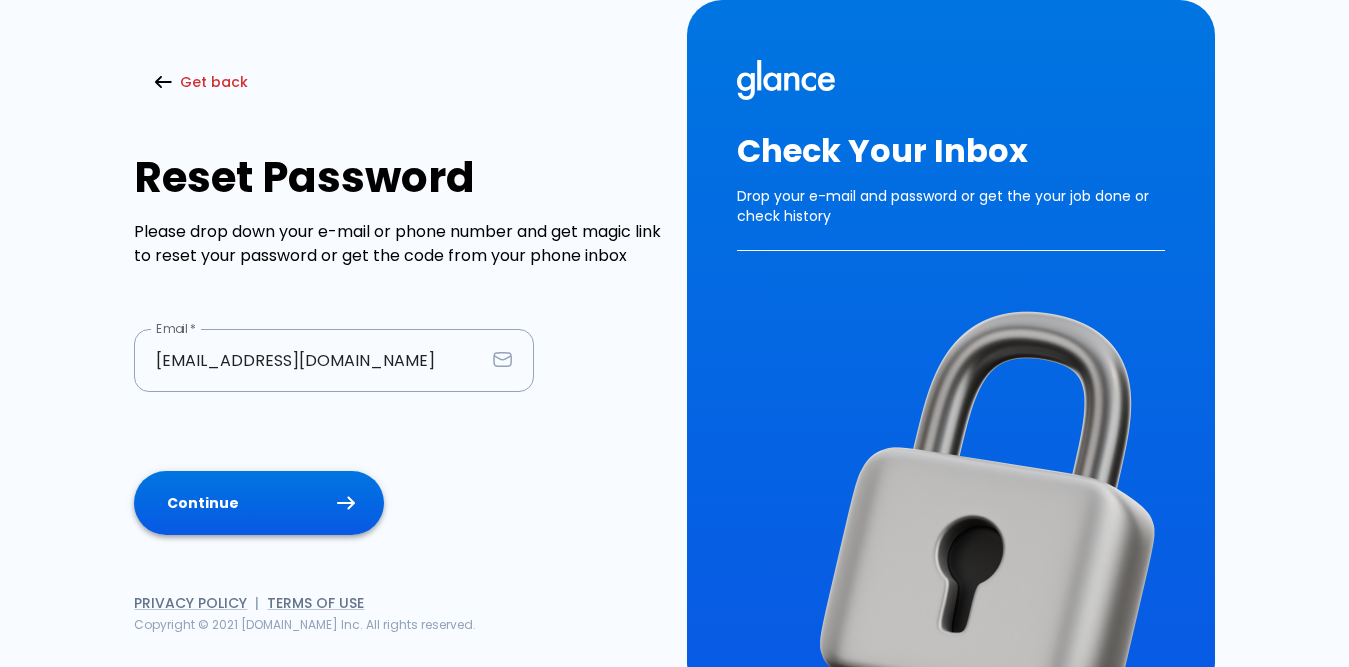 click on "Continue" at bounding box center [259, 503] 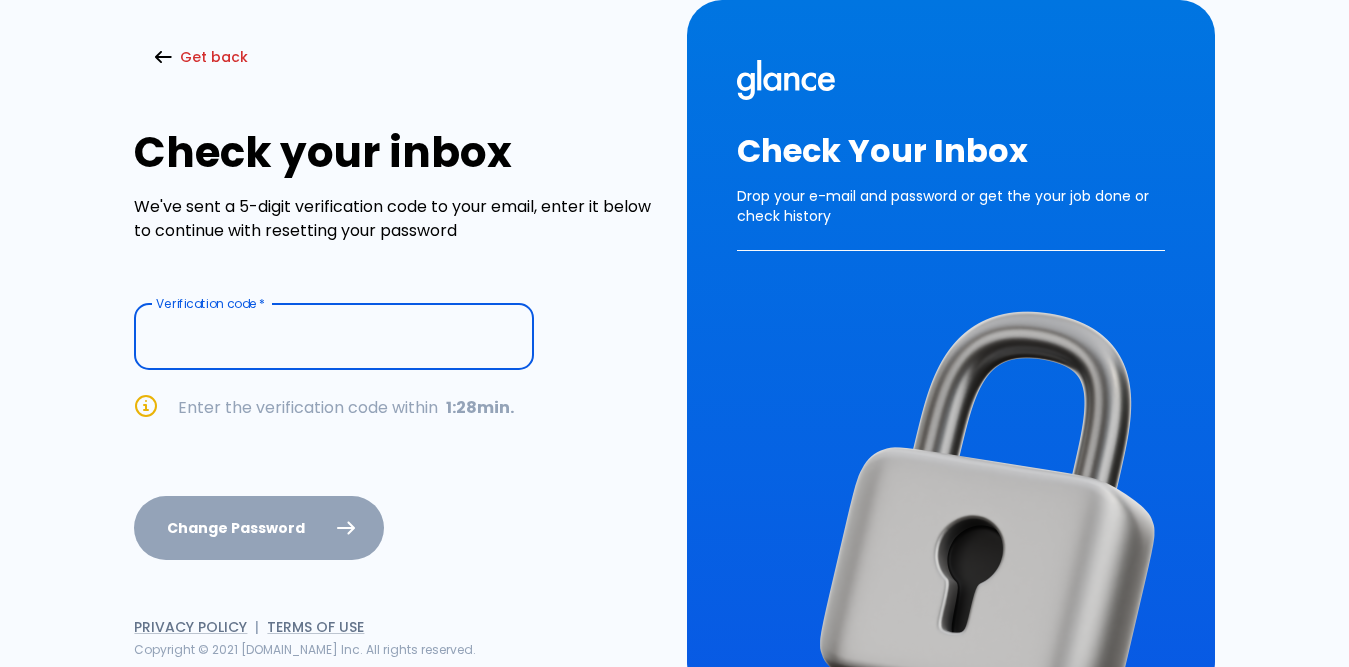 click at bounding box center (334, 337) 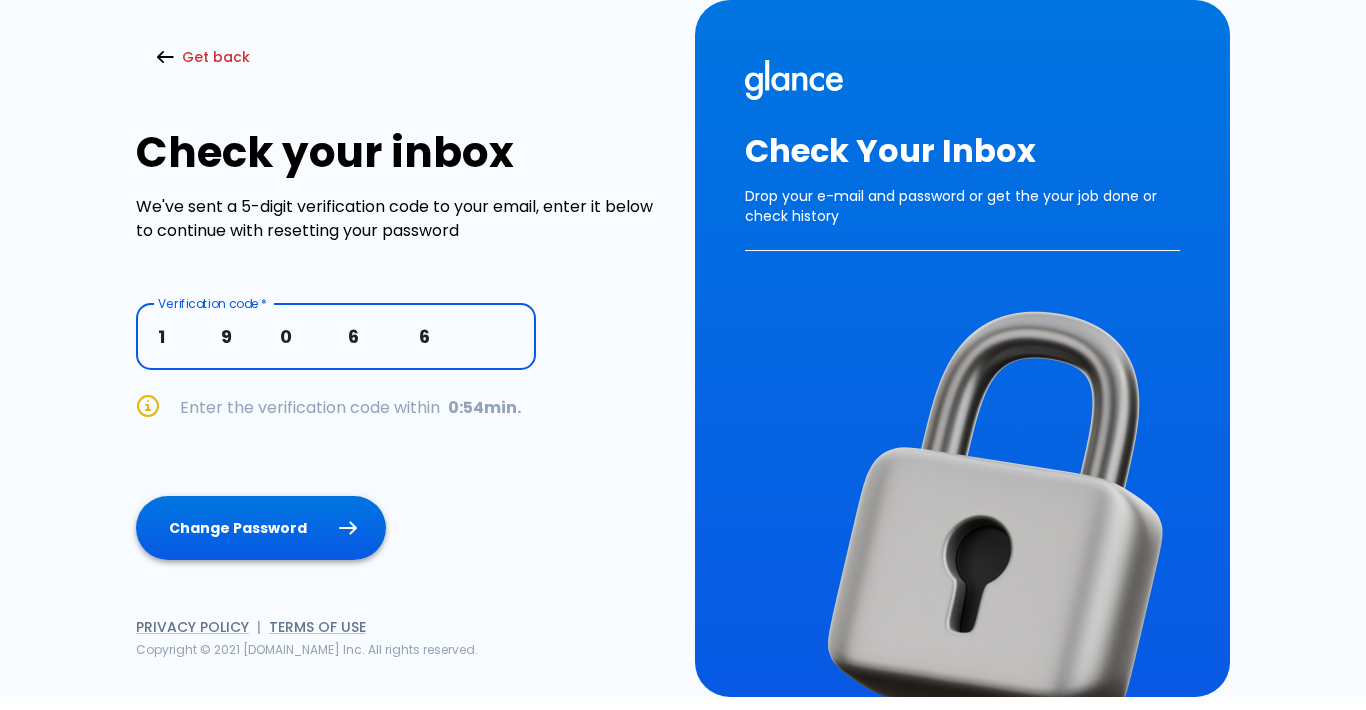 type on "1              9            0              6               6" 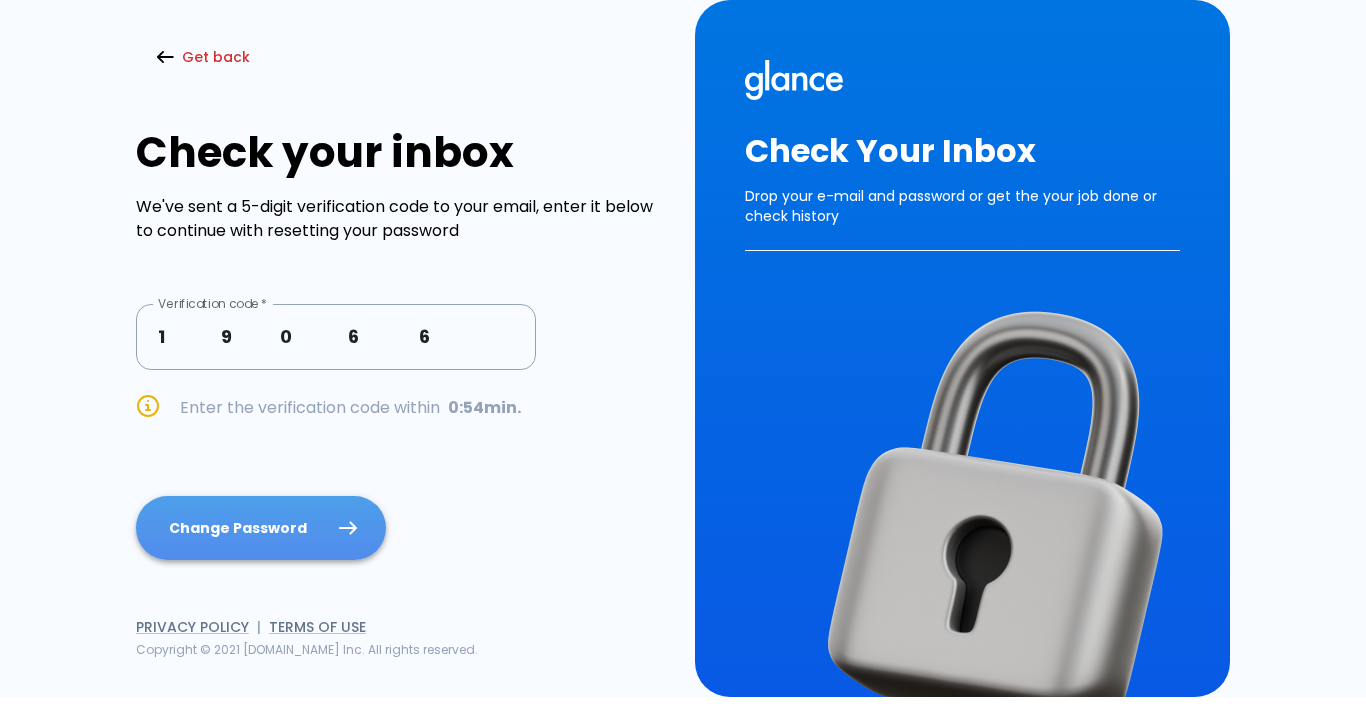 click on "Change Password" at bounding box center (261, 528) 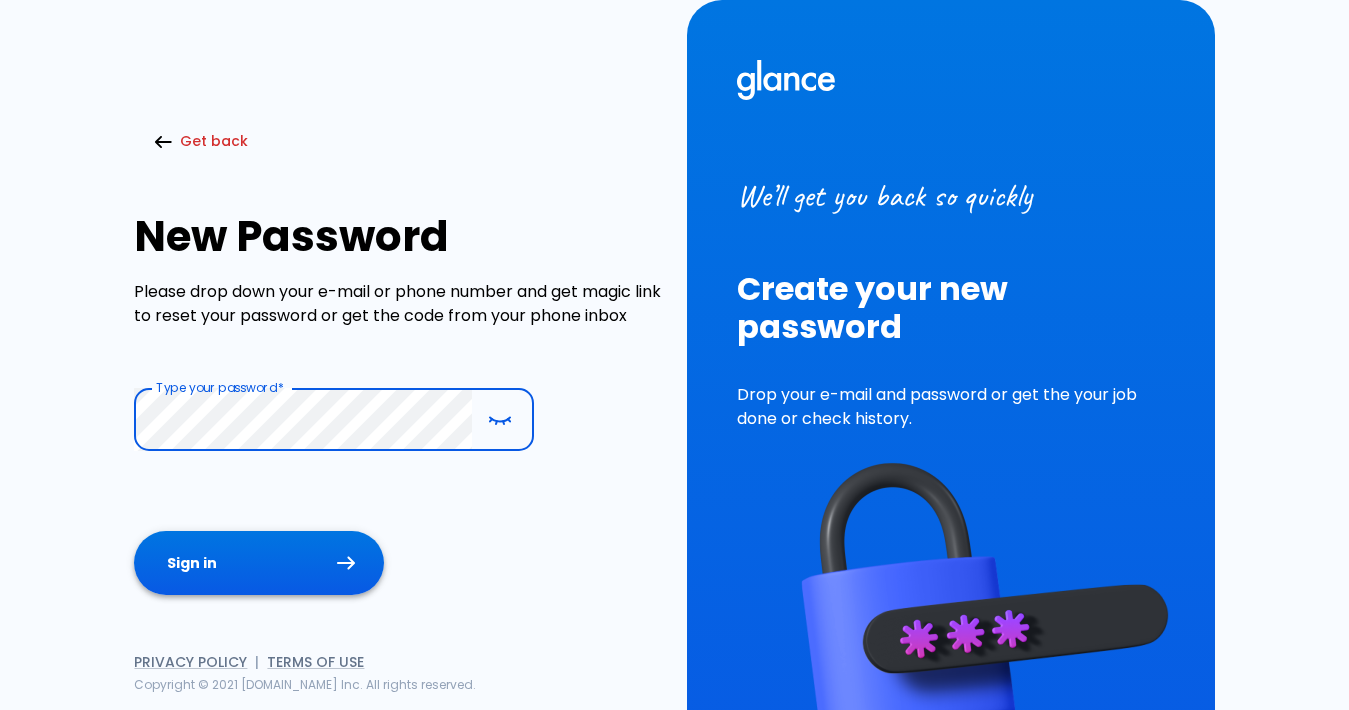 click on "Sign in" at bounding box center (259, 563) 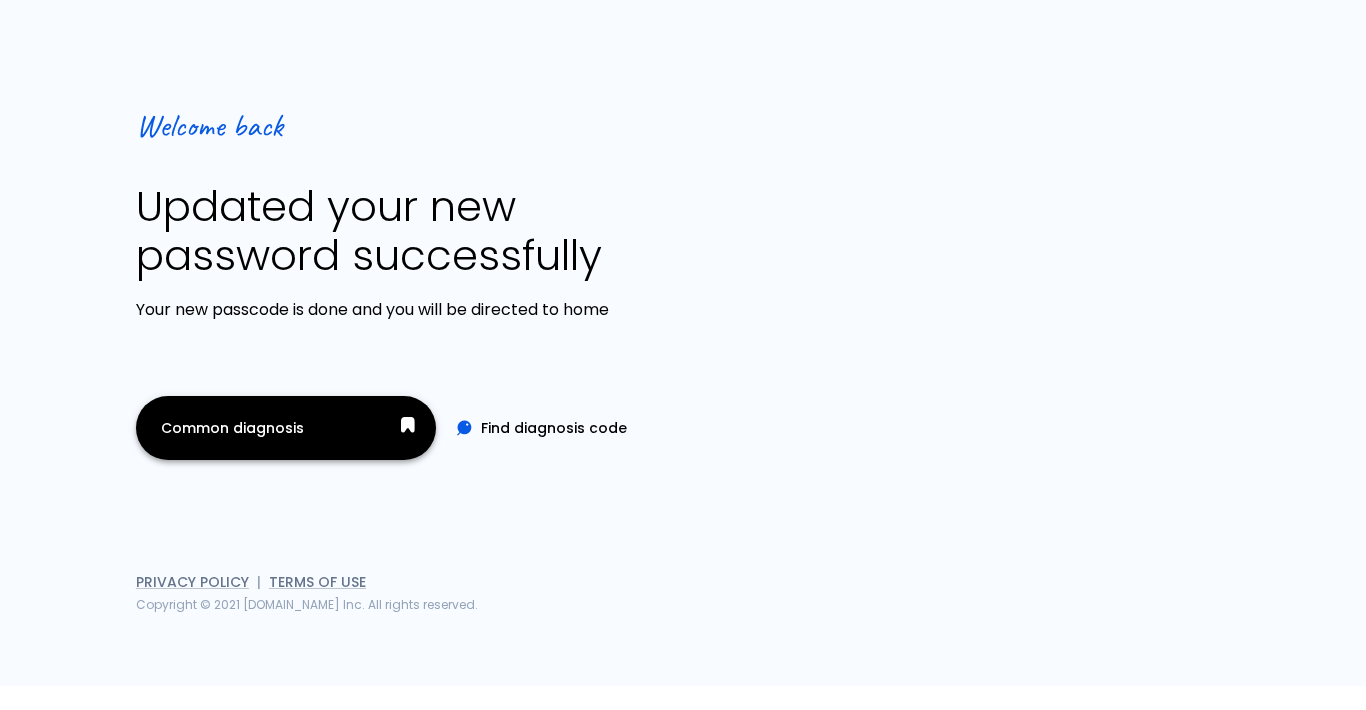 click on "Common diagnosis" at bounding box center [286, 428] 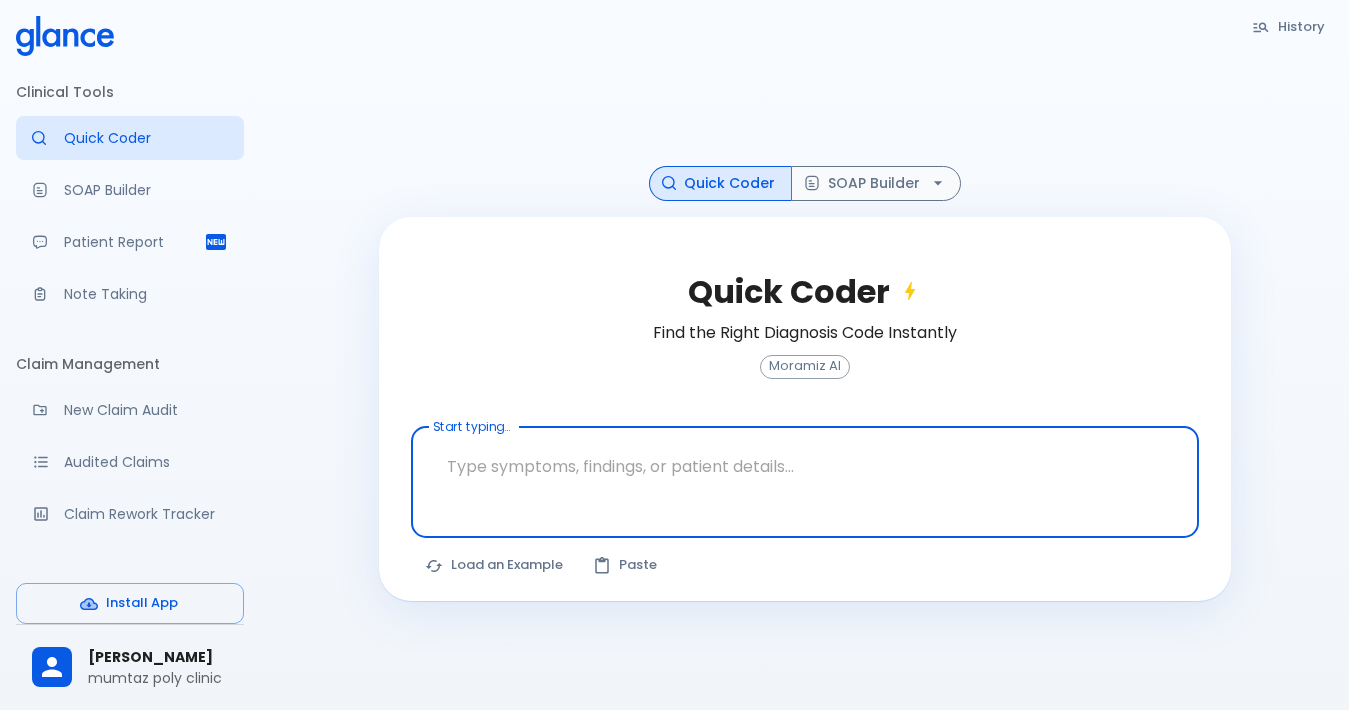 click on "mumtaz poly clinic" at bounding box center (158, 678) 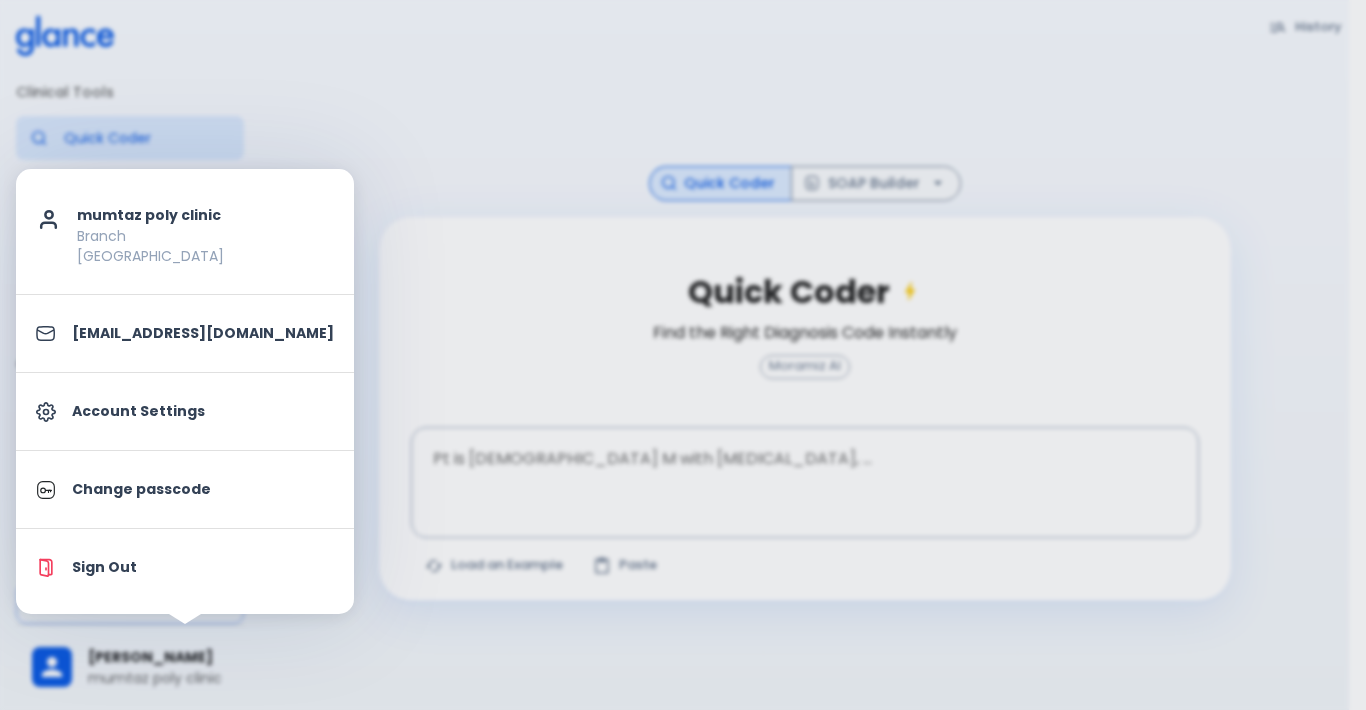 click on "Sign Out" at bounding box center [203, 567] 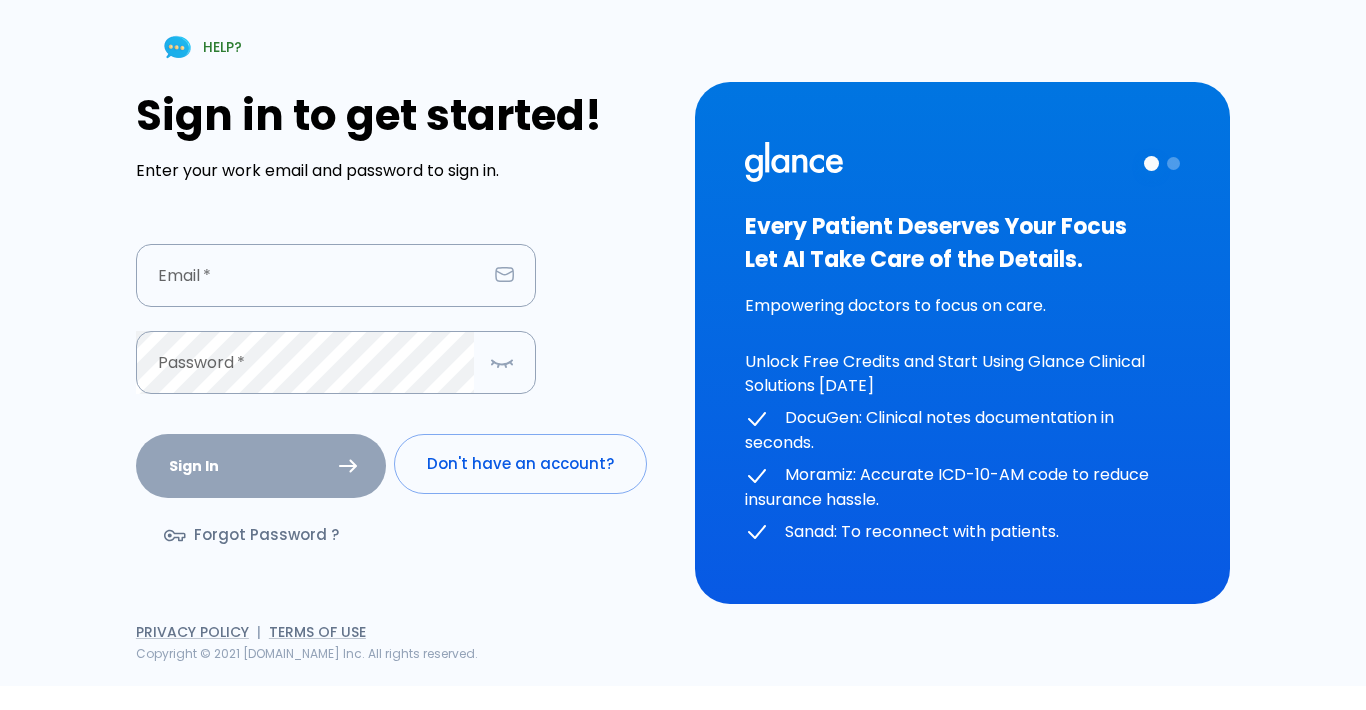 type on "brokenangelhere@gmail.com" 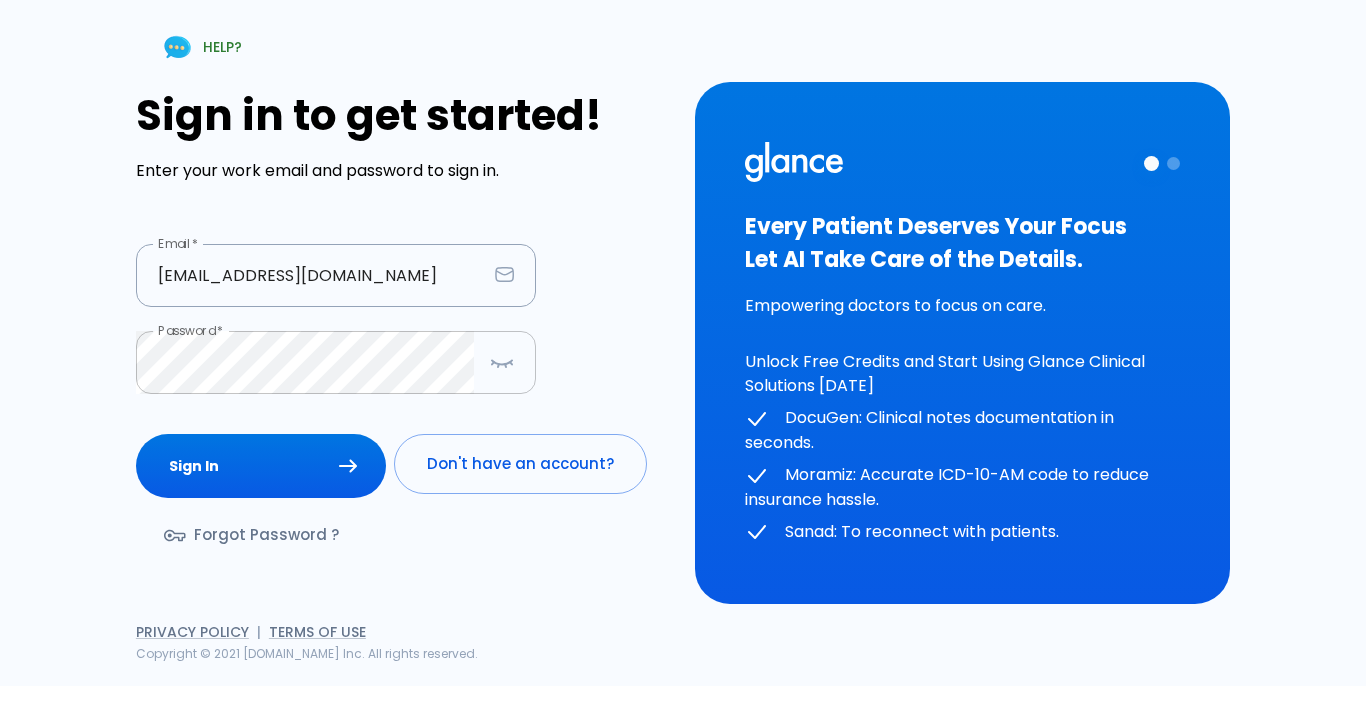 click 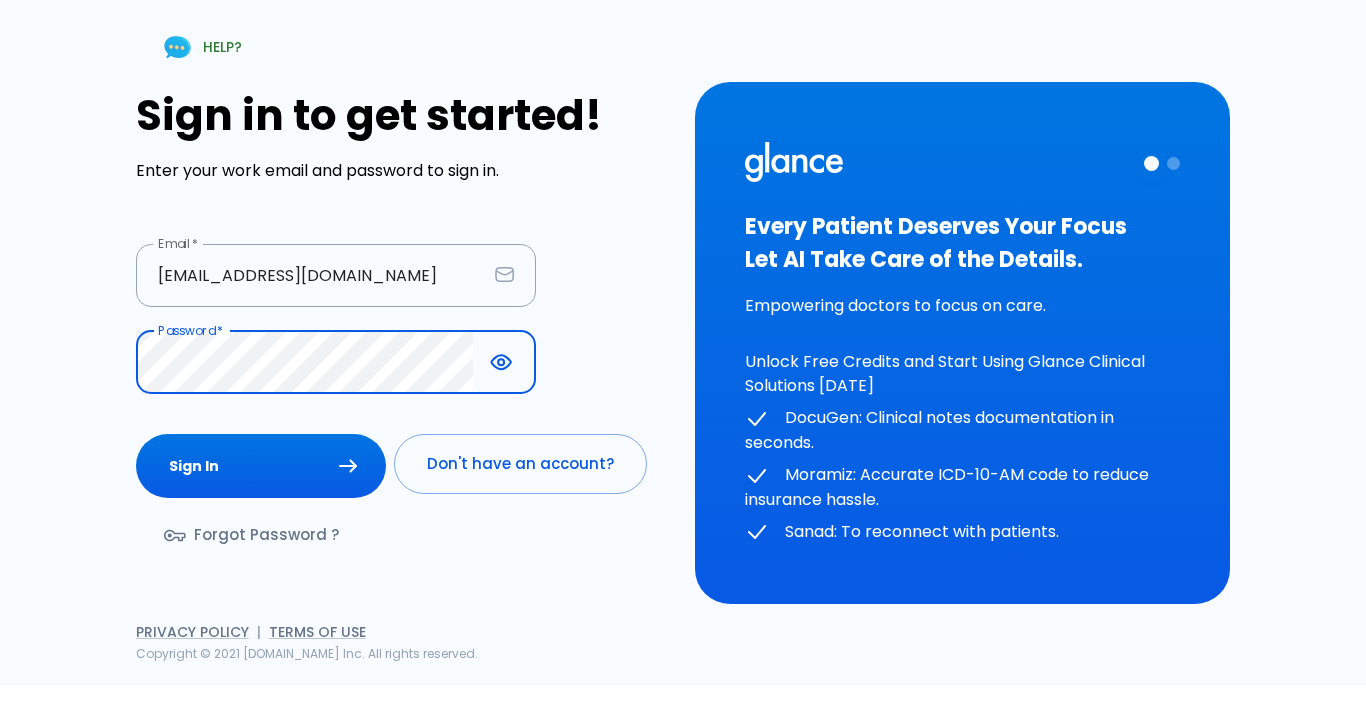 click on "HELP? Sign in to get started! Enter your work email and password to sign in. Email   * brokenangelhere@gmail.com Email  * Password   * Password  * Sign In Don't have an account? Forgot Password ? Privacy Policy | Terms of Use Copyright © 2021 Groa.care Inc. All rights reserved. Every Patient Deserves Your Focus  Let AI Take Care of the Details. Empowering doctors to focus on care. Unlock Free Credits and Start Using Glance Clinical Solutions Today DocuGen: Clinical notes documentation in seconds. Moramiz: Accurate ICD-10-AM code to reduce insurance hassle. Sanad: To reconnect with patients." at bounding box center [671, 331] 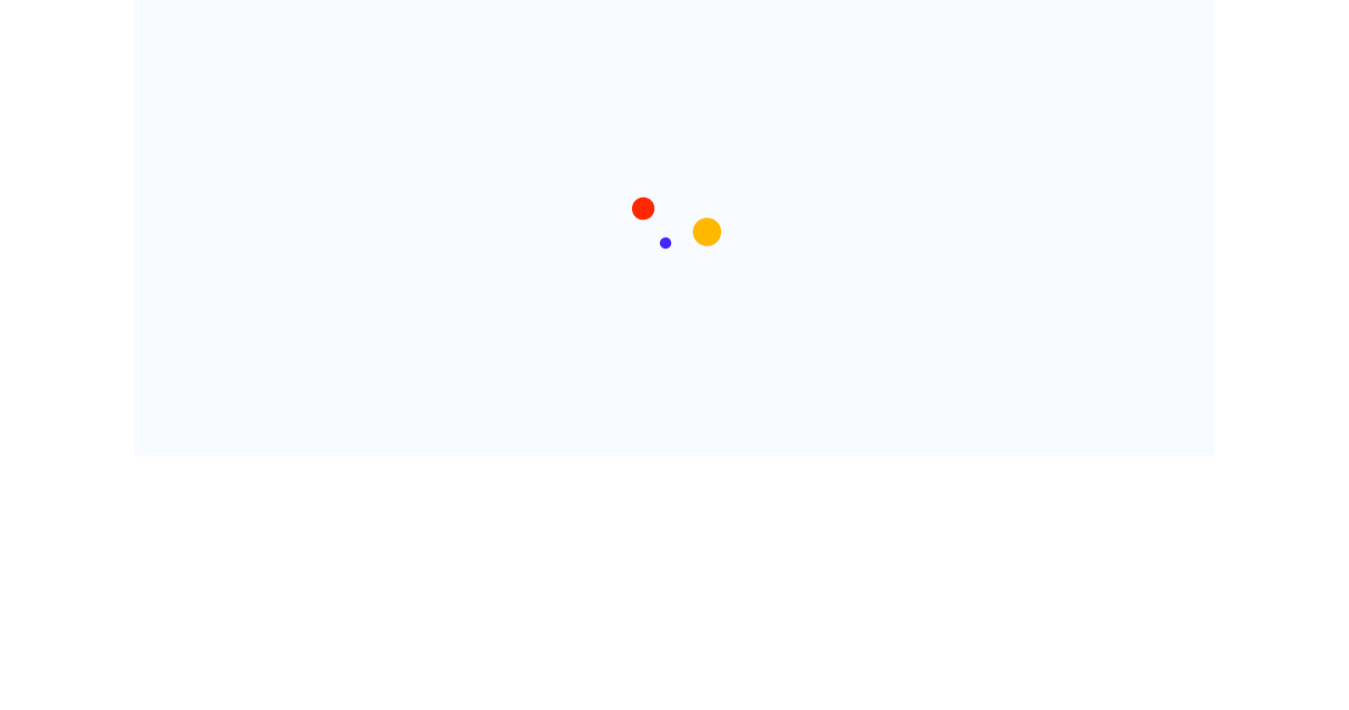 scroll, scrollTop: 0, scrollLeft: 0, axis: both 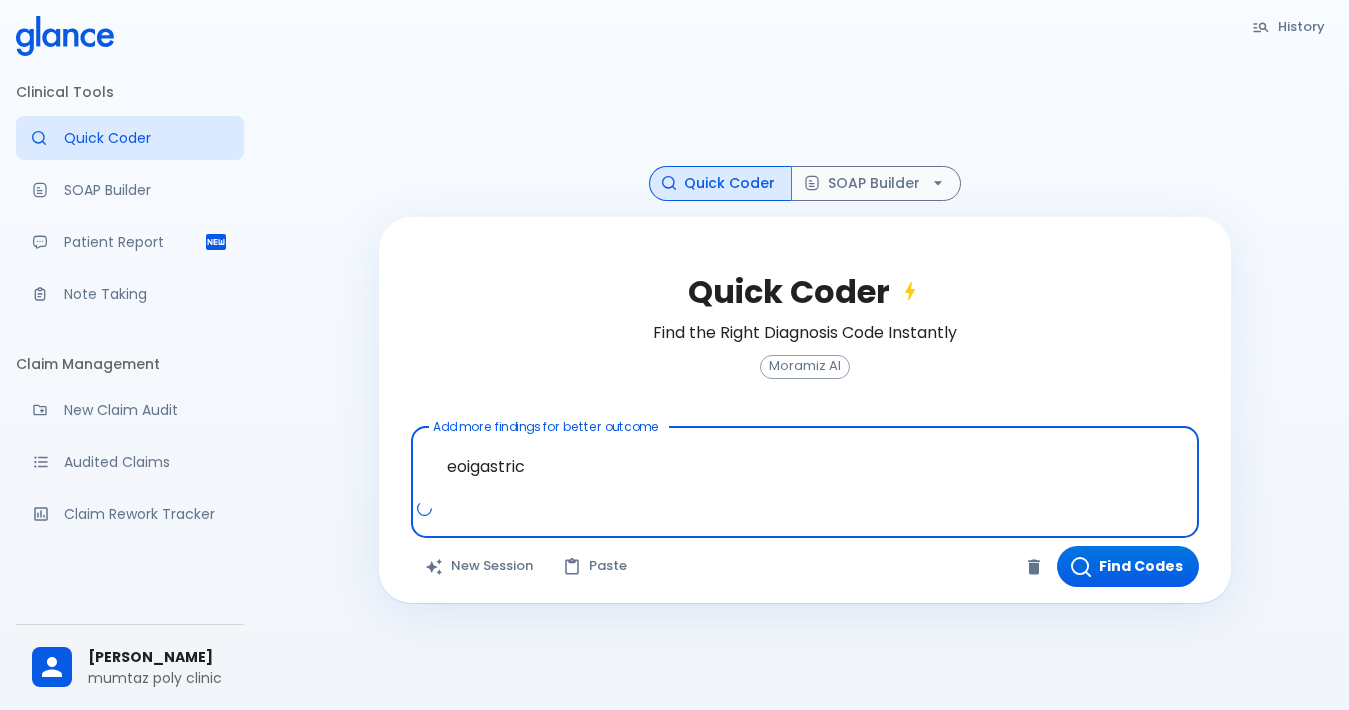click on "eoigastric" at bounding box center (805, 466) 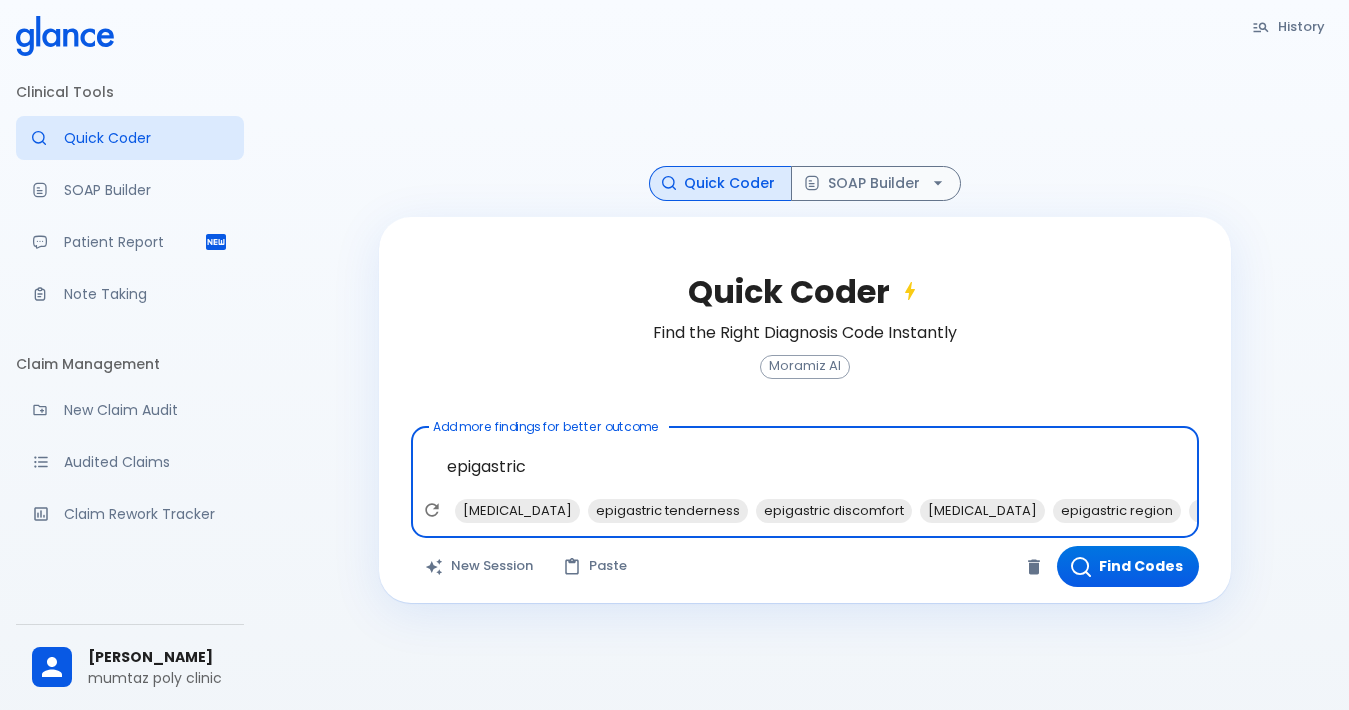 click on "epigastric" at bounding box center (805, 466) 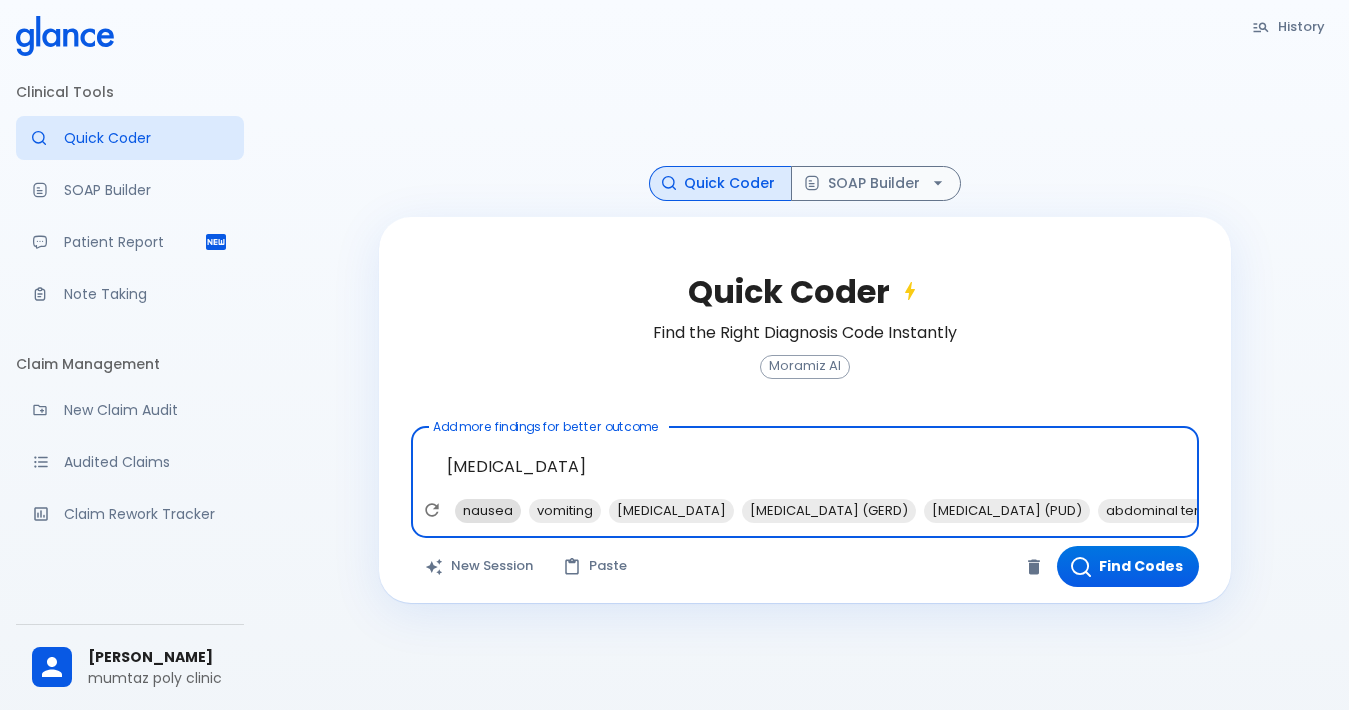 click on "nausea" at bounding box center [488, 510] 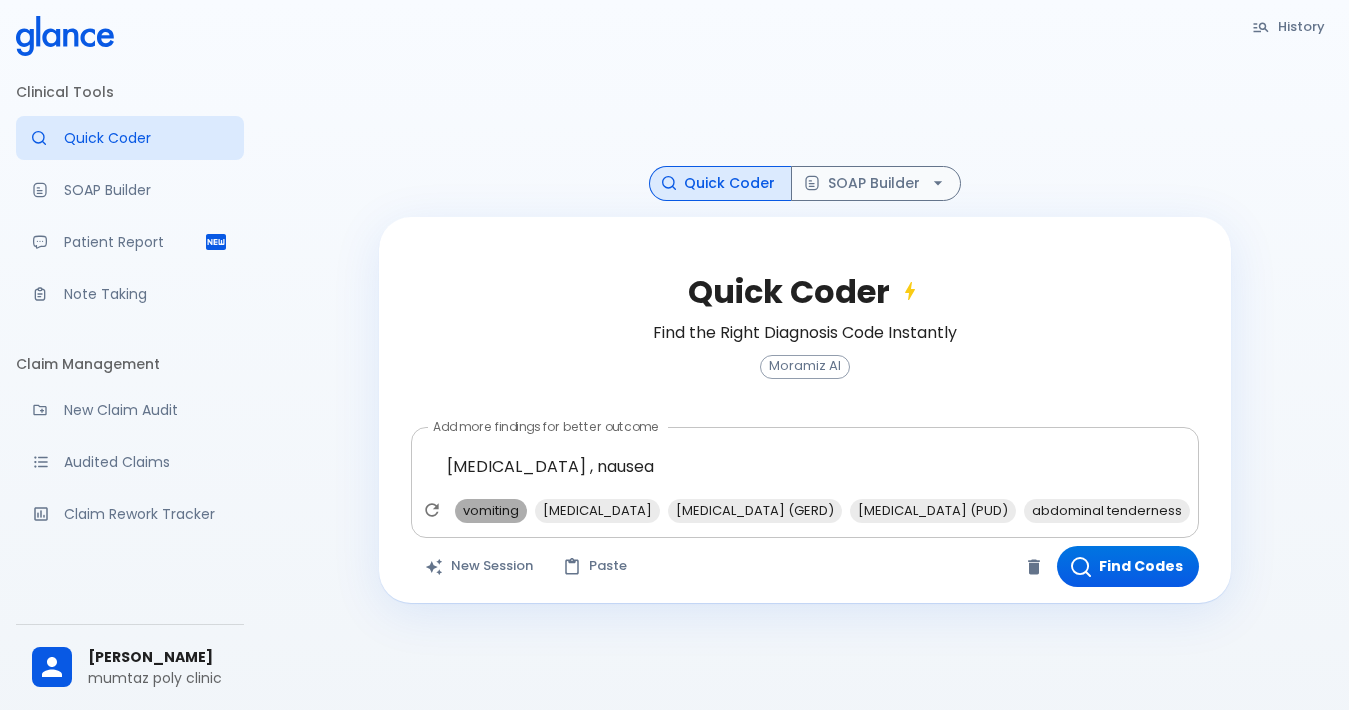 click on "vomiting" at bounding box center [491, 510] 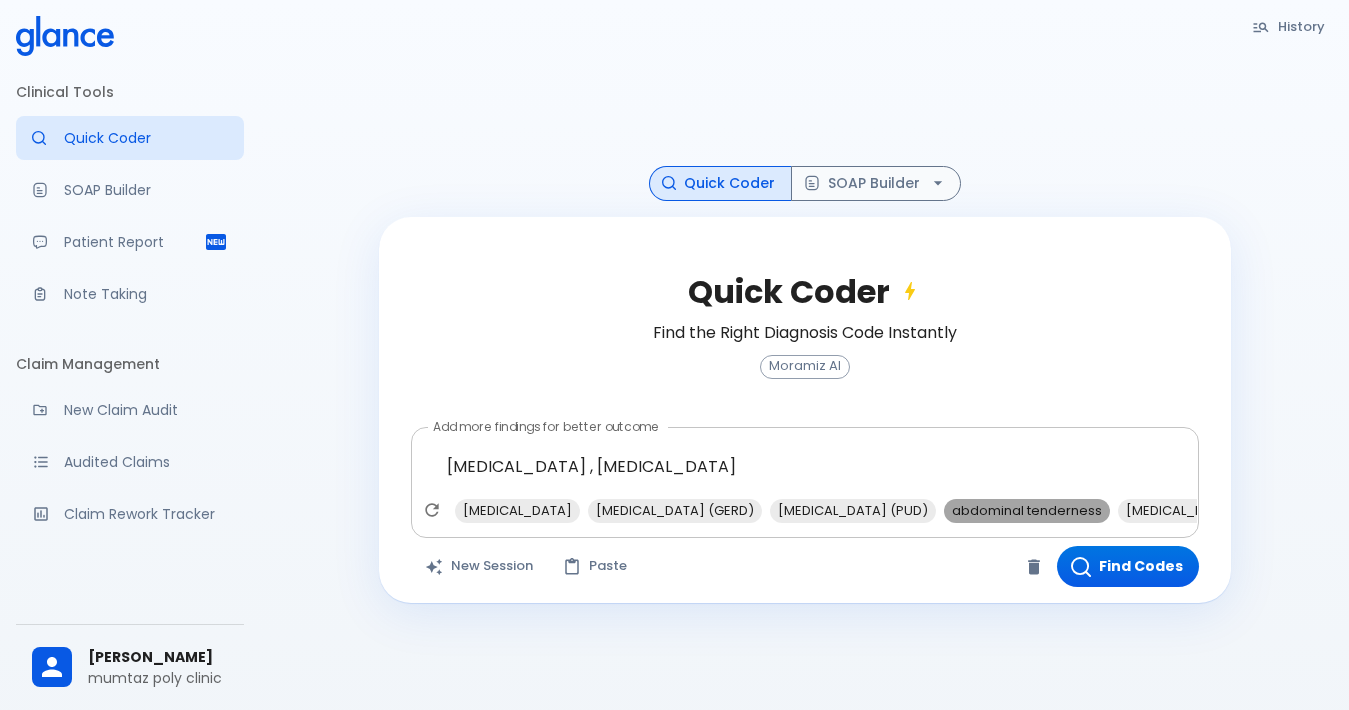 click on "abdominal tenderness" at bounding box center [1027, 510] 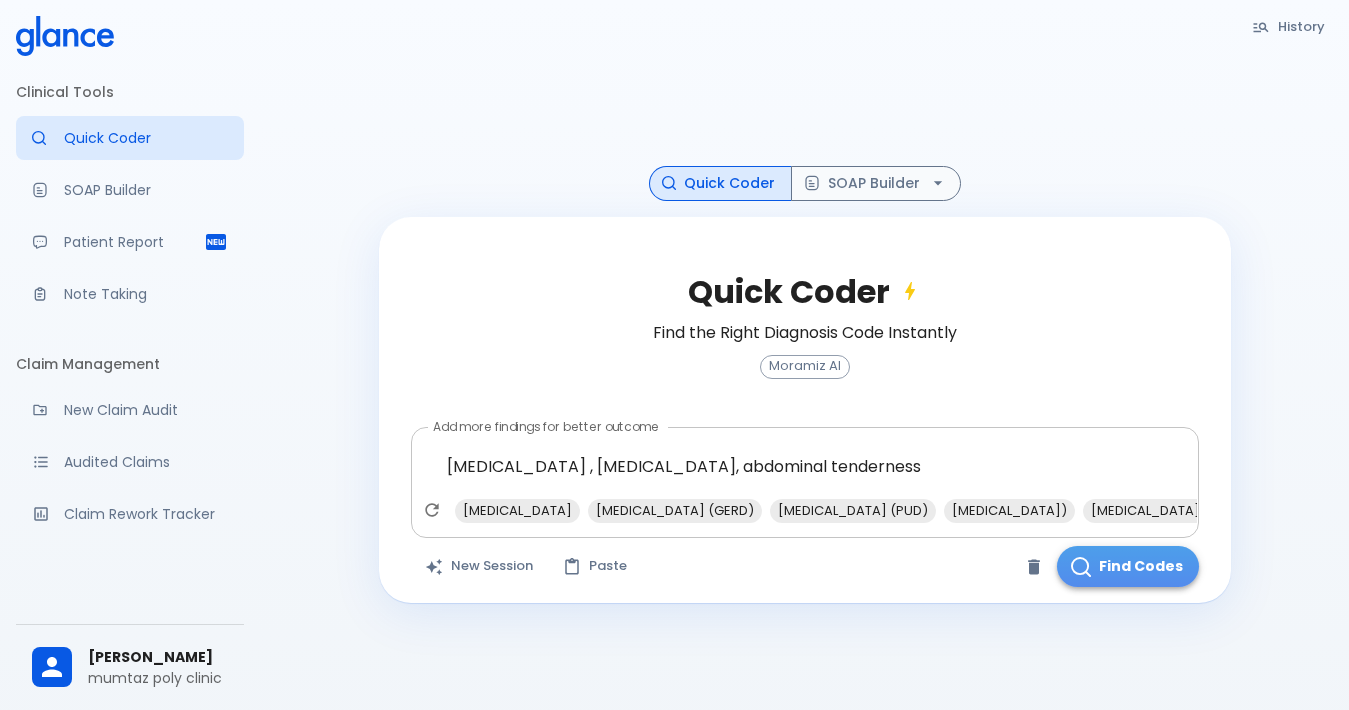 click on "Find Codes" at bounding box center (1128, 566) 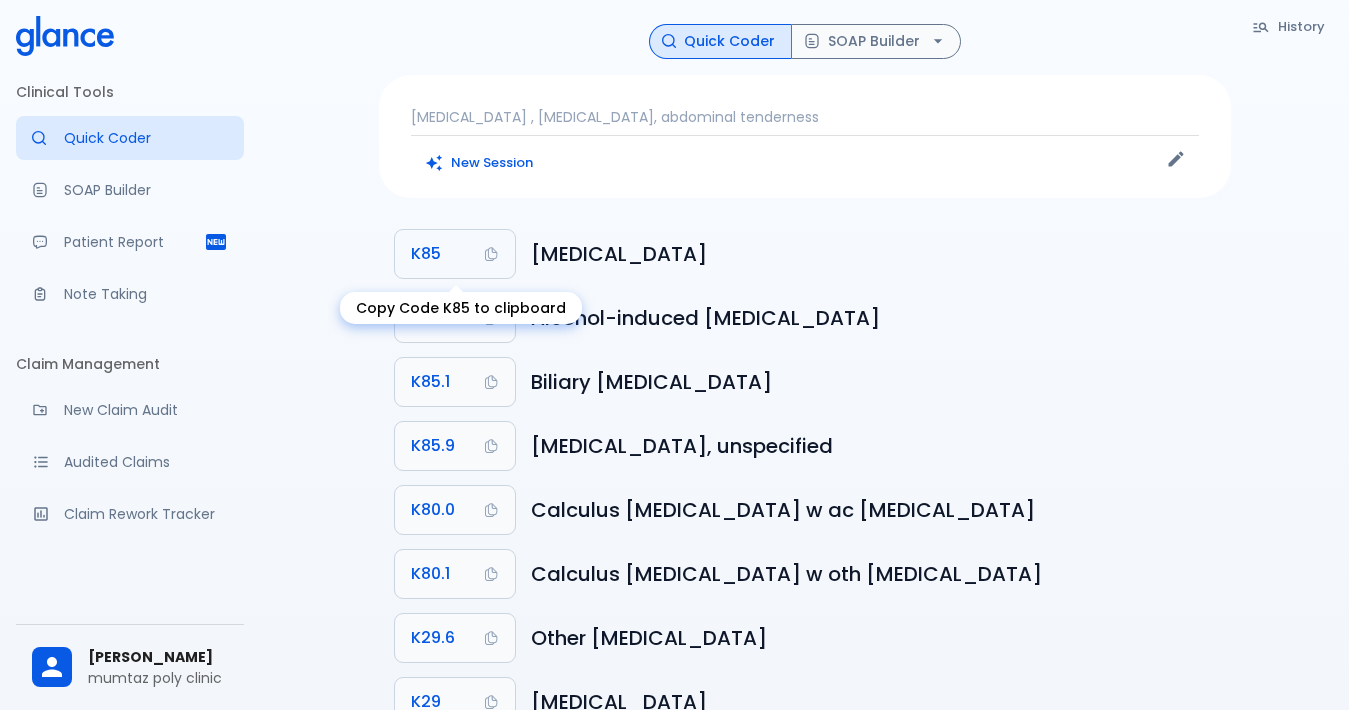 click on "K85" at bounding box center (455, 254) 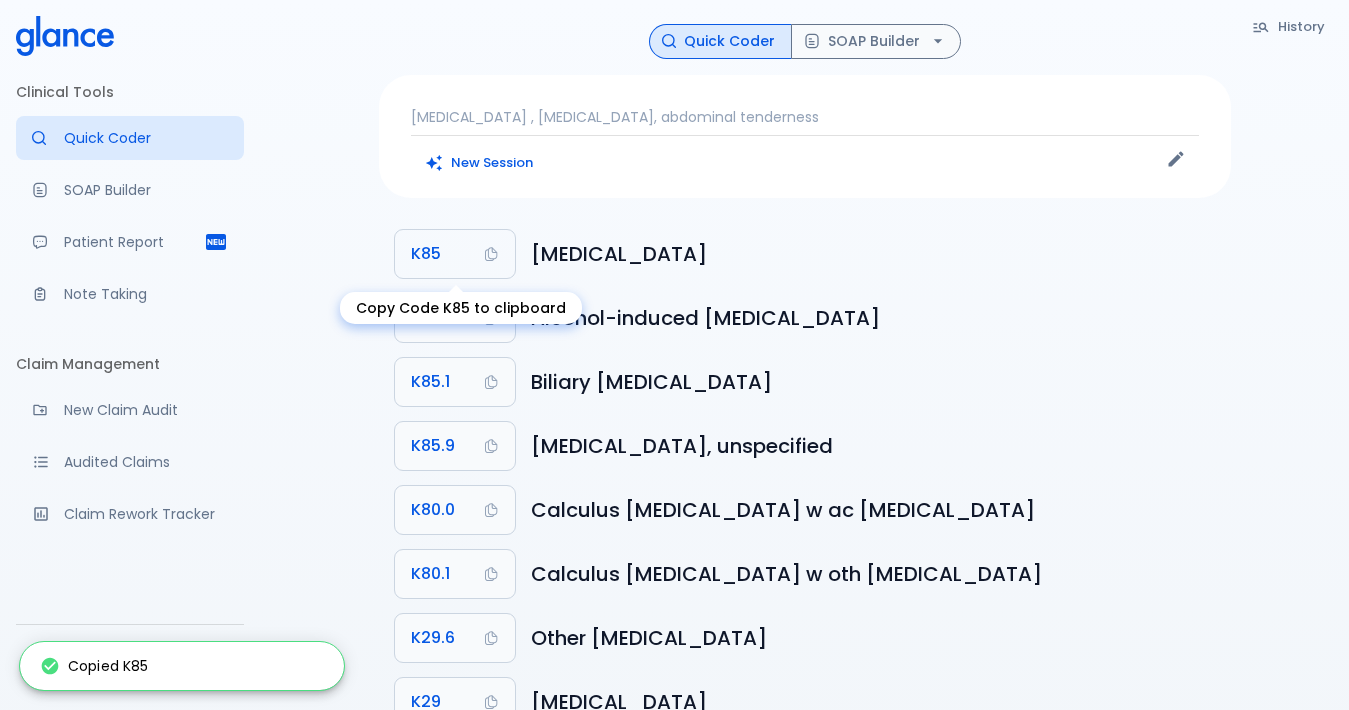 click on "K85" at bounding box center (455, 254) 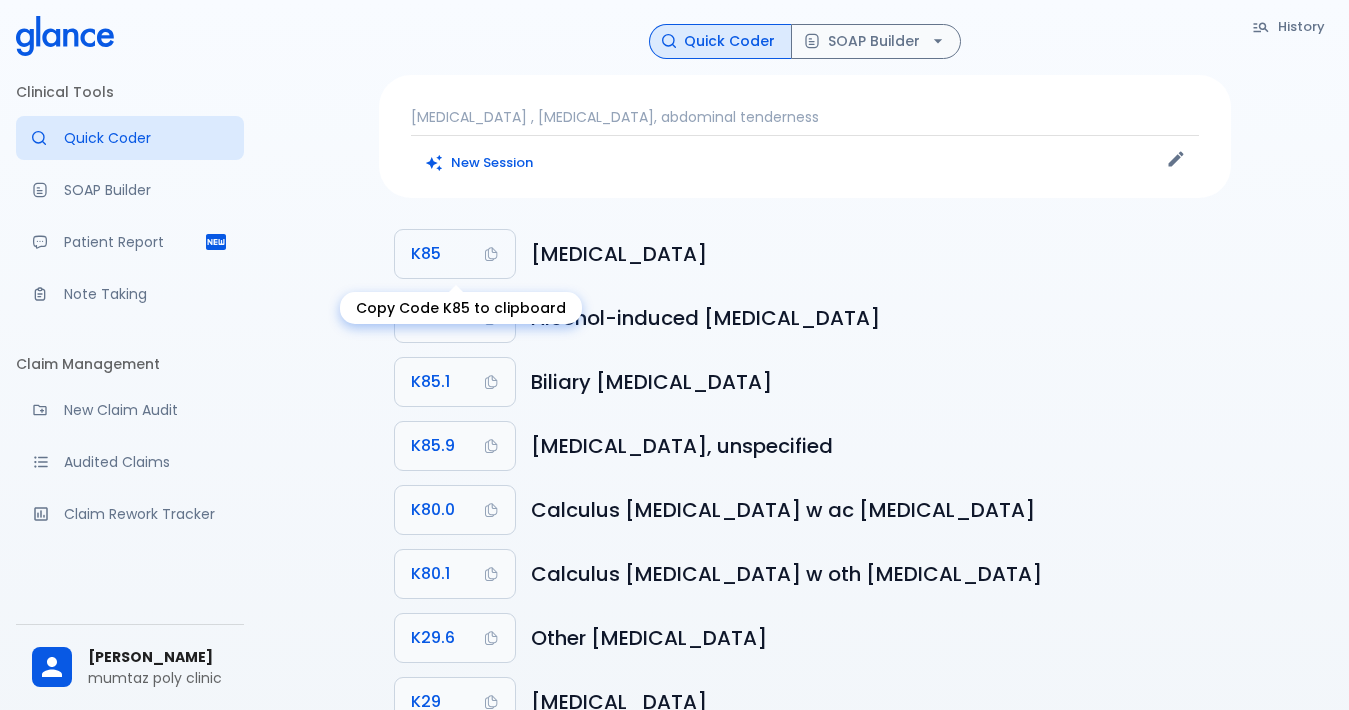 click on "K85" at bounding box center (455, 254) 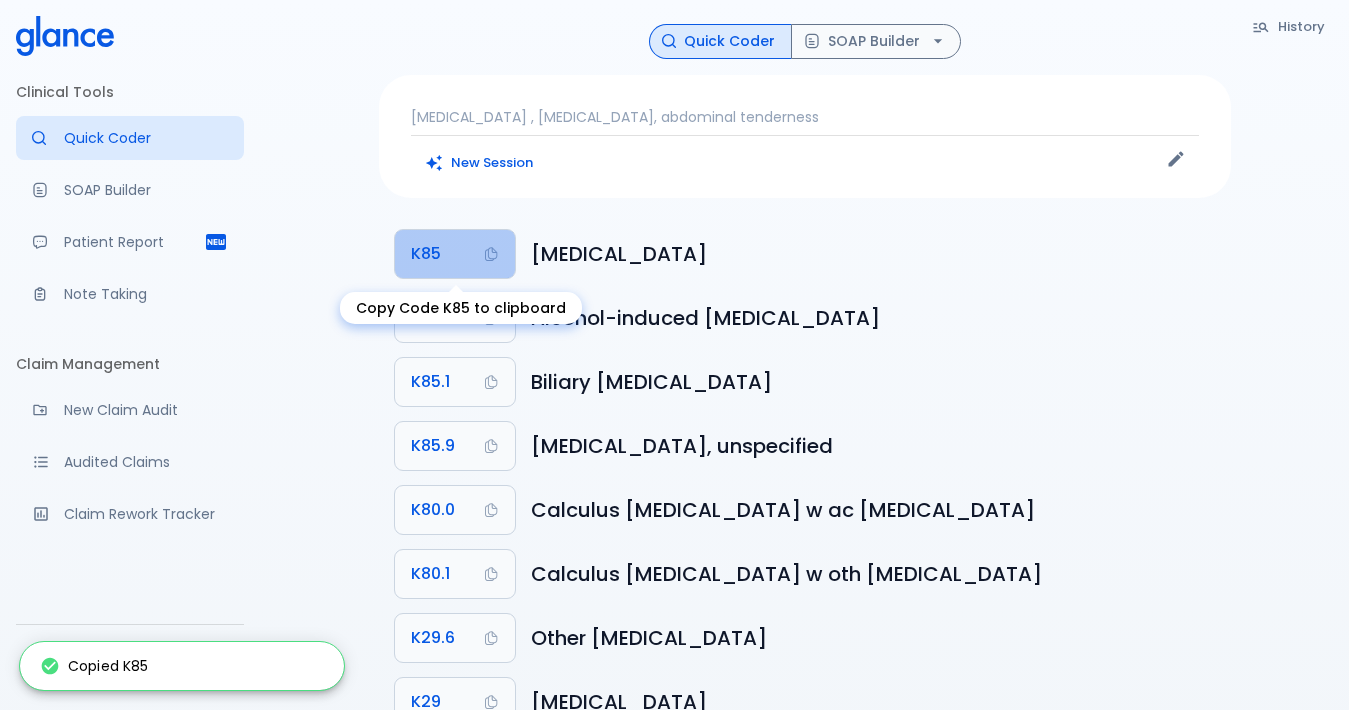 click on "K85" at bounding box center (455, 254) 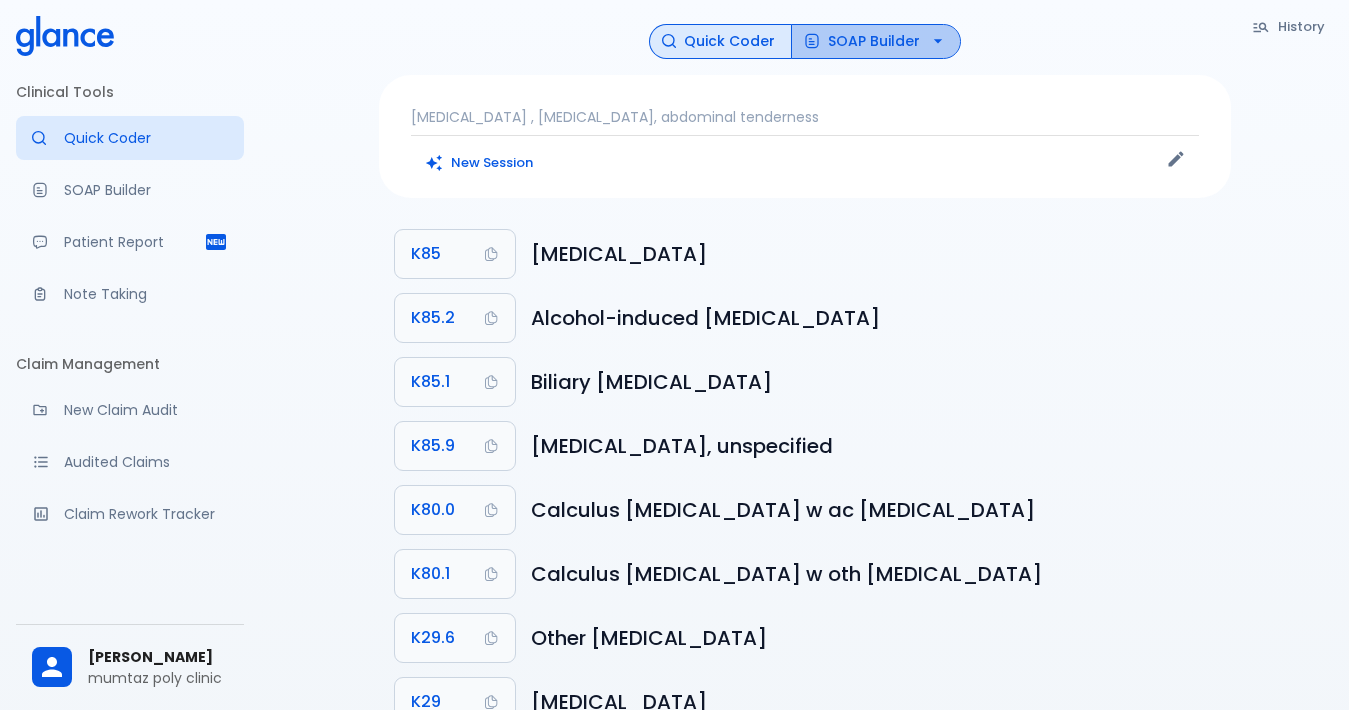 click on "SOAP Builder" at bounding box center (876, 41) 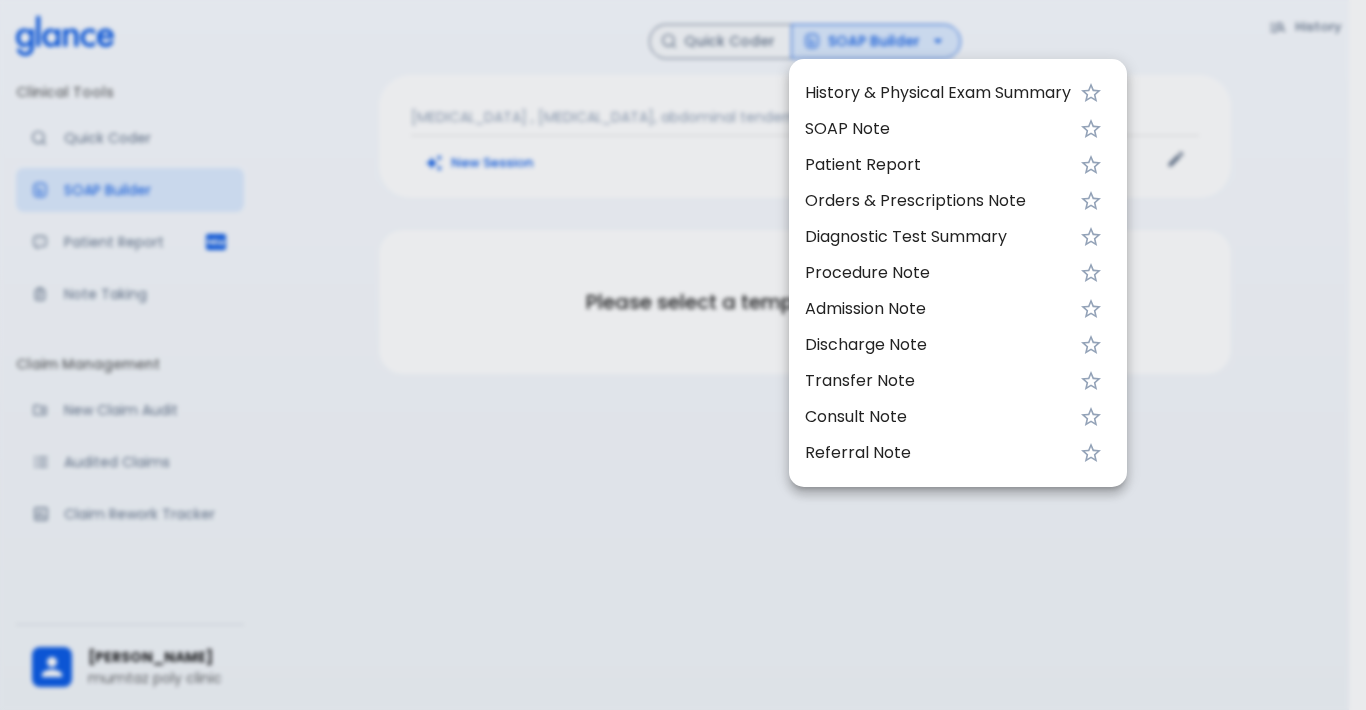 click at bounding box center (683, 355) 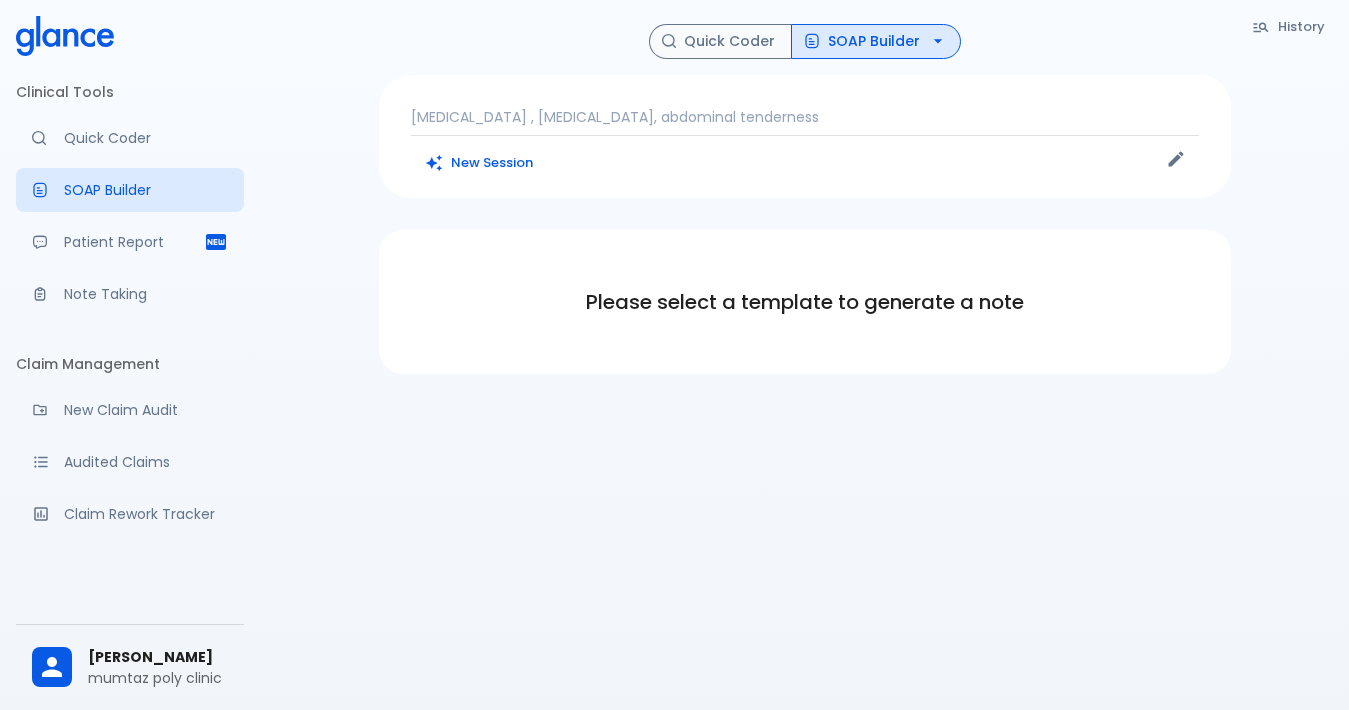 click on "Quick Coder" at bounding box center [720, 41] 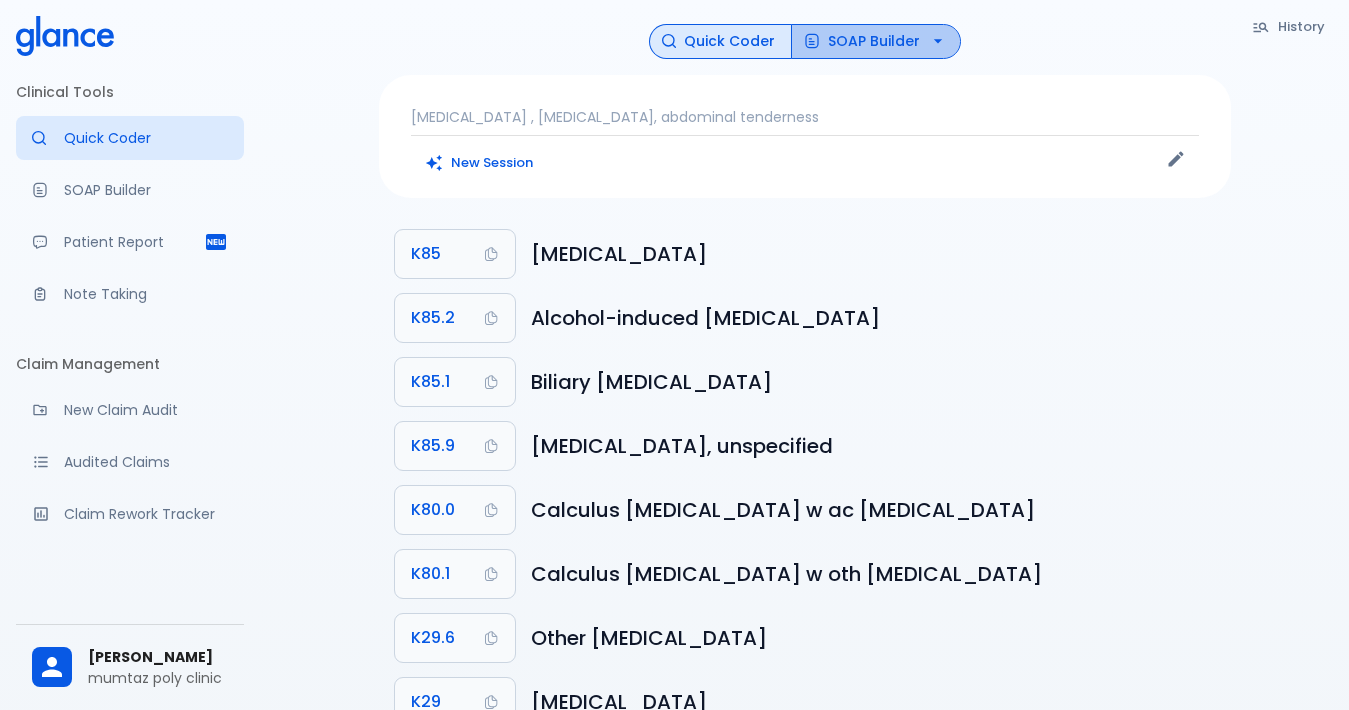 click on "SOAP Builder" at bounding box center [876, 41] 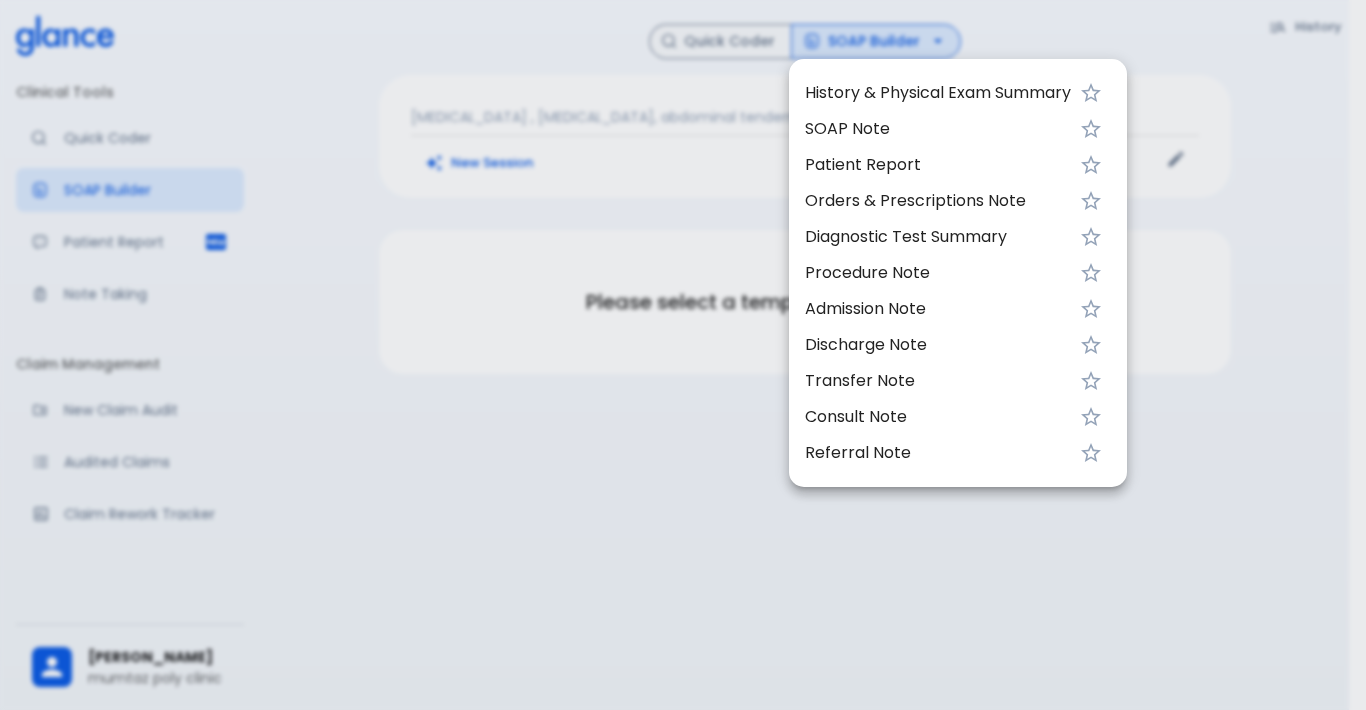 click on "History & Physical Exam Summary" at bounding box center [938, 93] 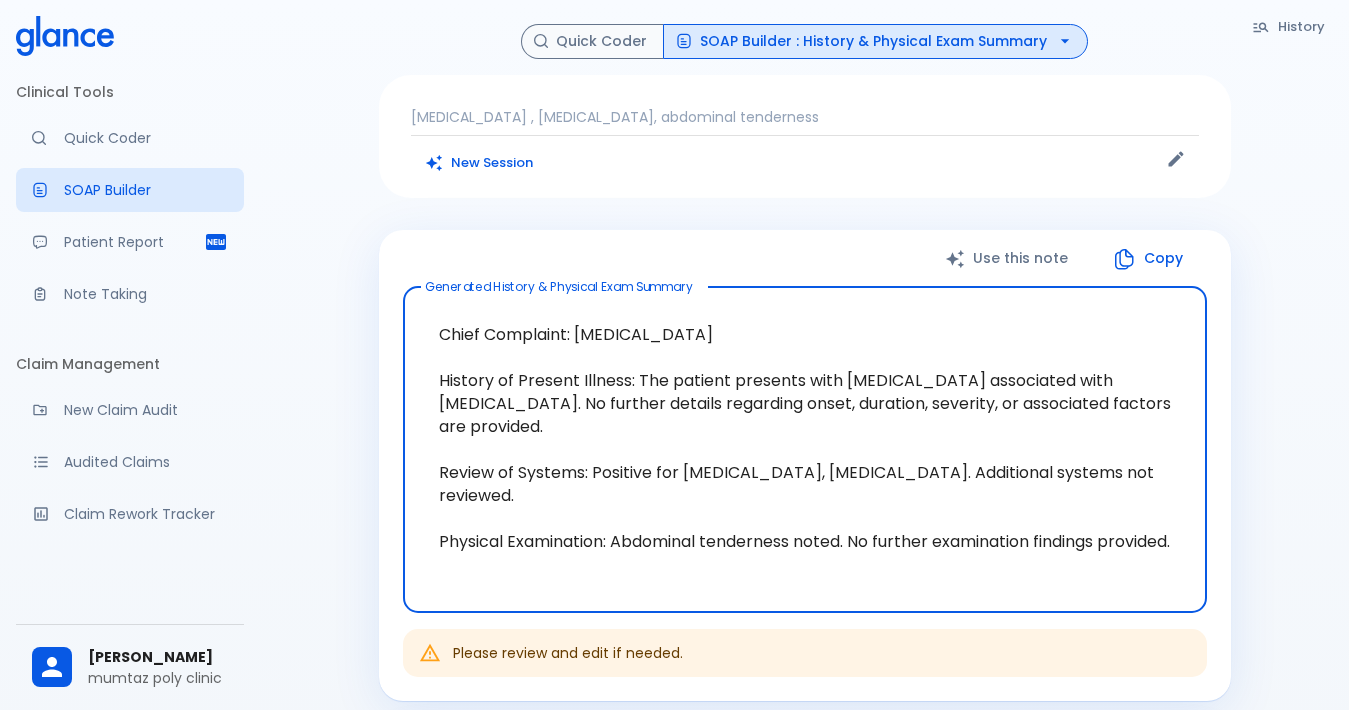 click 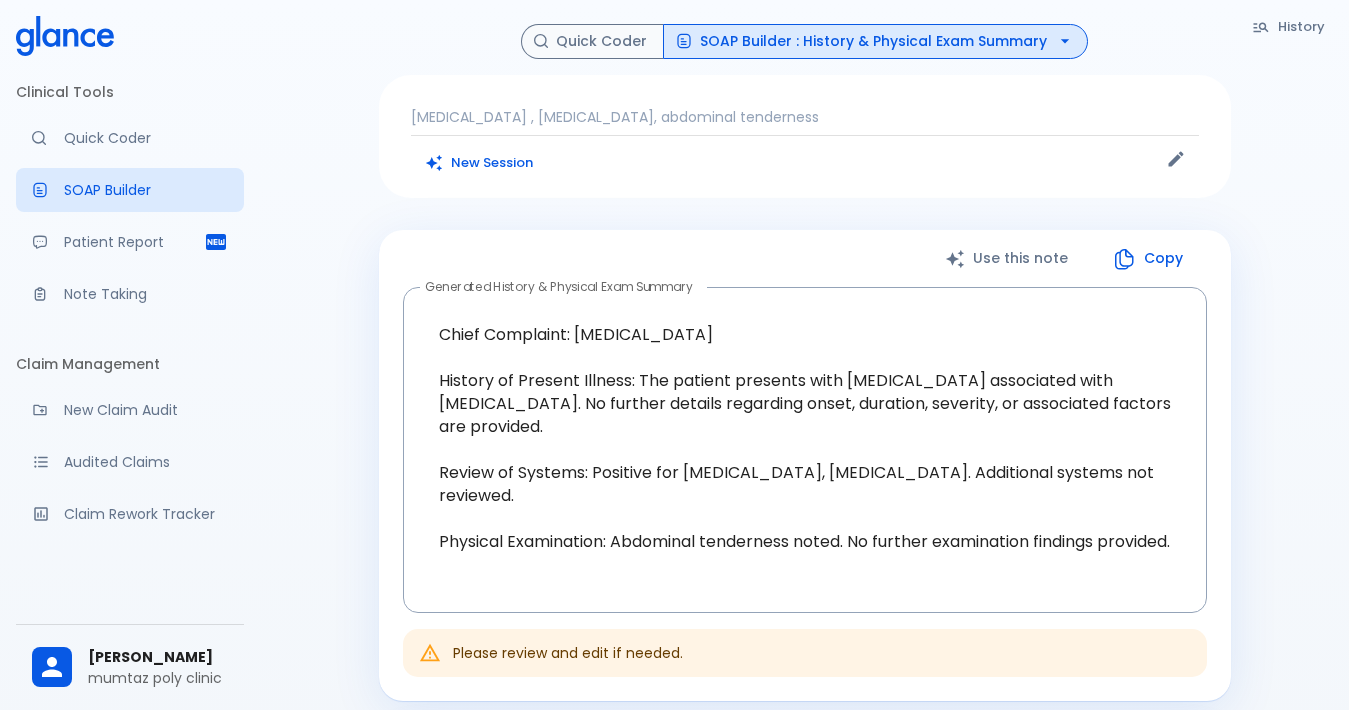 click 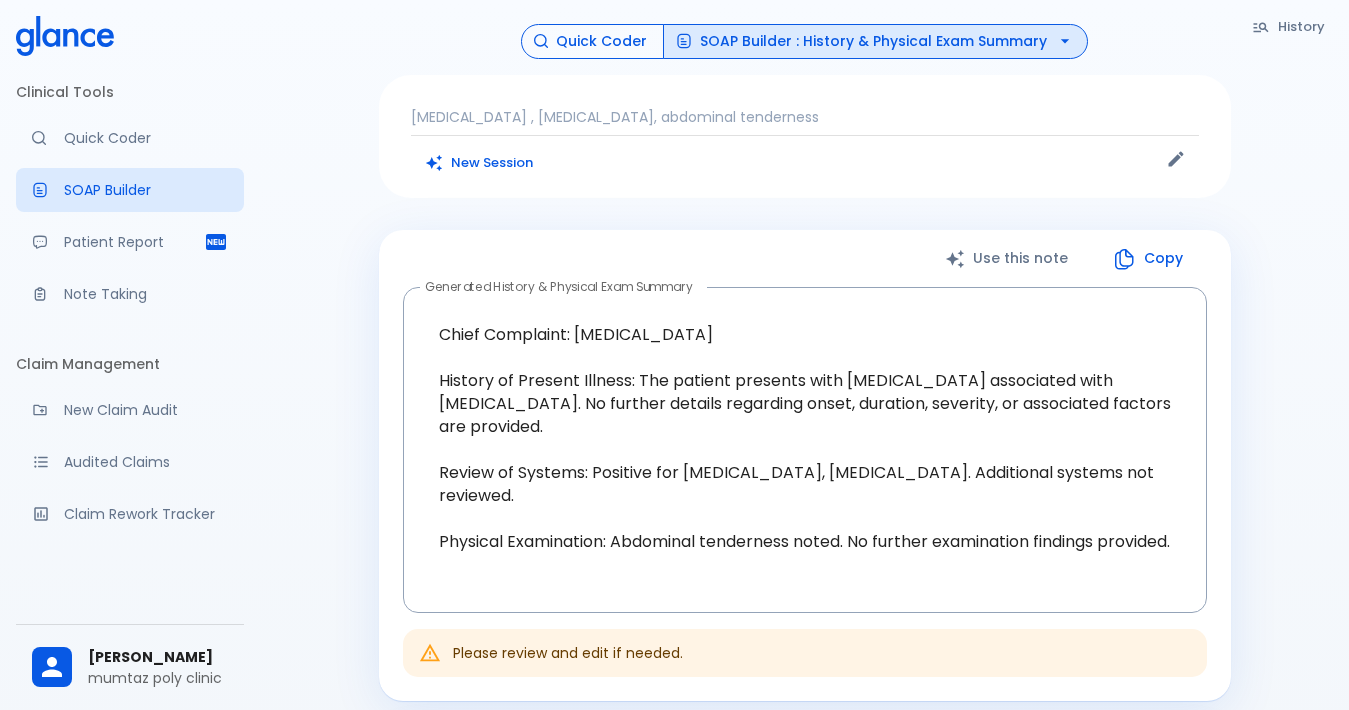 click on "Quick Coder" at bounding box center (592, 41) 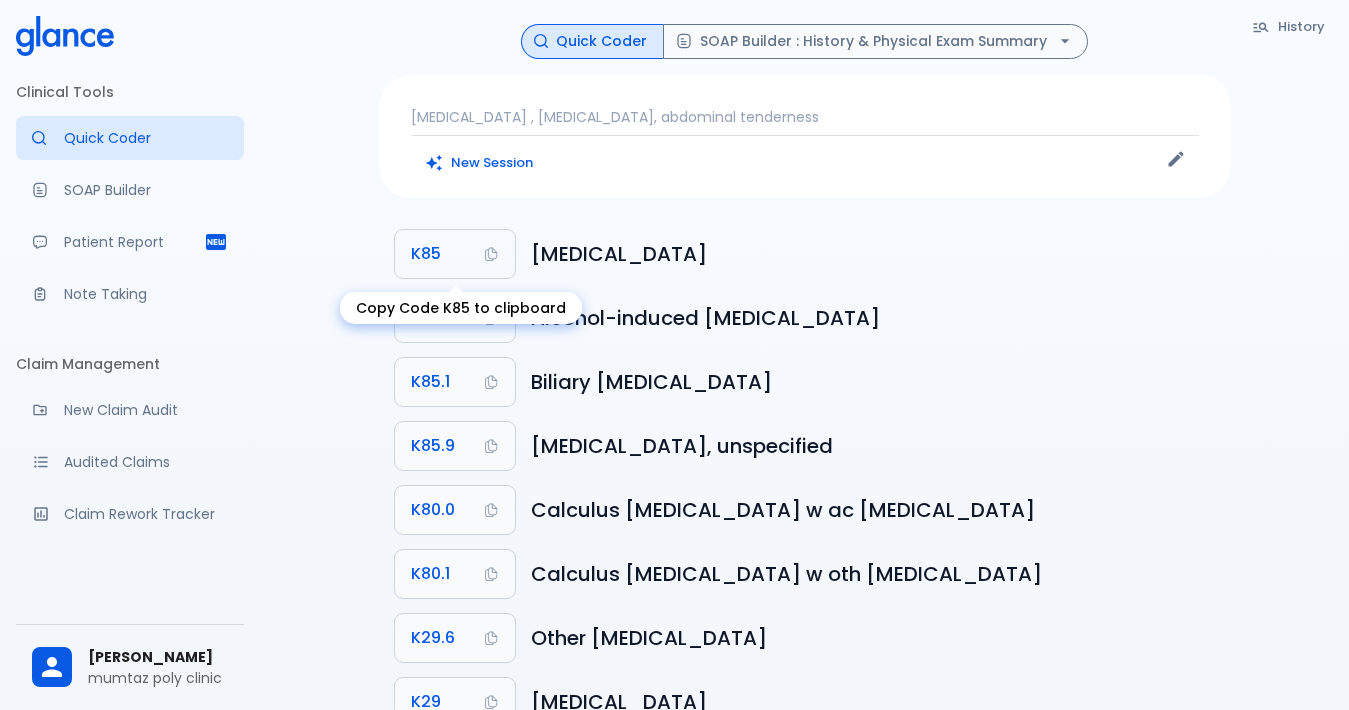 click on "K85" at bounding box center (455, 254) 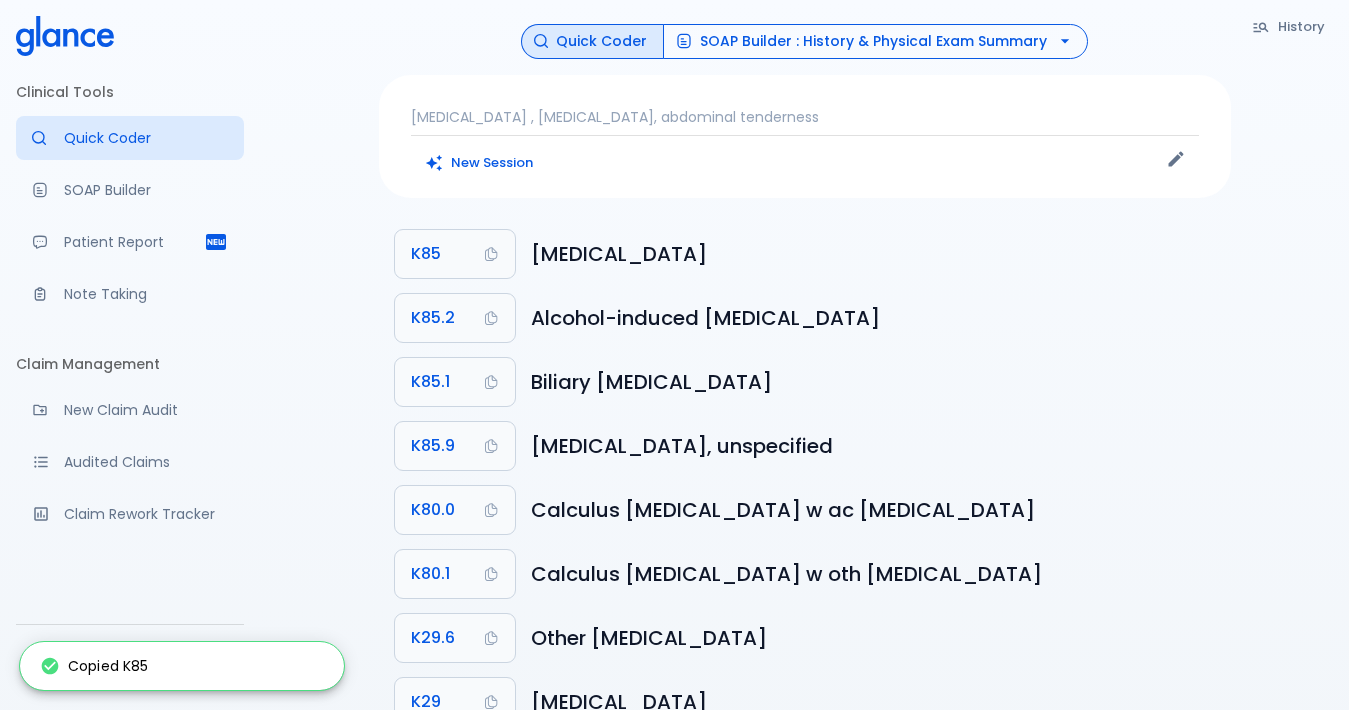click on "SOAP Builder   : History & Physical Exam Summary" at bounding box center (875, 41) 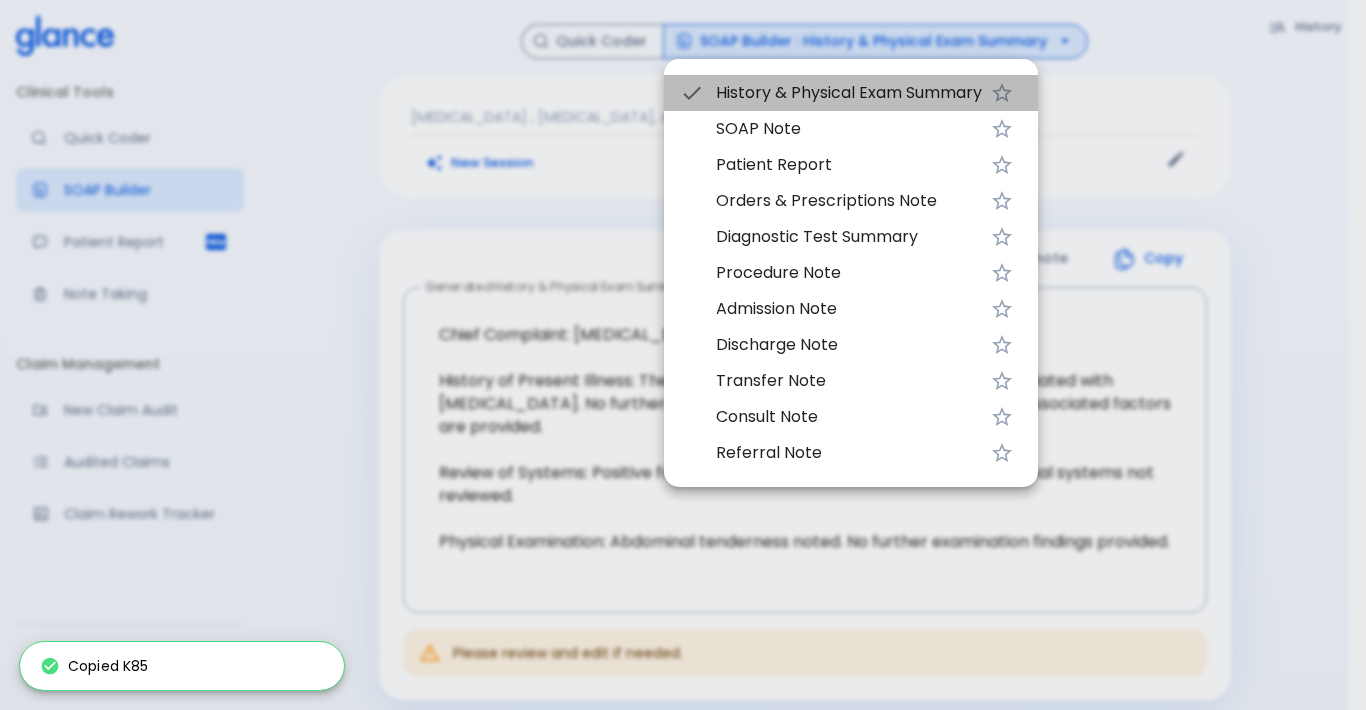 click on "History & Physical Exam Summary" at bounding box center [849, 93] 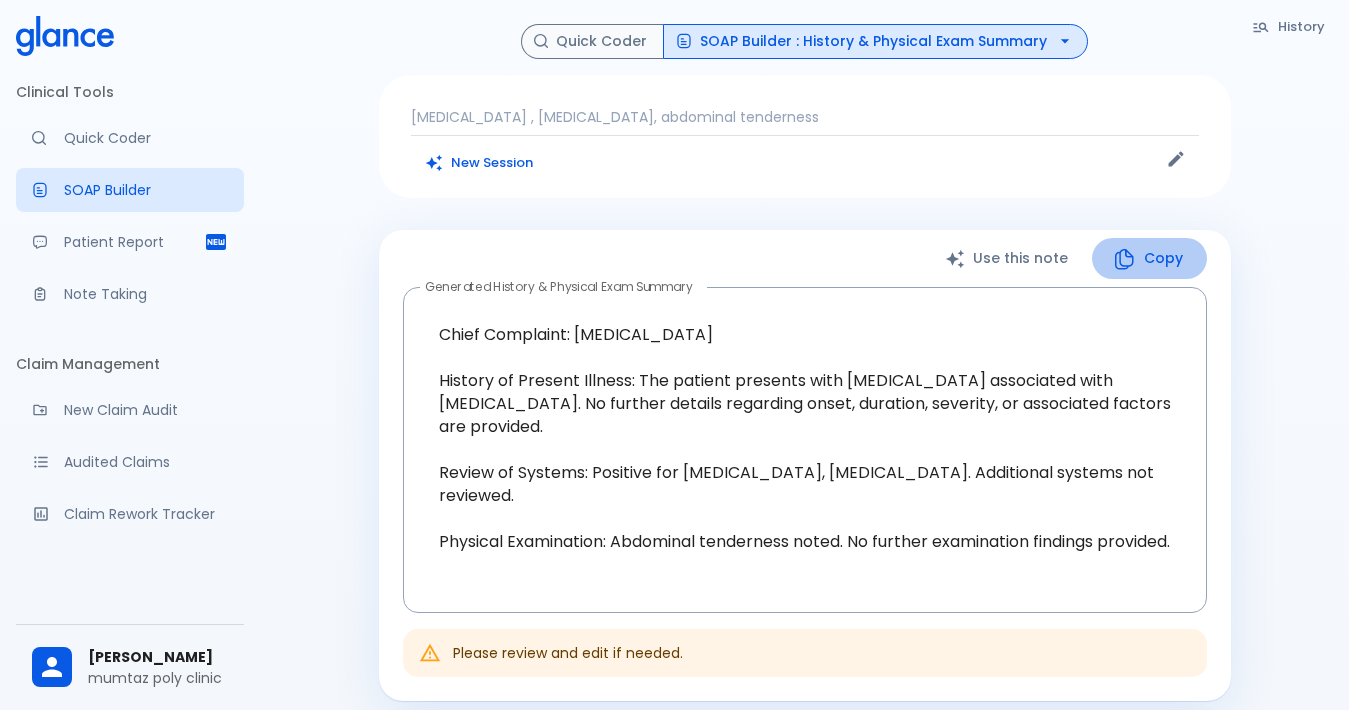 click on "Copy" at bounding box center [1149, 258] 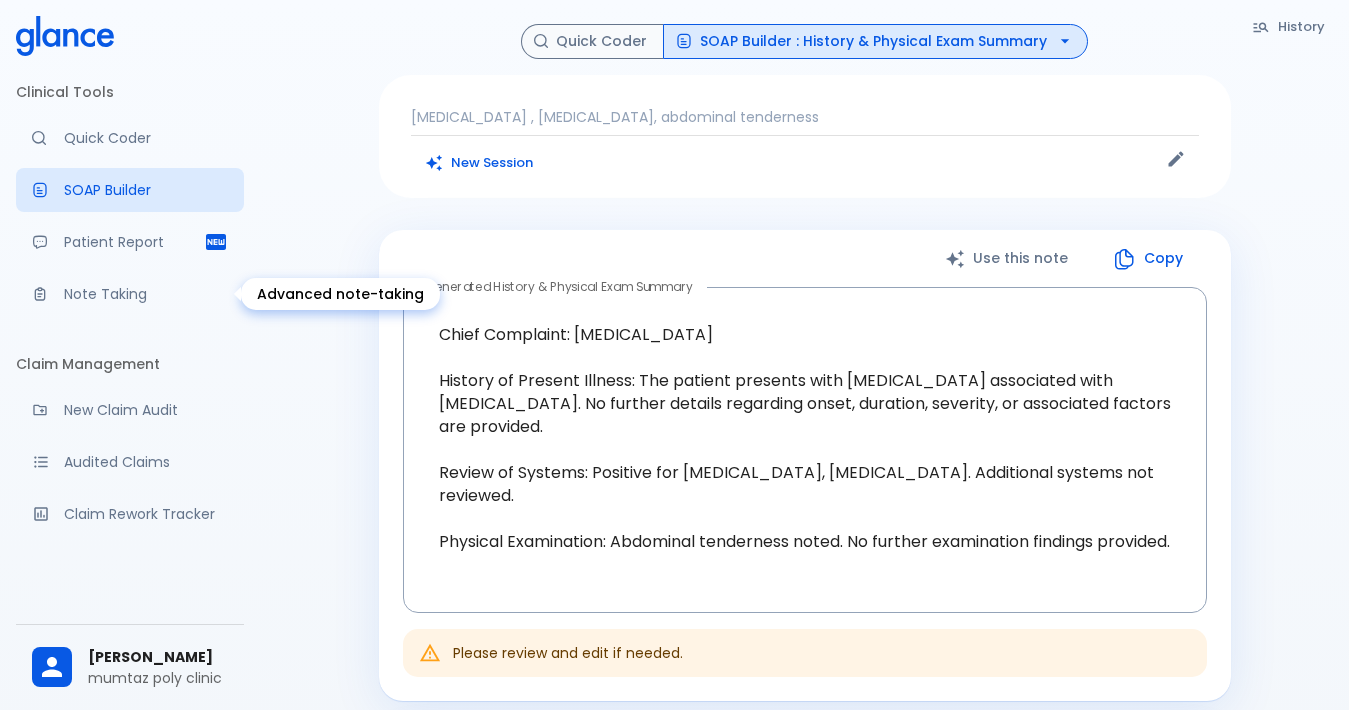 click on "Note Taking" at bounding box center [146, 294] 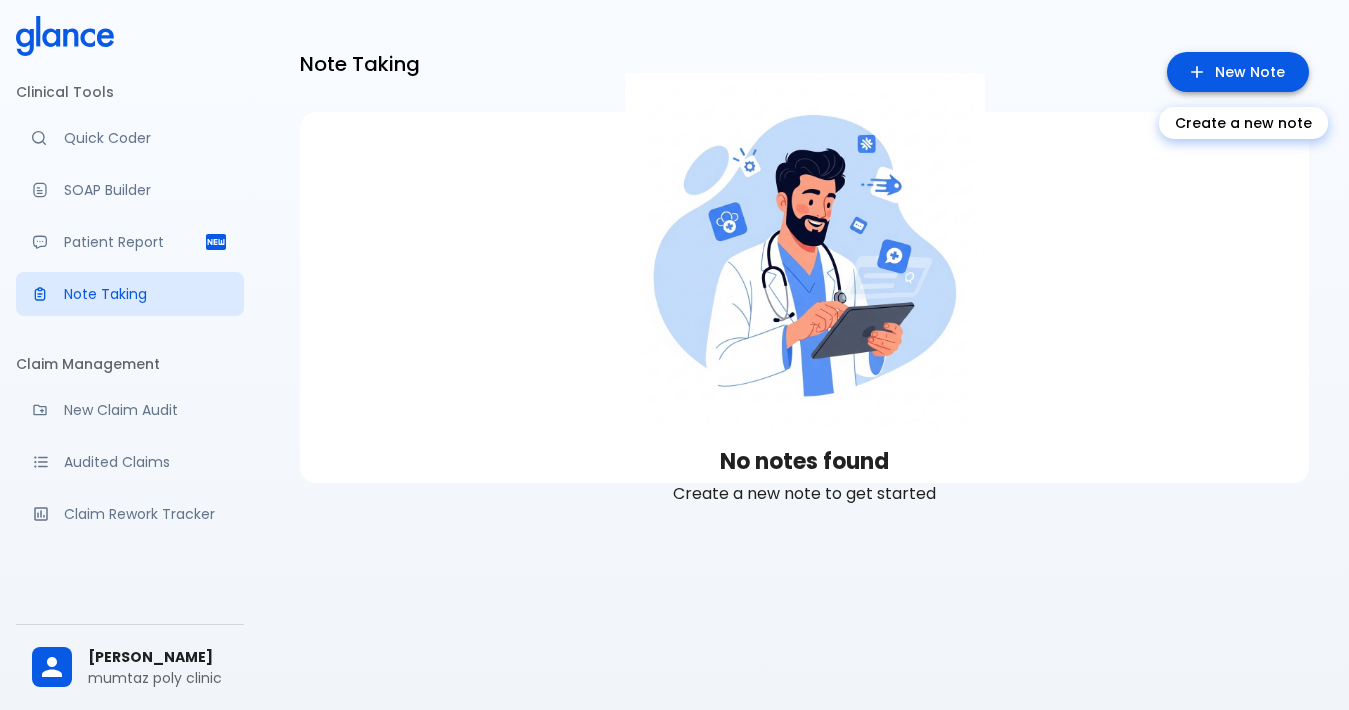 click 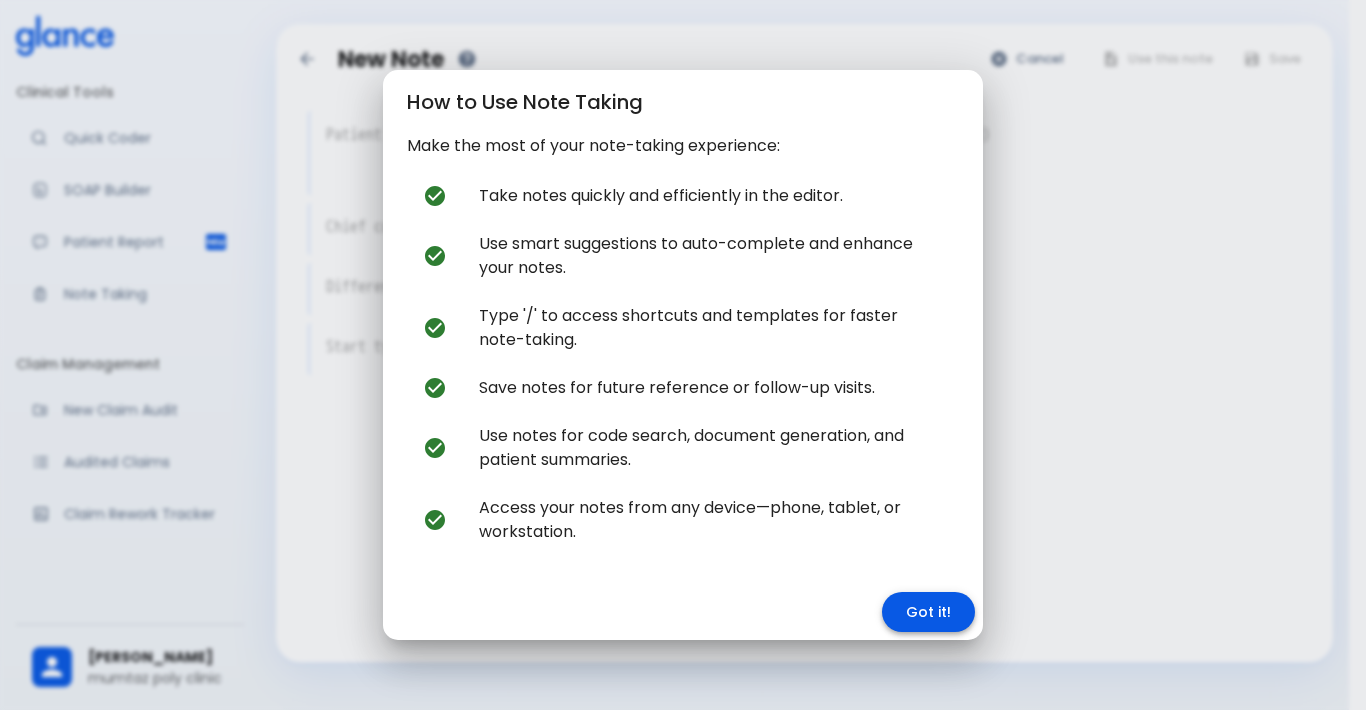 click on "Got it!" at bounding box center (928, 612) 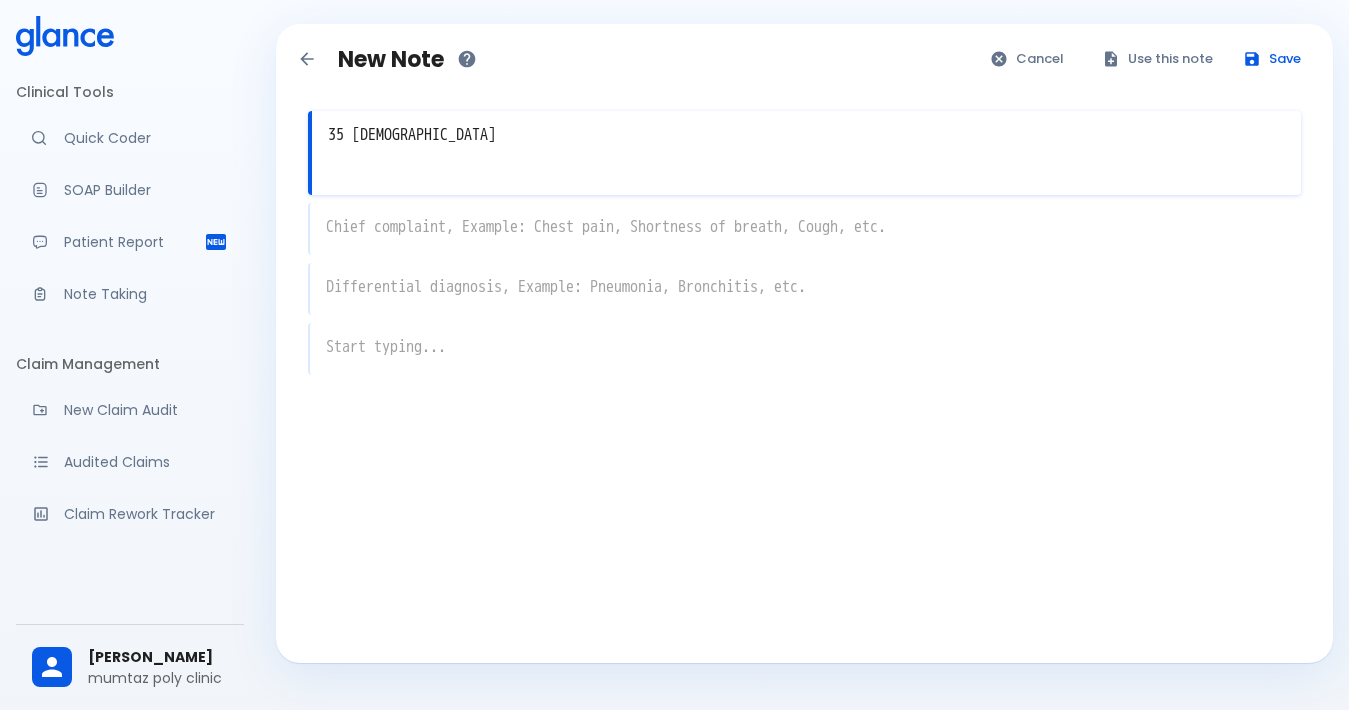 type on "35 [DEMOGRAPHIC_DATA]" 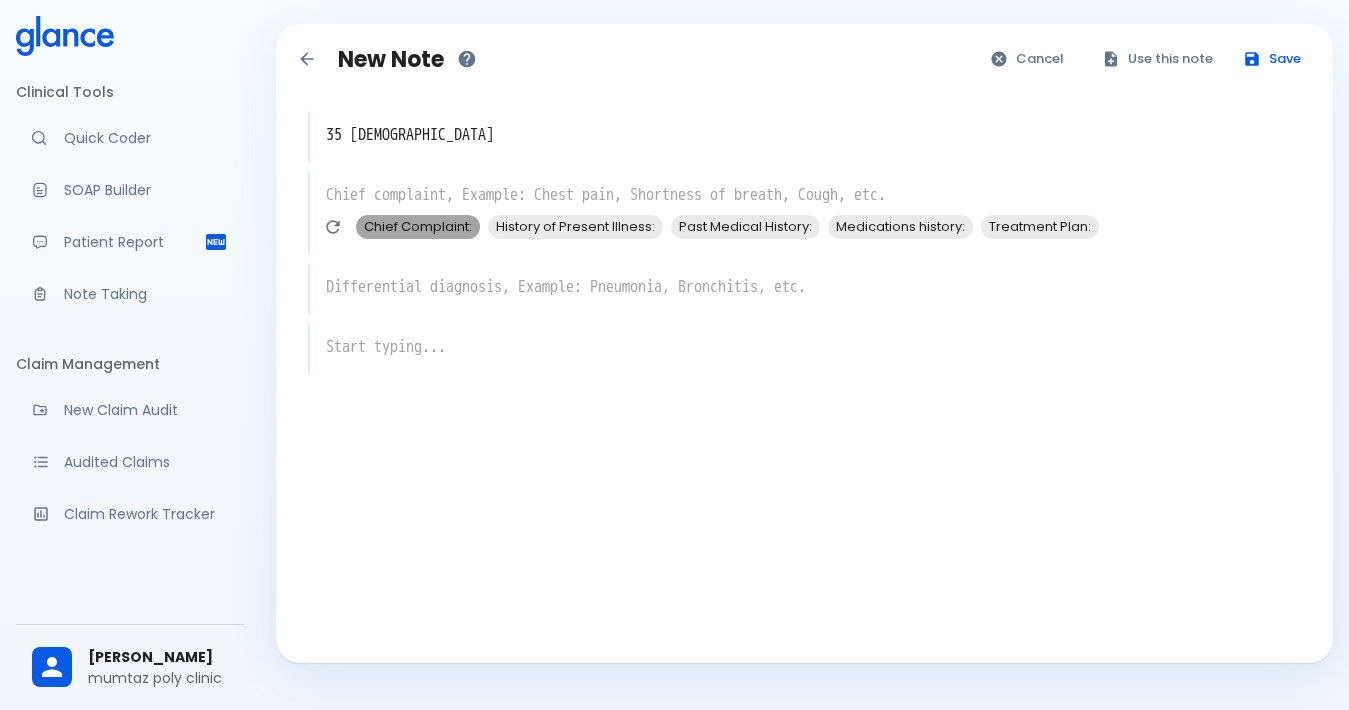 click on "Chief Complaint:" at bounding box center [418, 226] 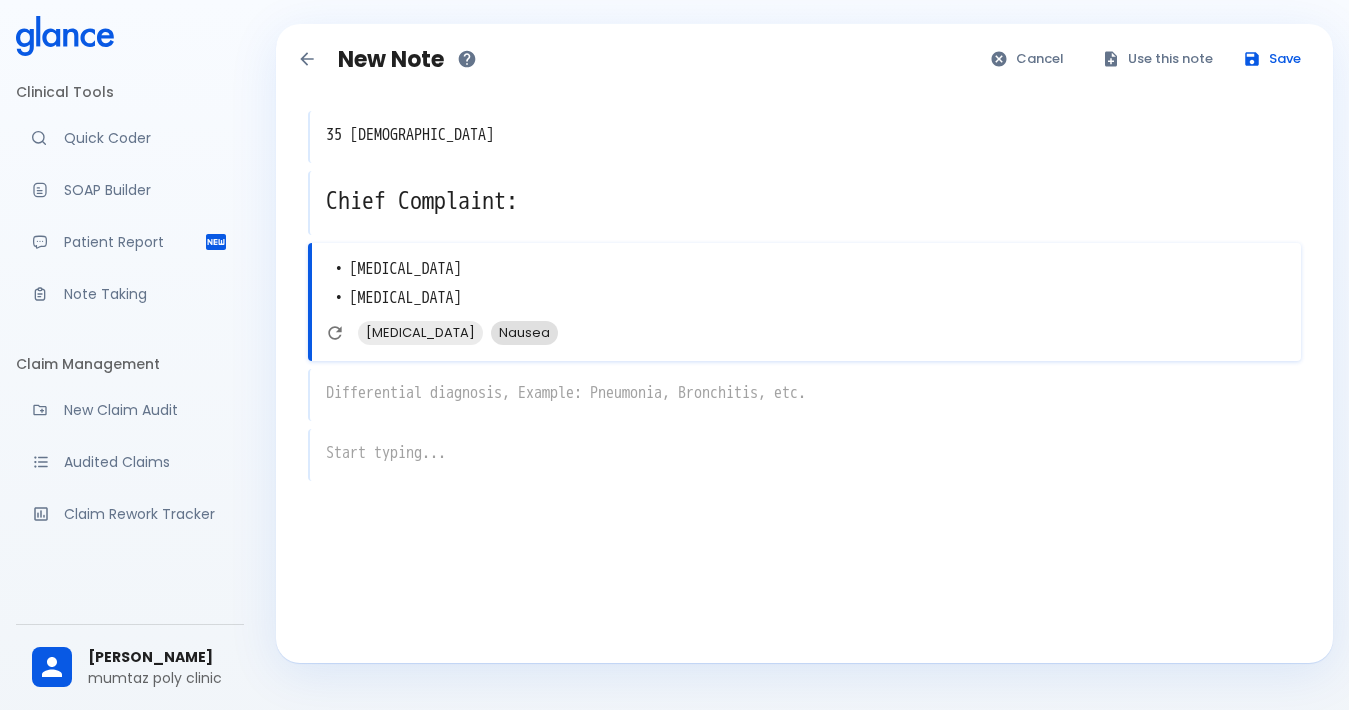 click on "Nausea" at bounding box center [524, 332] 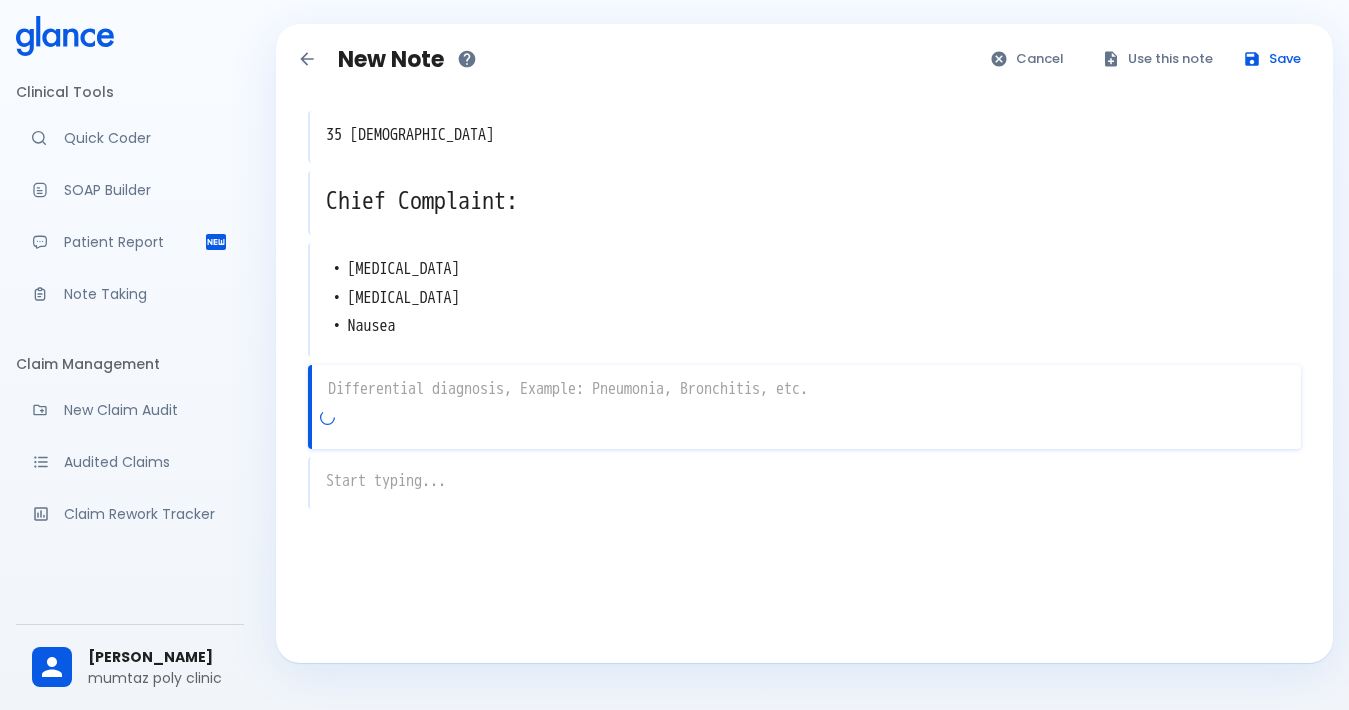click on "x" at bounding box center [804, 407] 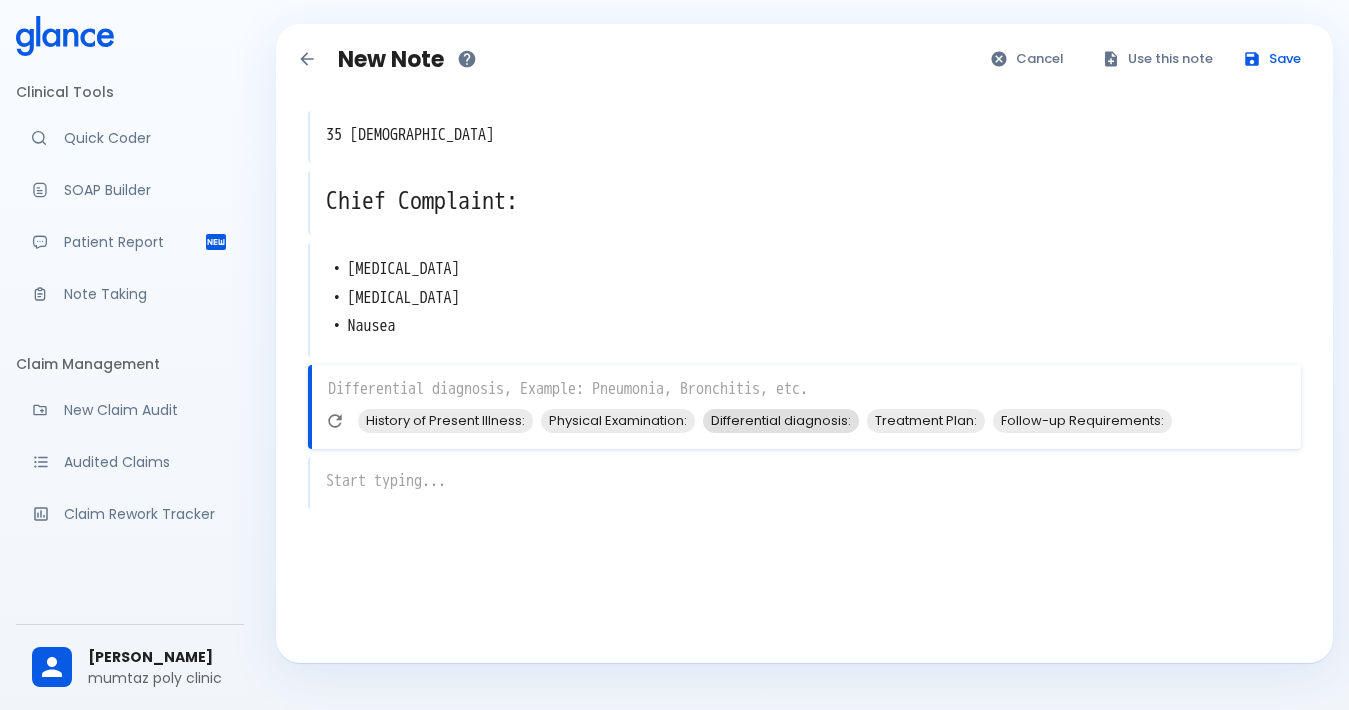 click on "Differential diagnosis:" at bounding box center (781, 420) 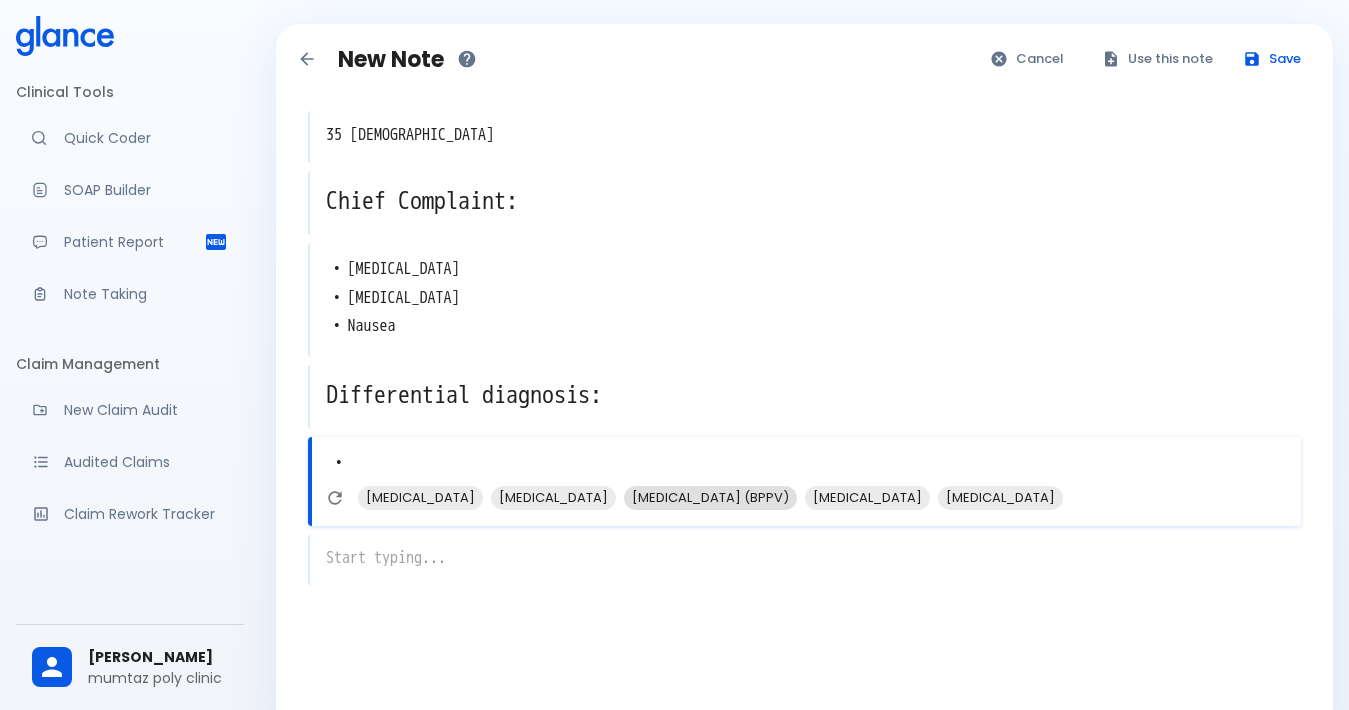 click on "[MEDICAL_DATA] (BPPV)" at bounding box center [710, 497] 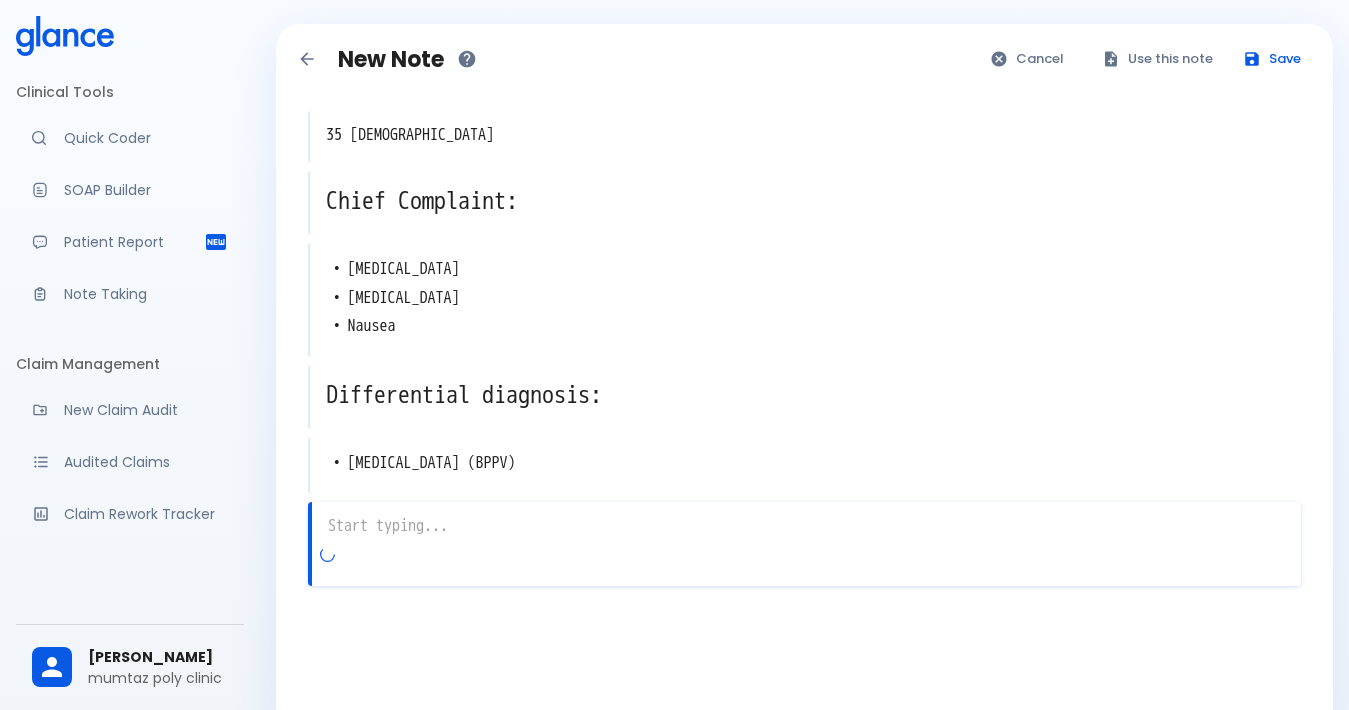 click on "x" at bounding box center [804, 544] 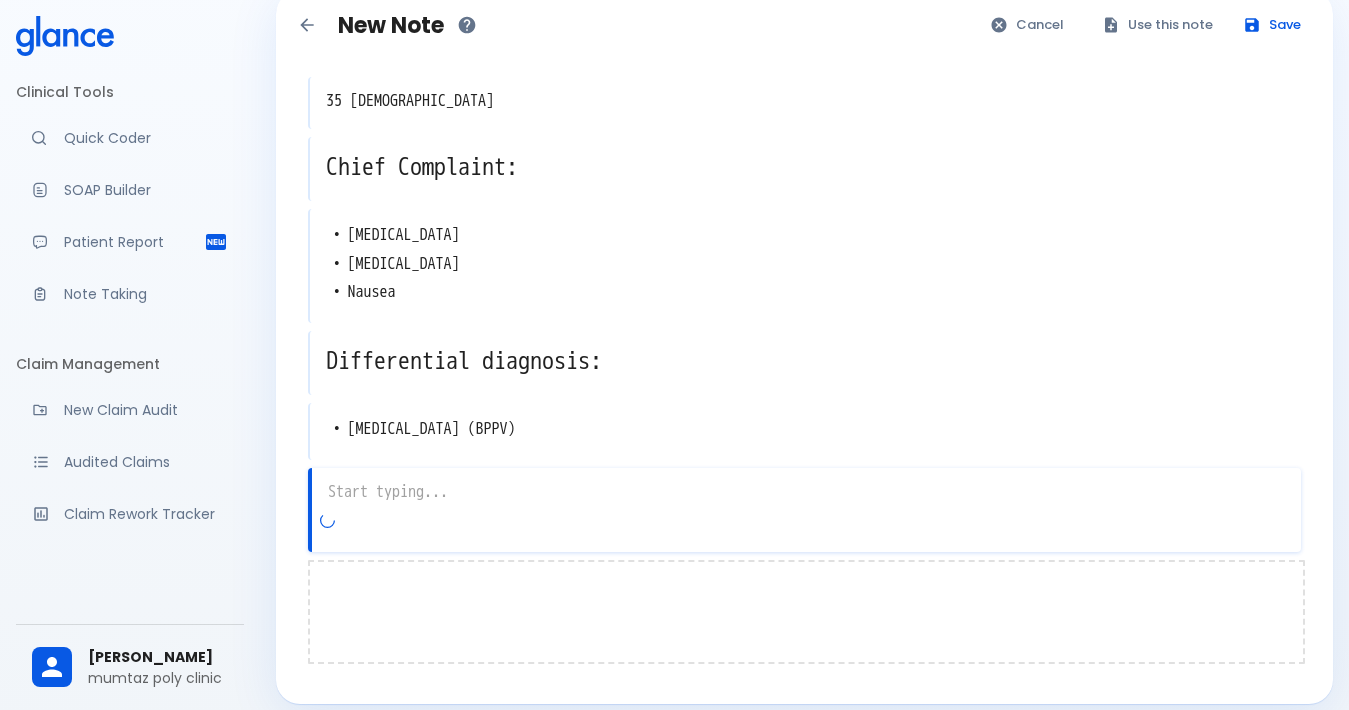scroll, scrollTop: 52, scrollLeft: 0, axis: vertical 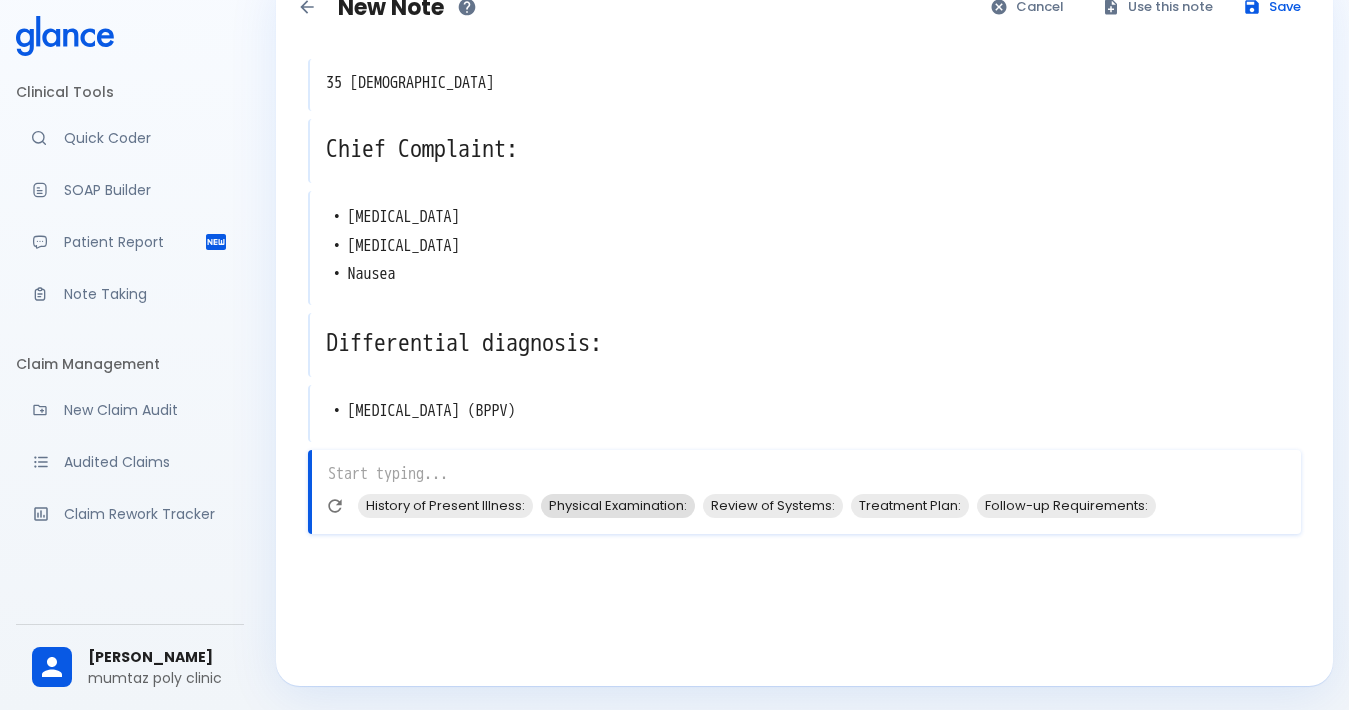click on "Physical Examination:" at bounding box center (618, 505) 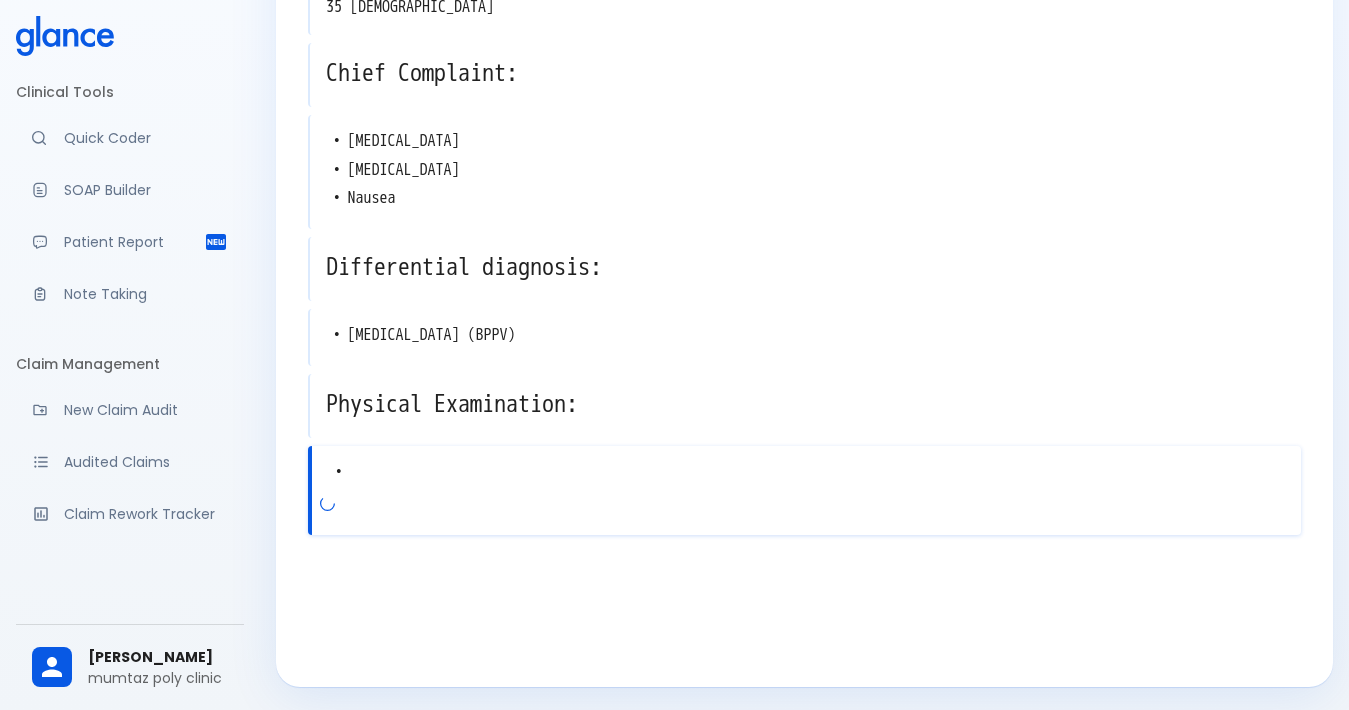 scroll, scrollTop: 129, scrollLeft: 0, axis: vertical 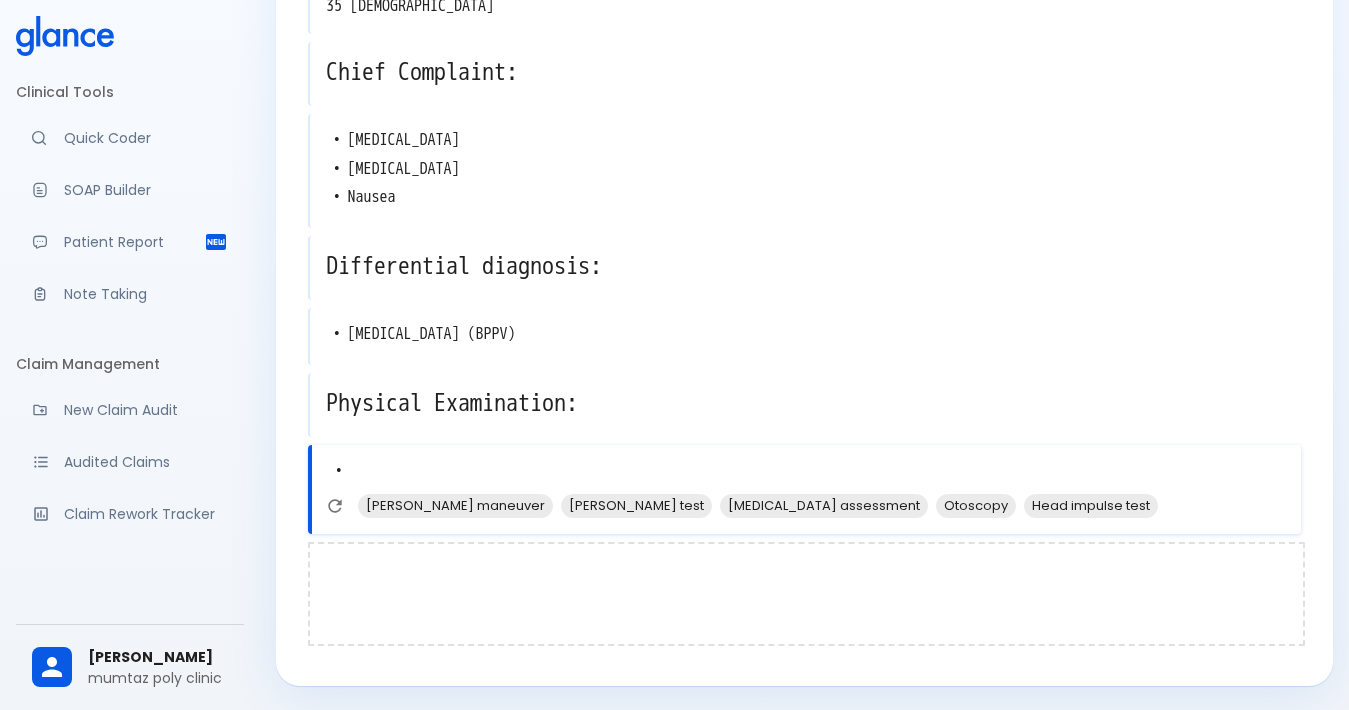 click at bounding box center [806, 594] 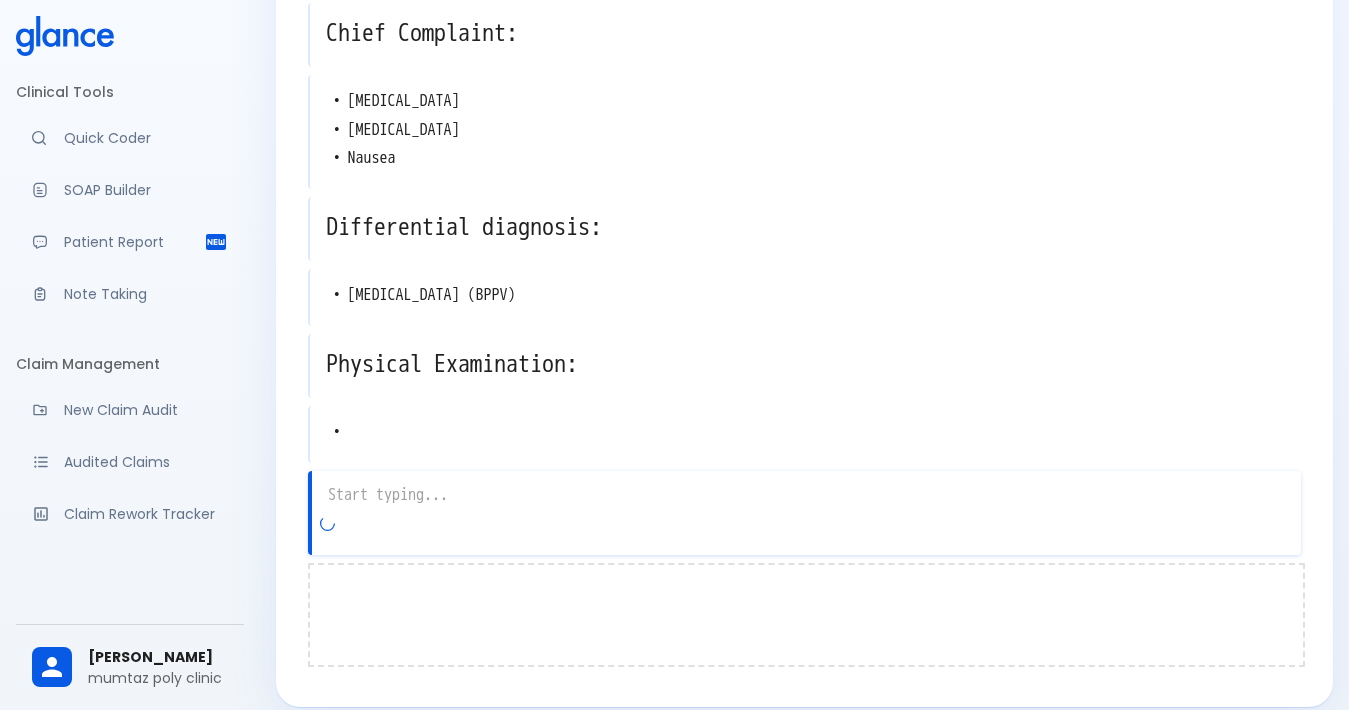 scroll, scrollTop: 189, scrollLeft: 0, axis: vertical 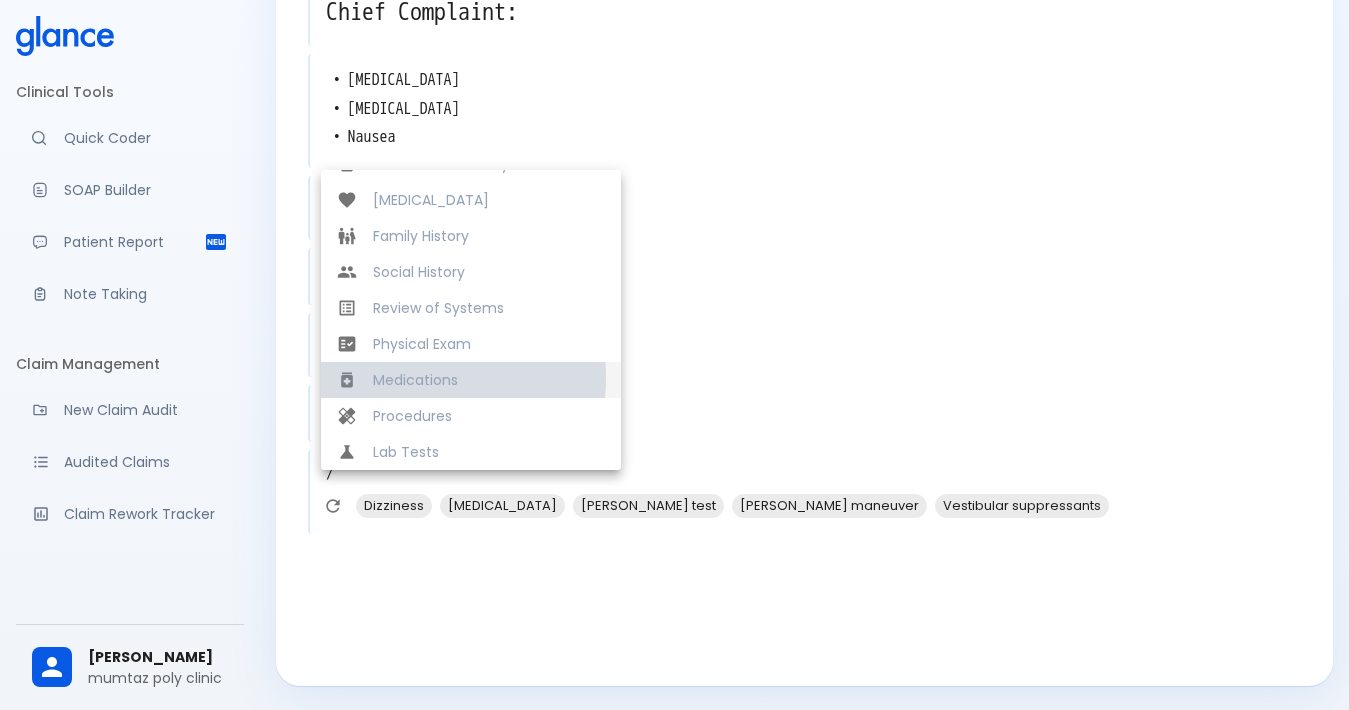 click on "Medications" at bounding box center [489, 380] 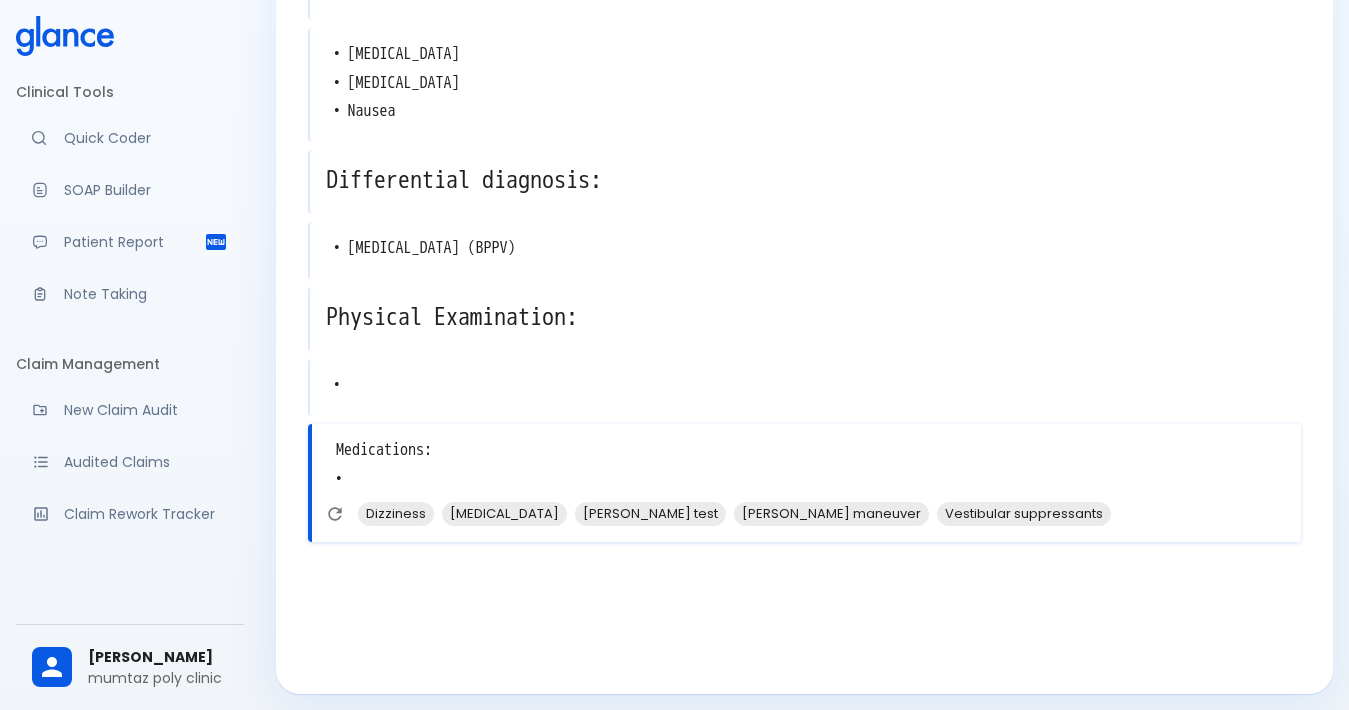scroll, scrollTop: 223, scrollLeft: 0, axis: vertical 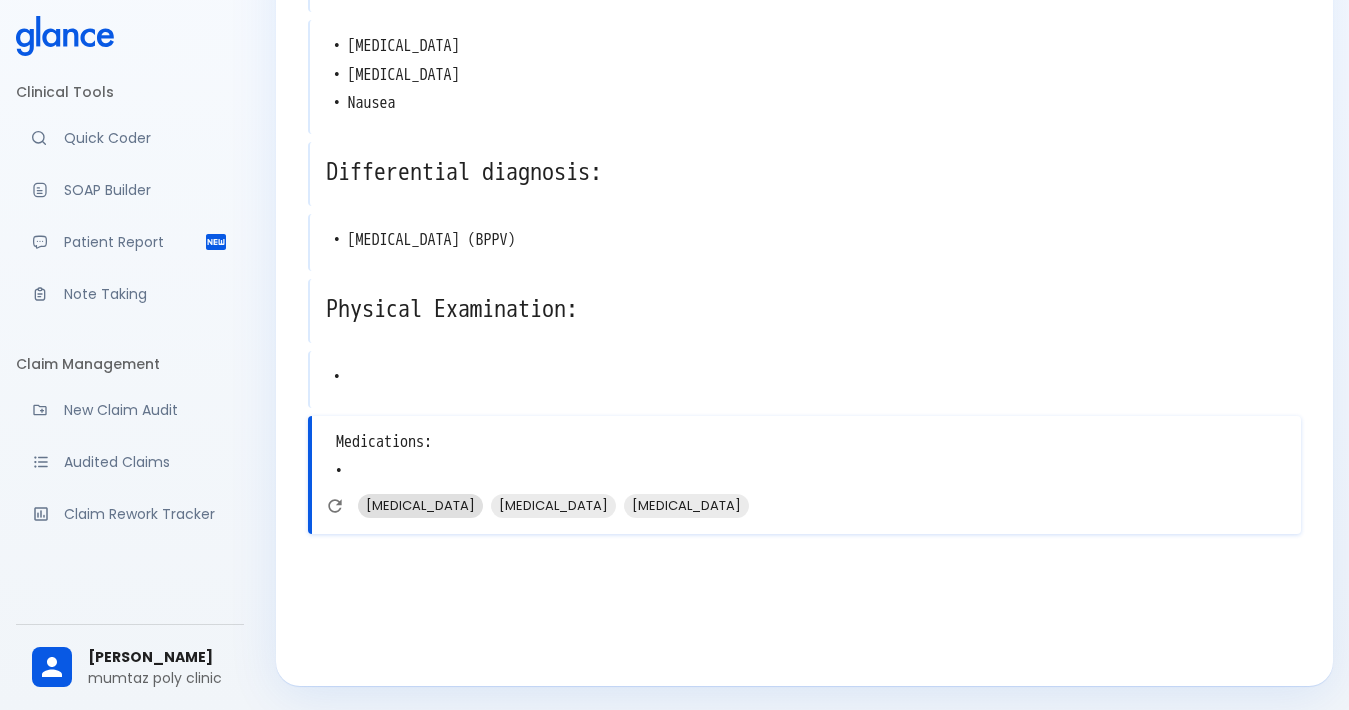 click on "[MEDICAL_DATA]" at bounding box center [420, 505] 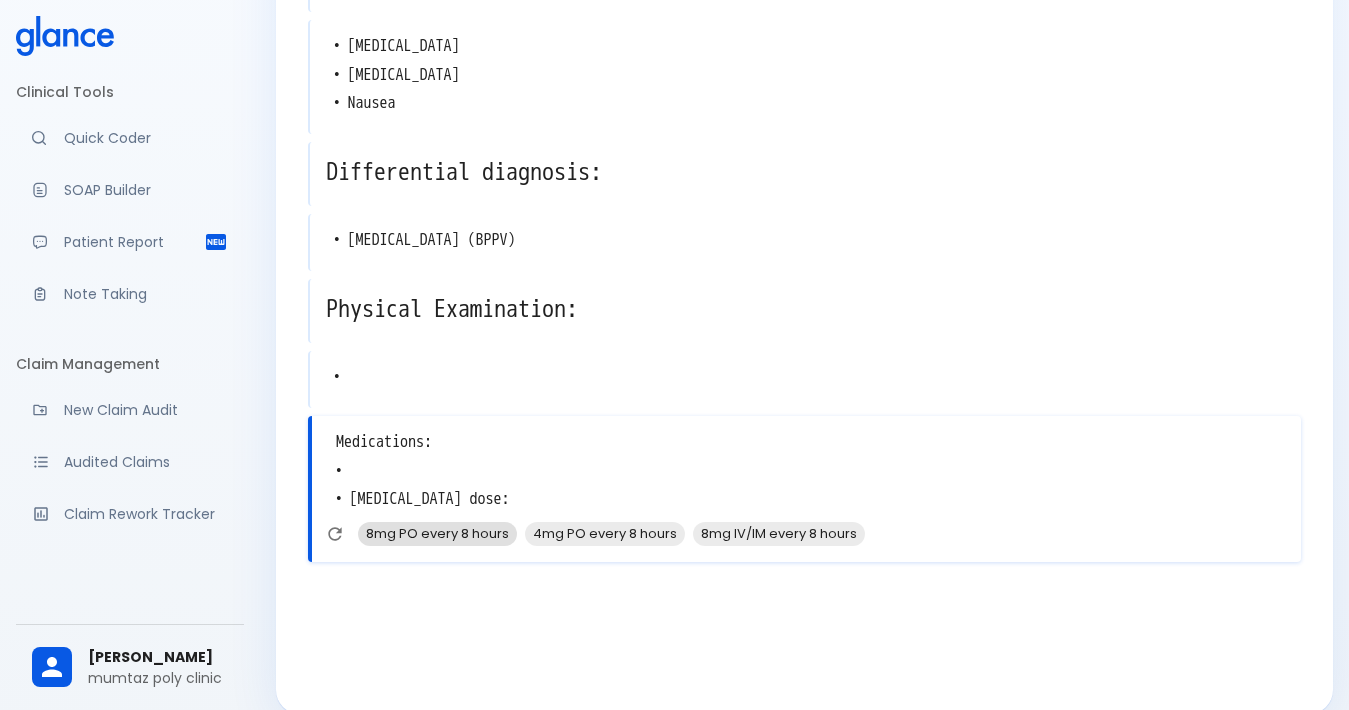 click on "8mg PO every 8 hours" at bounding box center [437, 533] 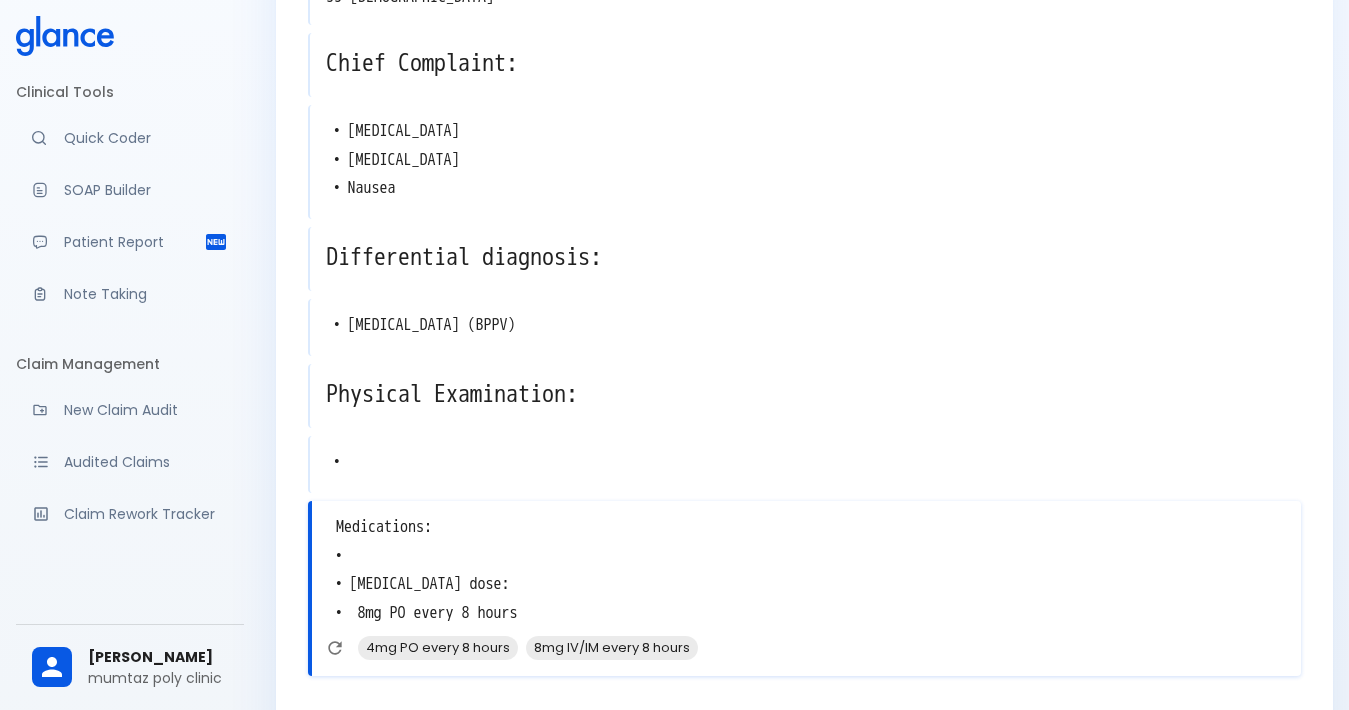 scroll, scrollTop: 0, scrollLeft: 0, axis: both 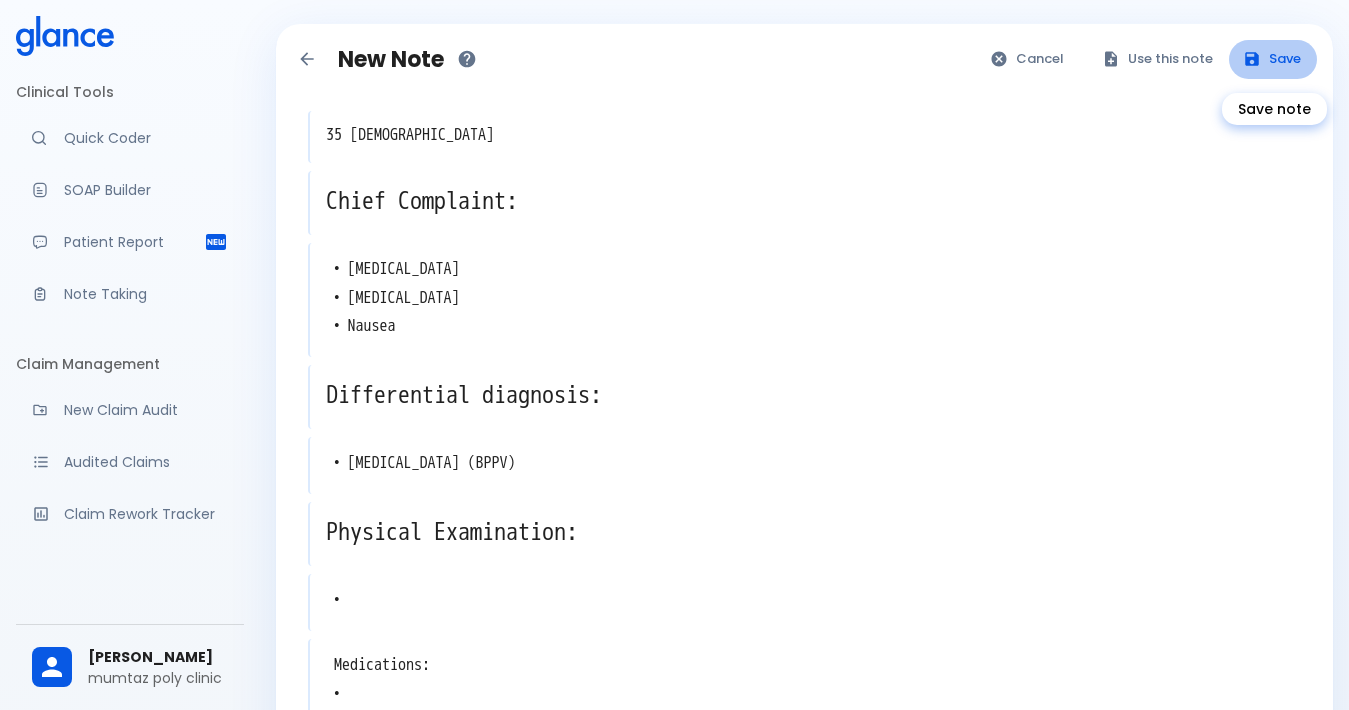 click 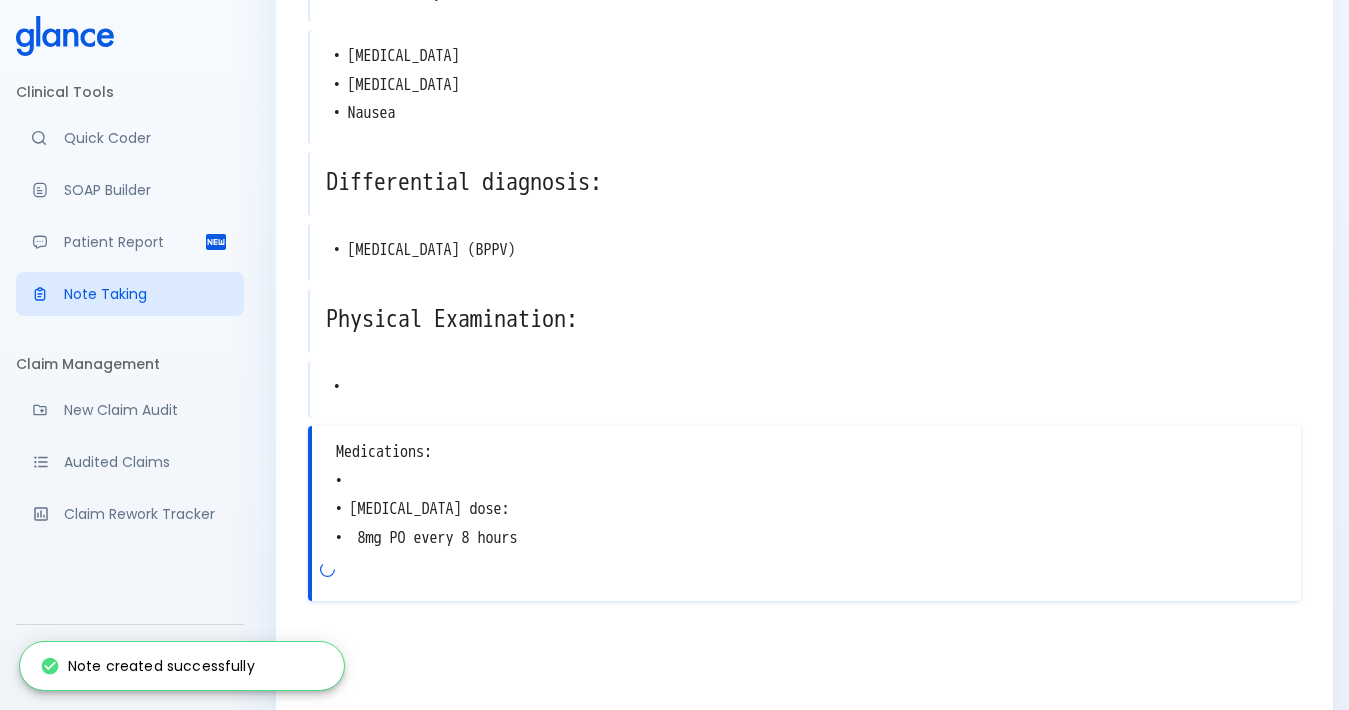 scroll, scrollTop: 0, scrollLeft: 0, axis: both 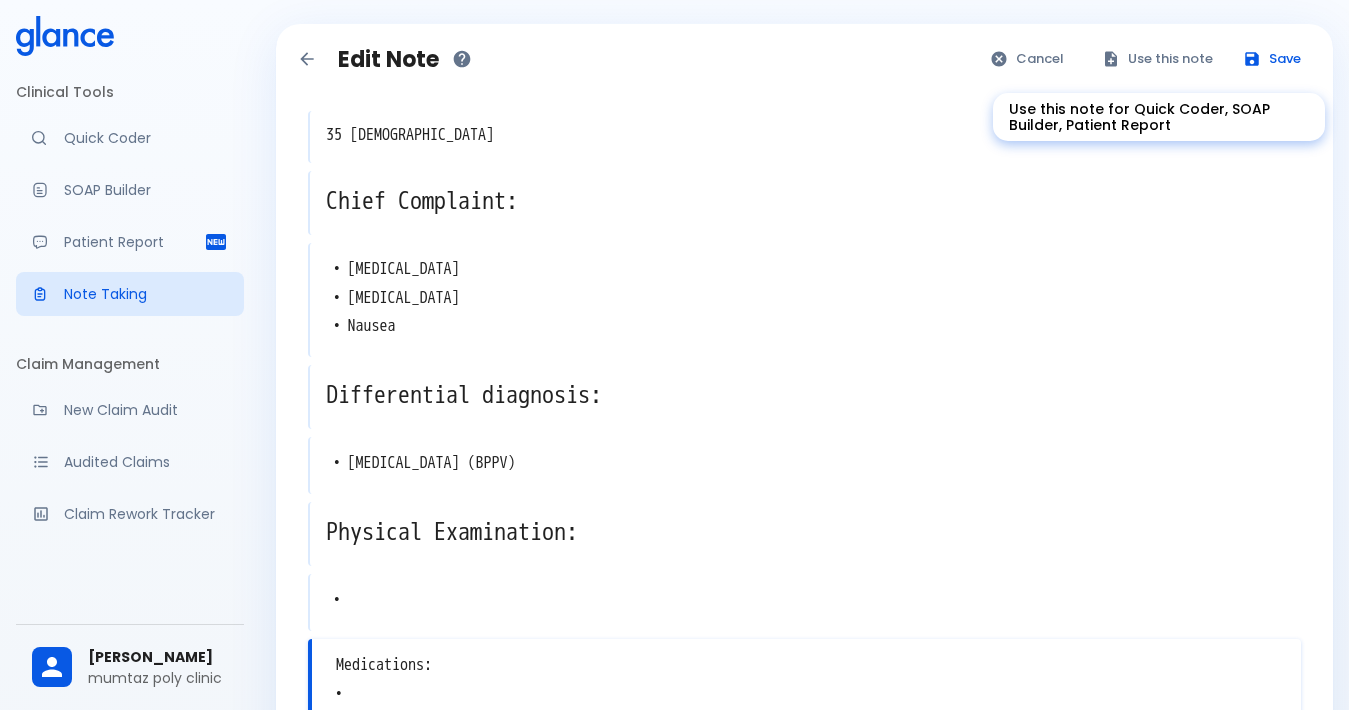 click on "Use this note" at bounding box center (1158, 59) 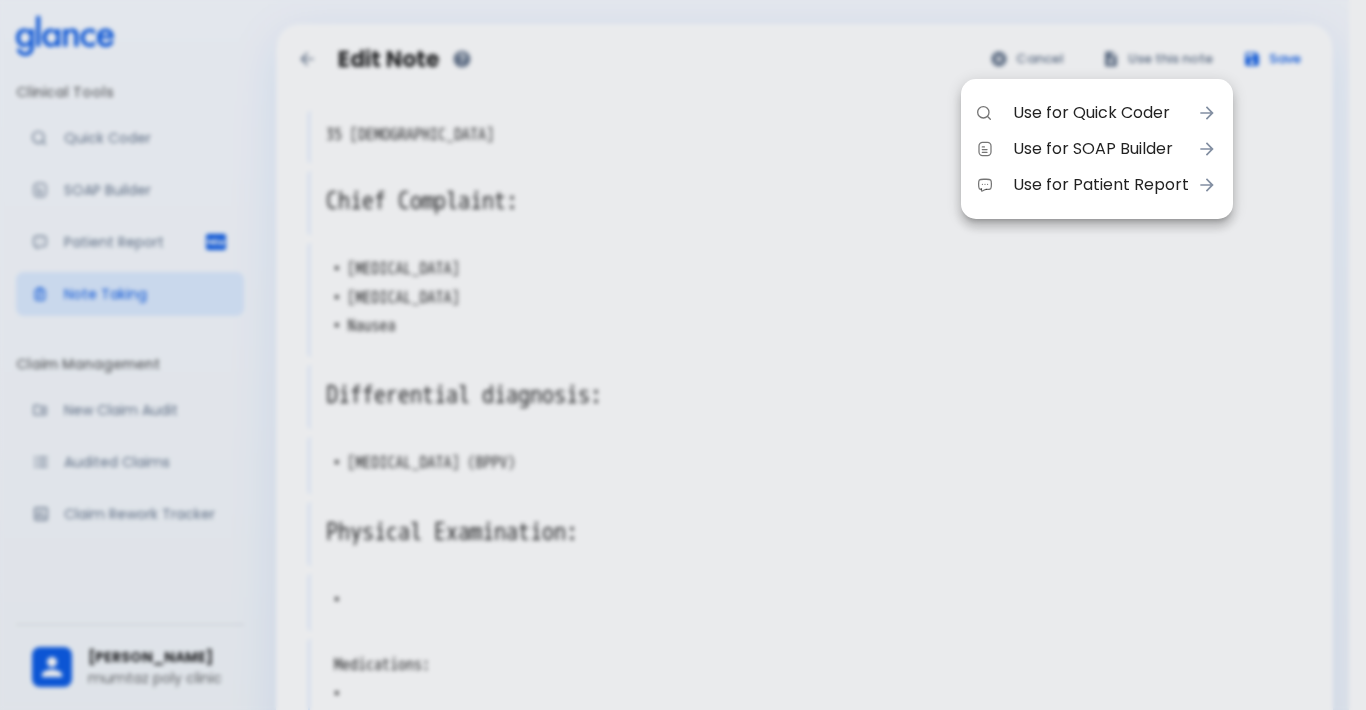 click on "Use for Quick Coder" at bounding box center (1101, 113) 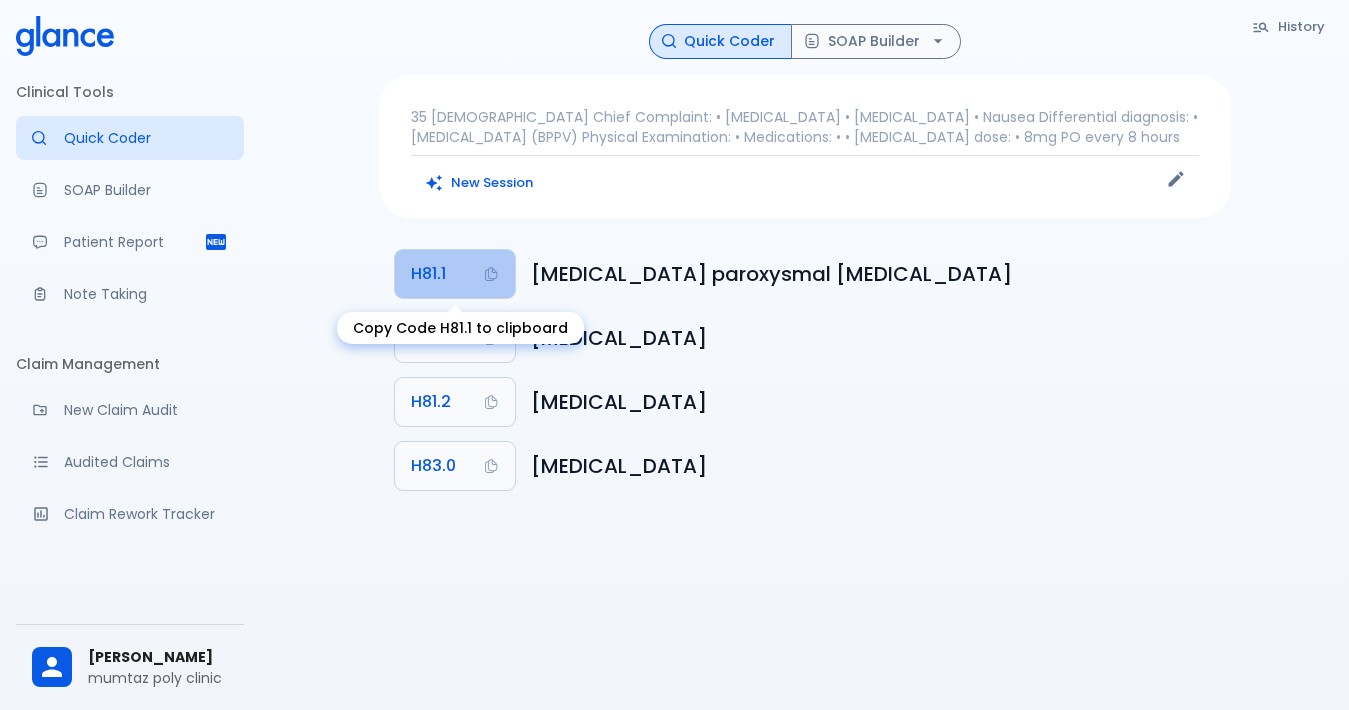 click on "H81.1" at bounding box center [455, 274] 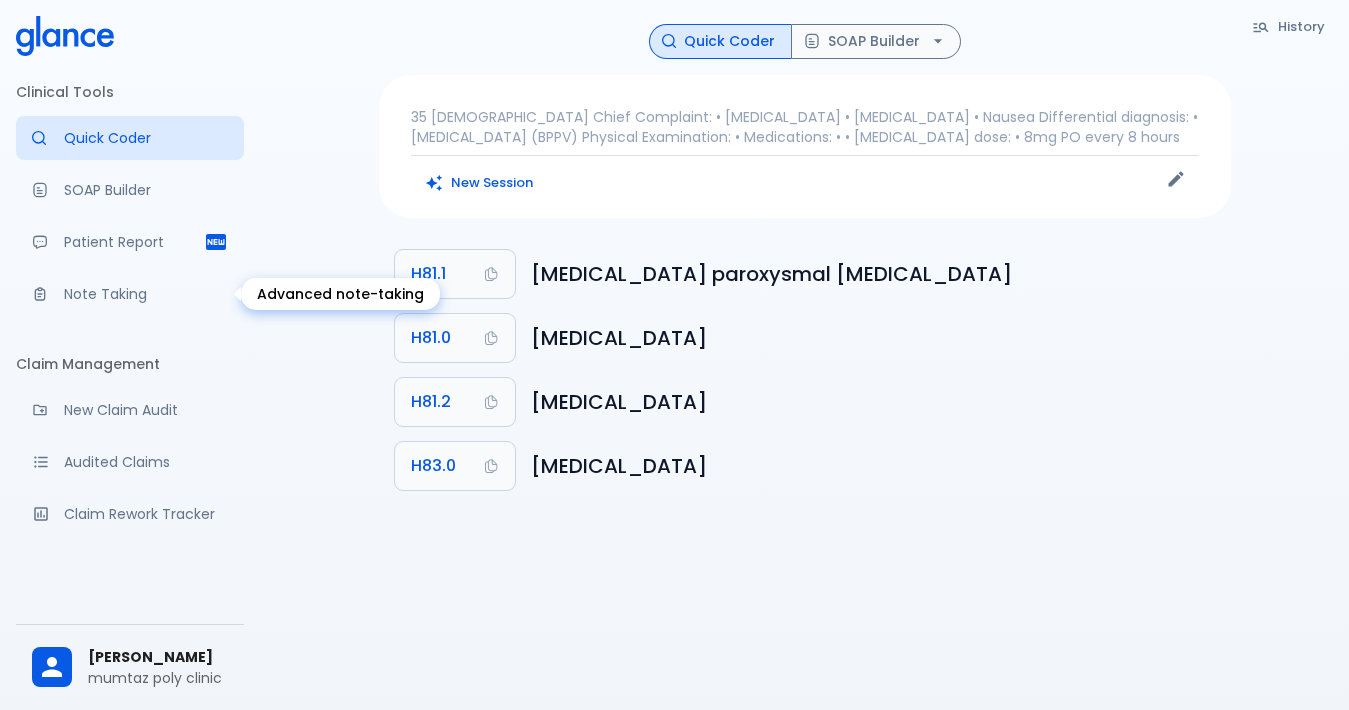 click at bounding box center (48, 294) 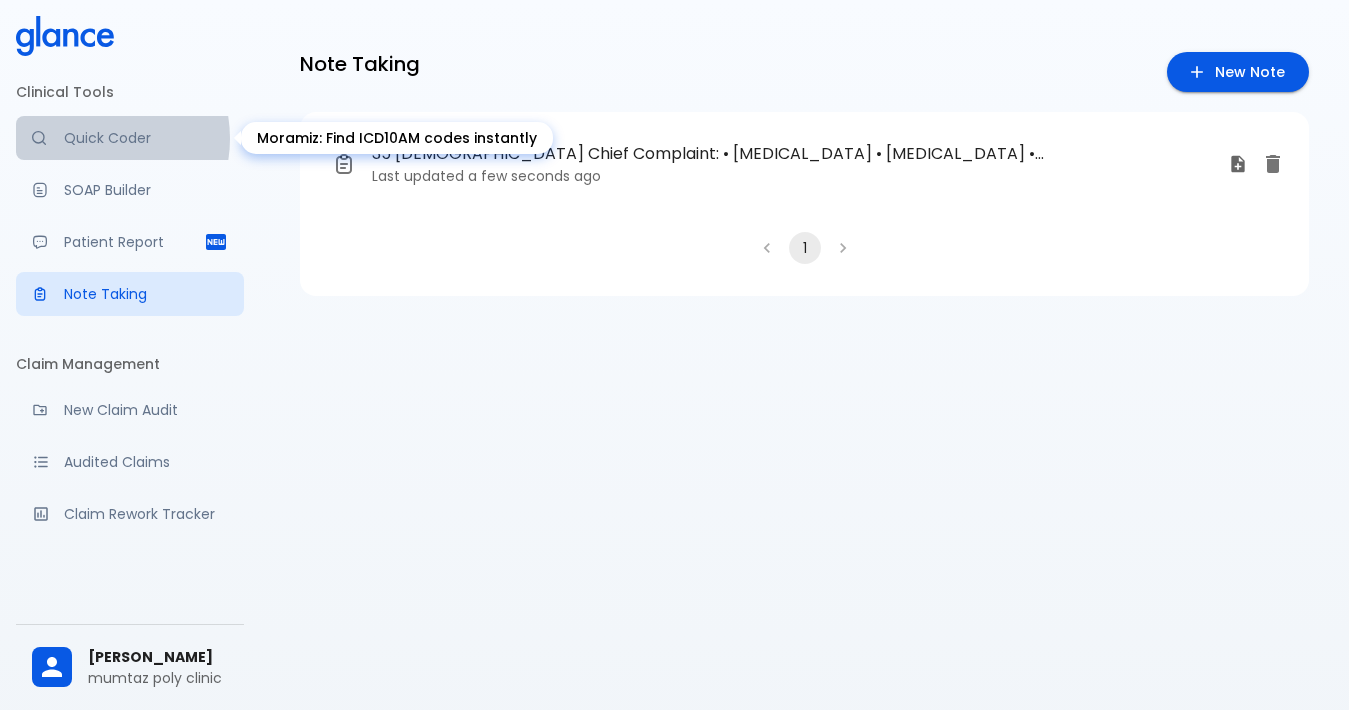 click on "Quick Coder" at bounding box center [146, 138] 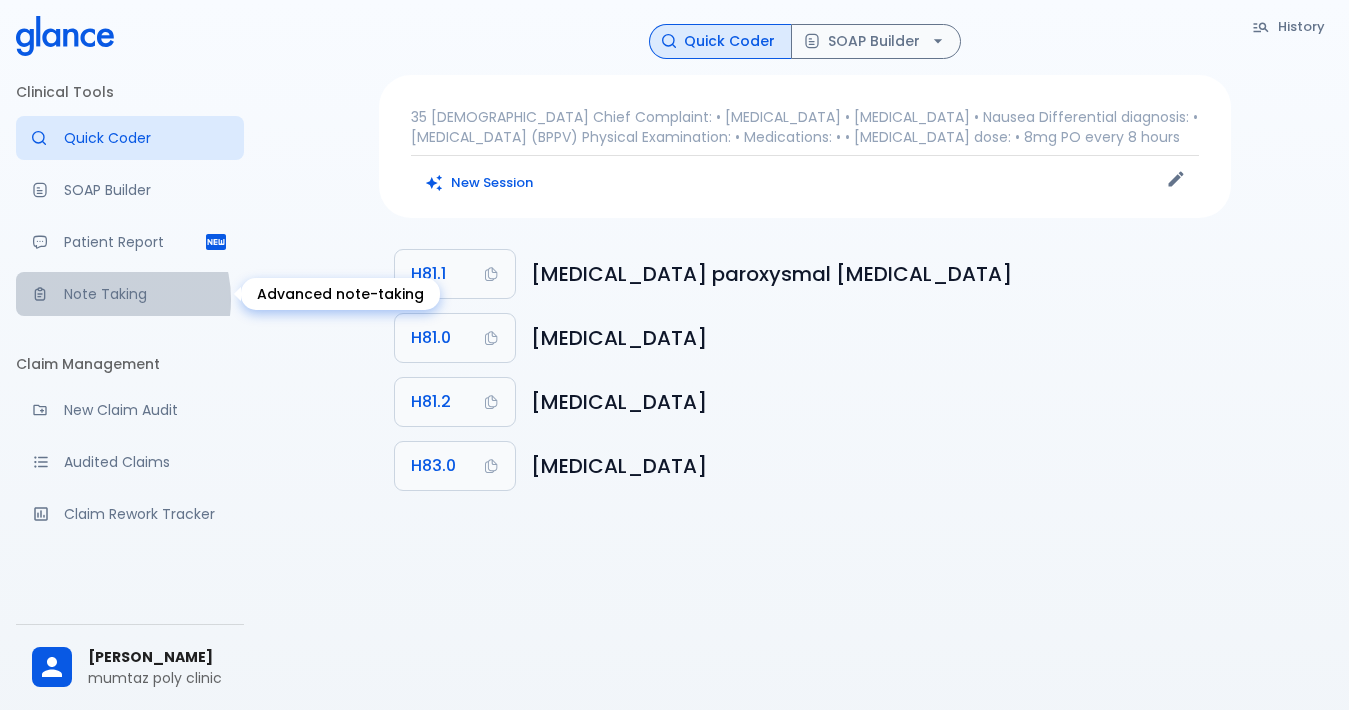 click on "Note Taking" at bounding box center (146, 294) 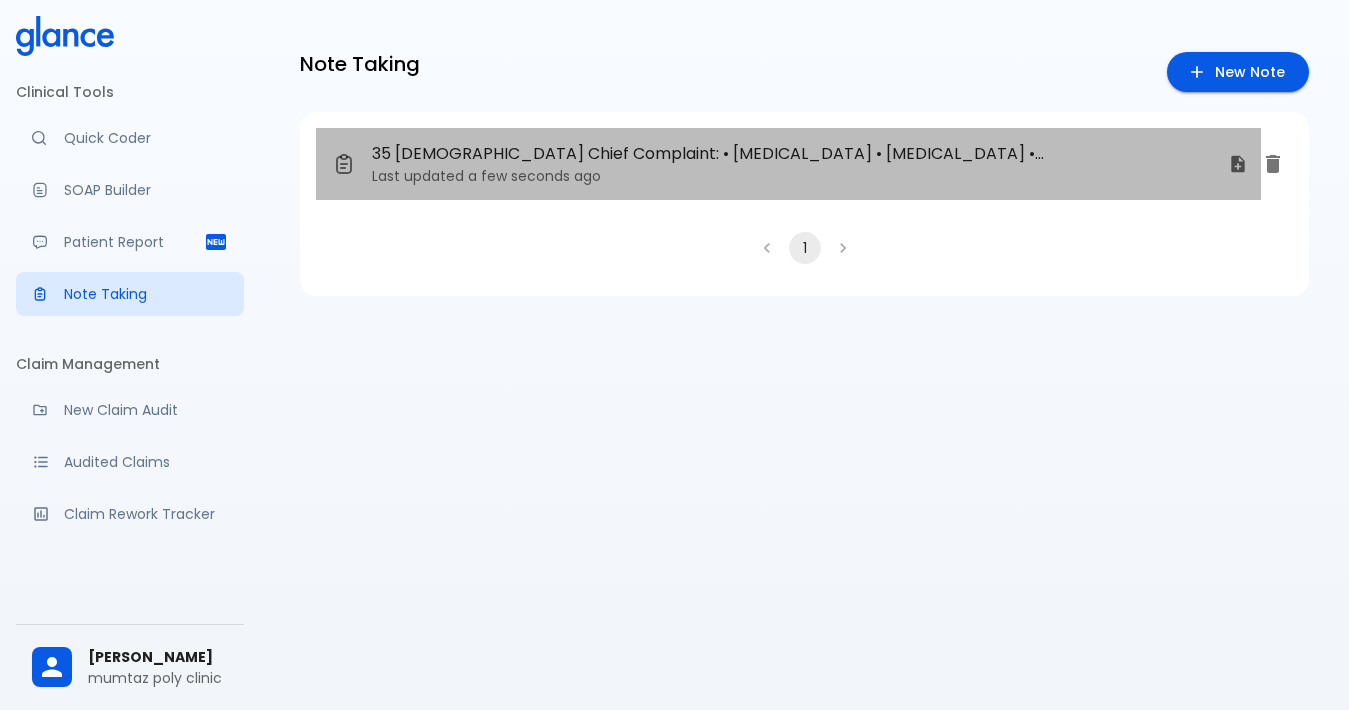 click on "Last updated   a few seconds ago" at bounding box center (792, 176) 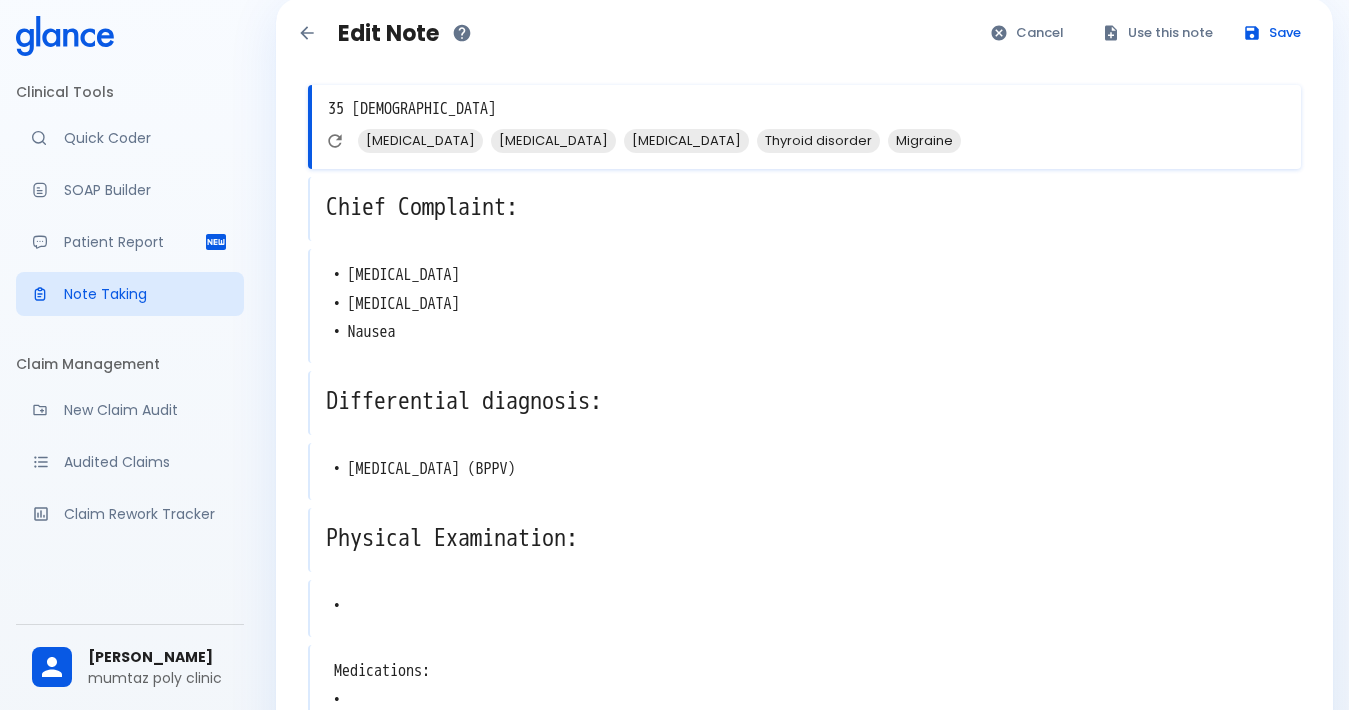 scroll, scrollTop: 0, scrollLeft: 0, axis: both 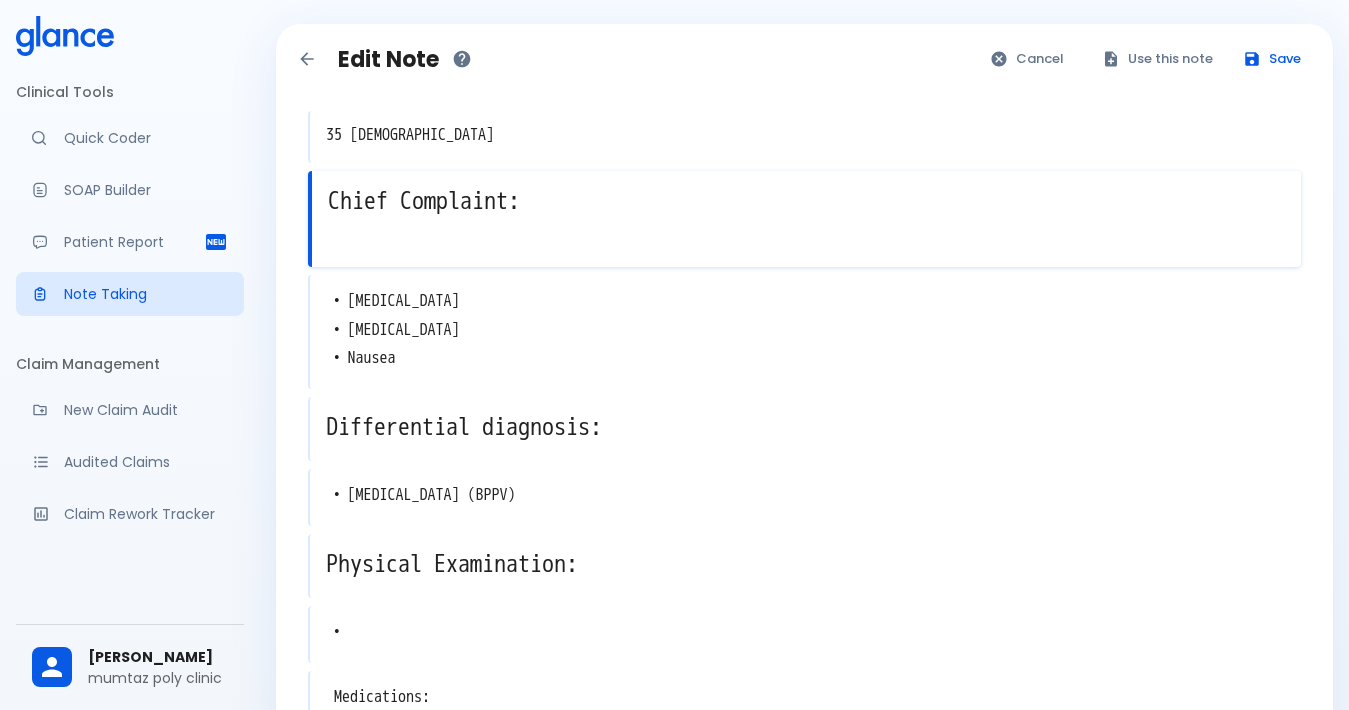click on "Chief Complaint:" at bounding box center [806, 201] 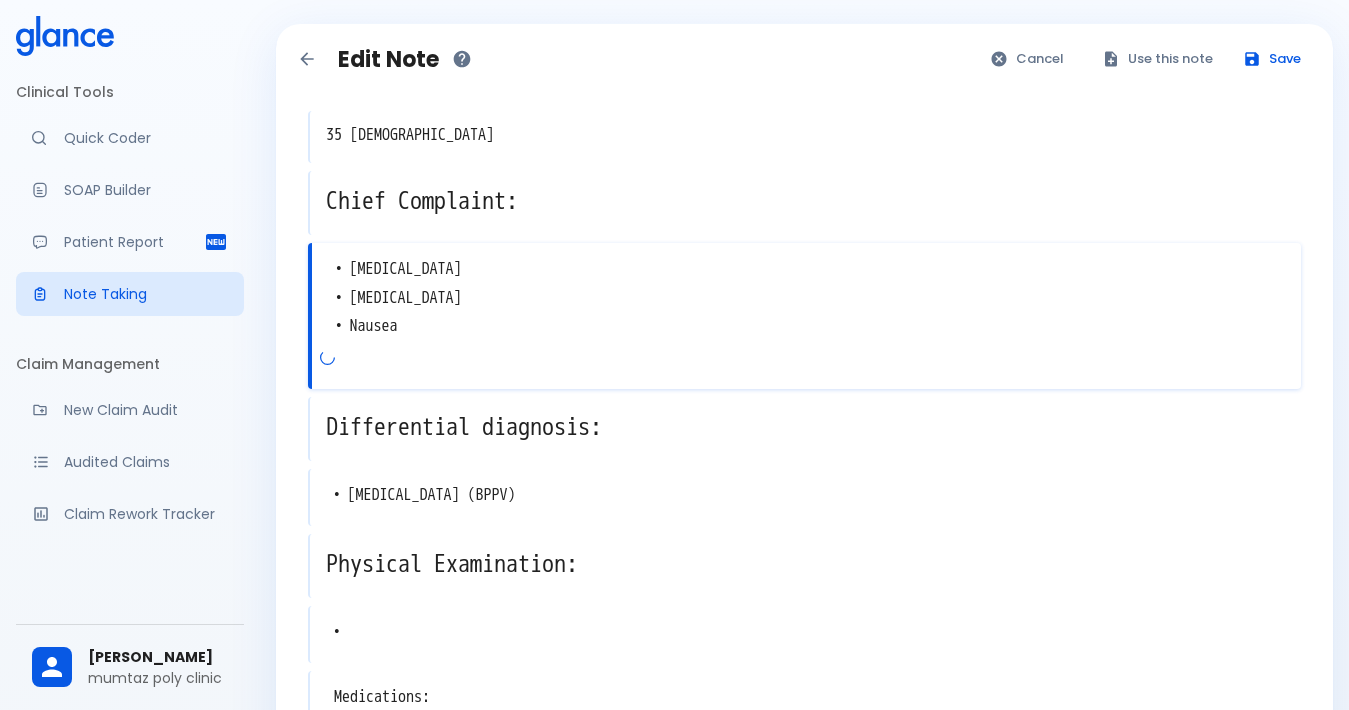 drag, startPoint x: 333, startPoint y: 302, endPoint x: 397, endPoint y: 312, distance: 64.77654 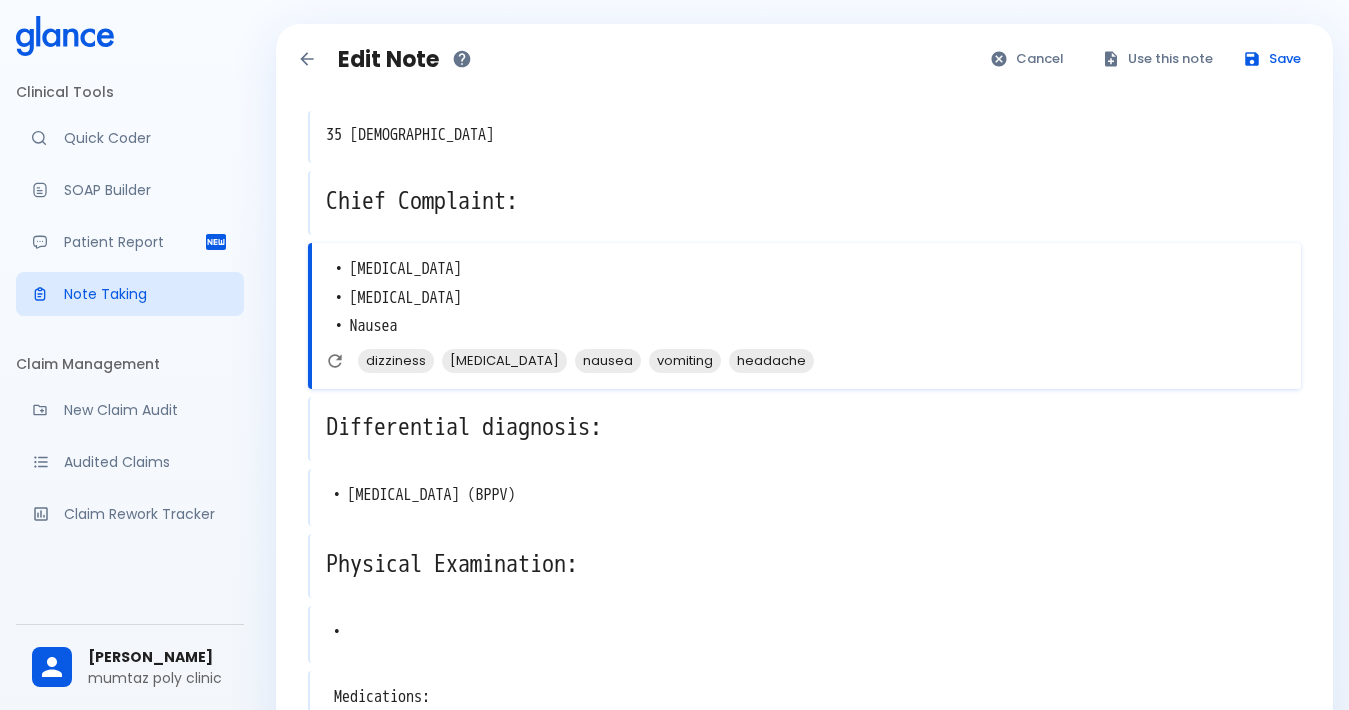drag, startPoint x: 335, startPoint y: 271, endPoint x: 437, endPoint y: 333, distance: 119.36499 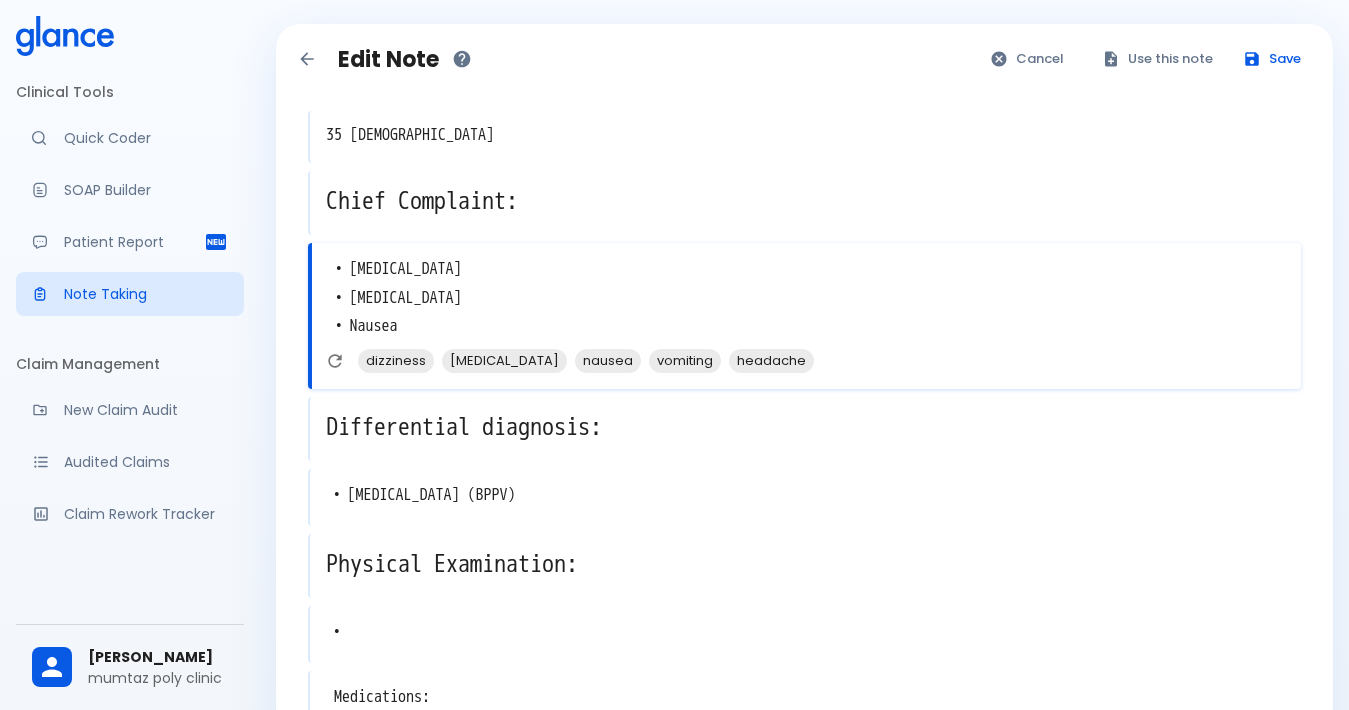 click on "• [MEDICAL_DATA]
• [MEDICAL_DATA]
• Nausea" at bounding box center (806, 298) 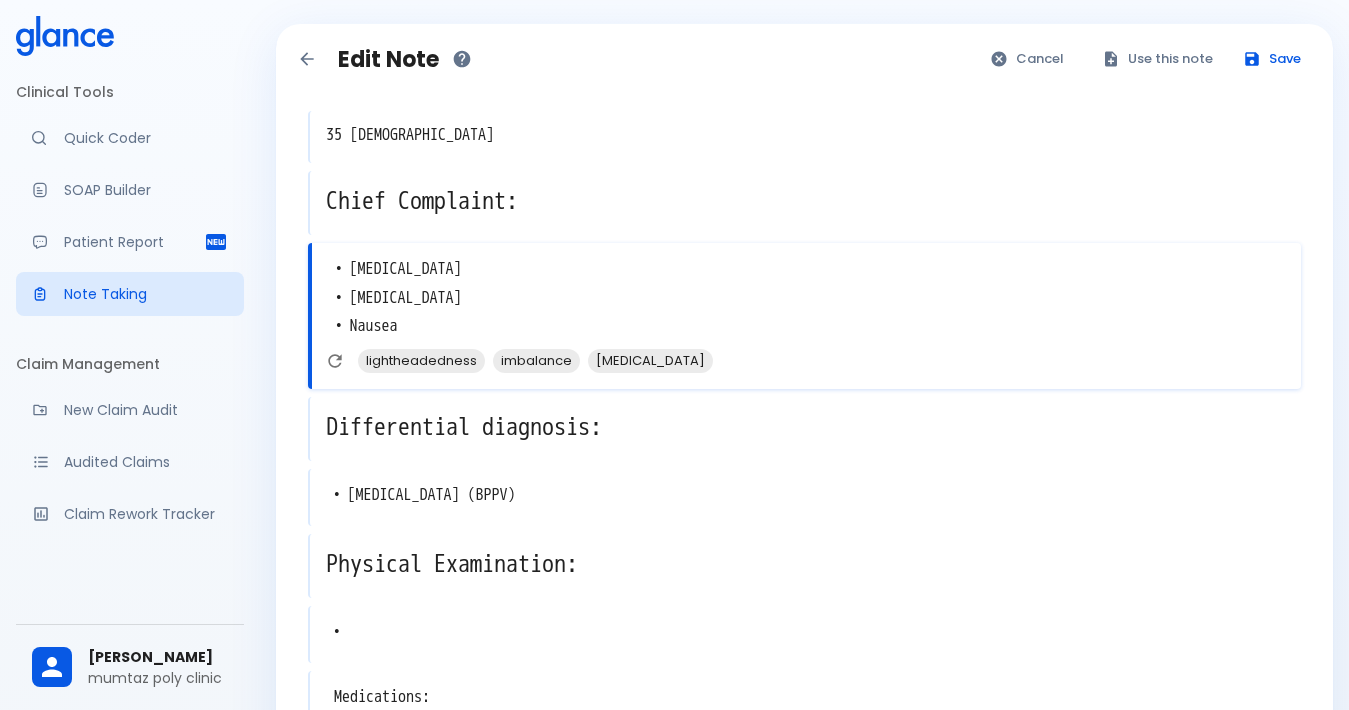 click on "• [MEDICAL_DATA]
• [MEDICAL_DATA]
• Nausea" at bounding box center [806, 298] 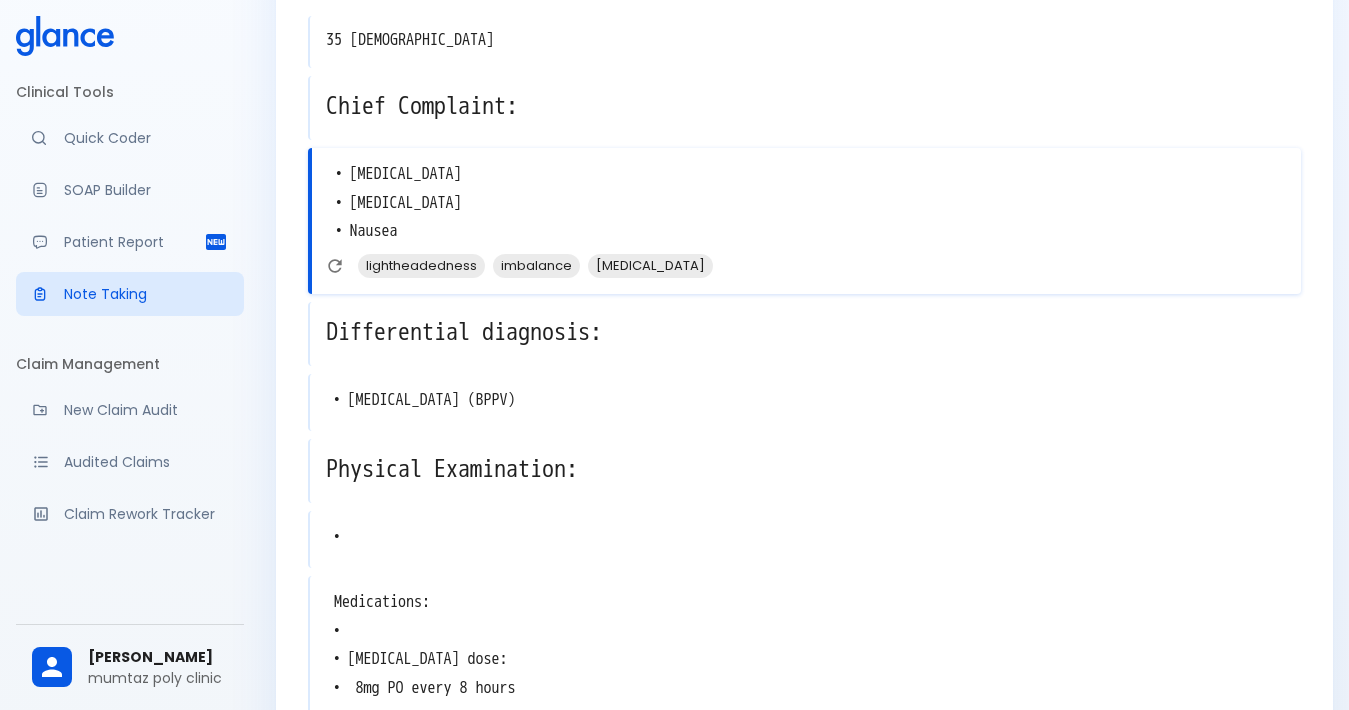 scroll, scrollTop: 0, scrollLeft: 0, axis: both 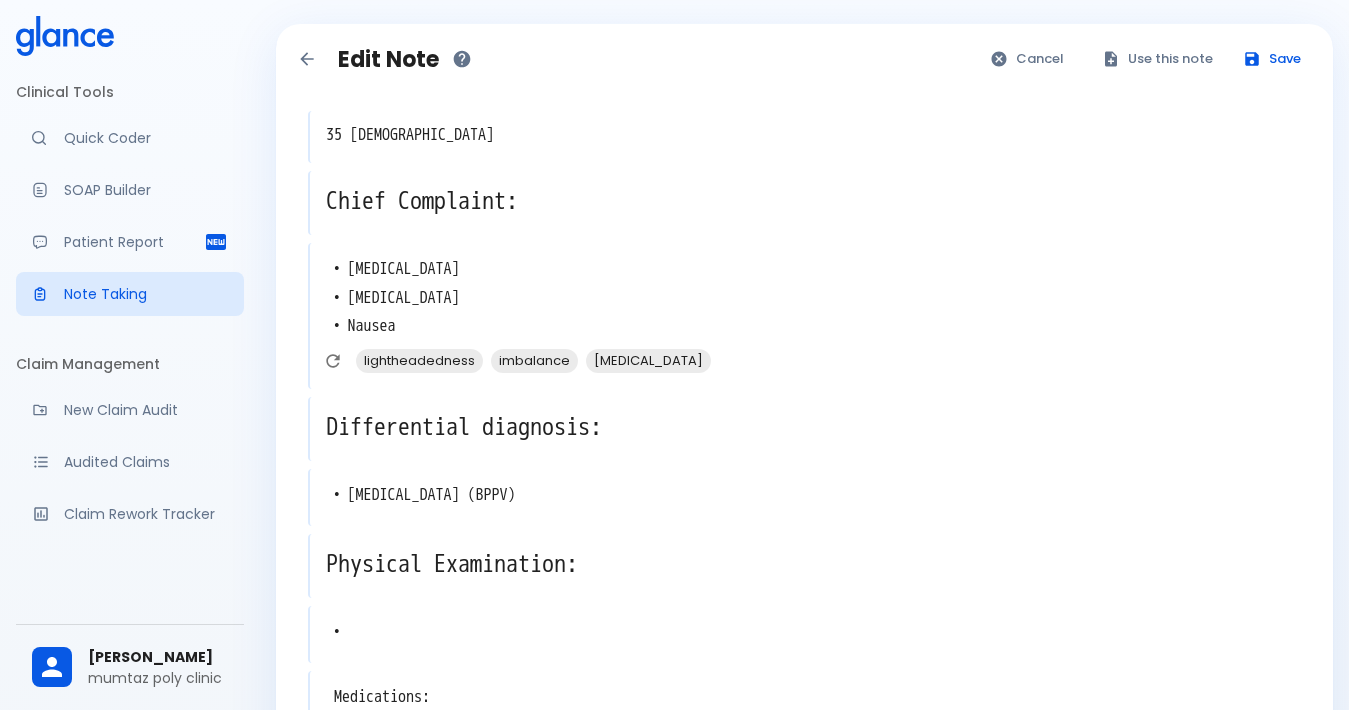 click on "Edit Note" at bounding box center [384, 59] 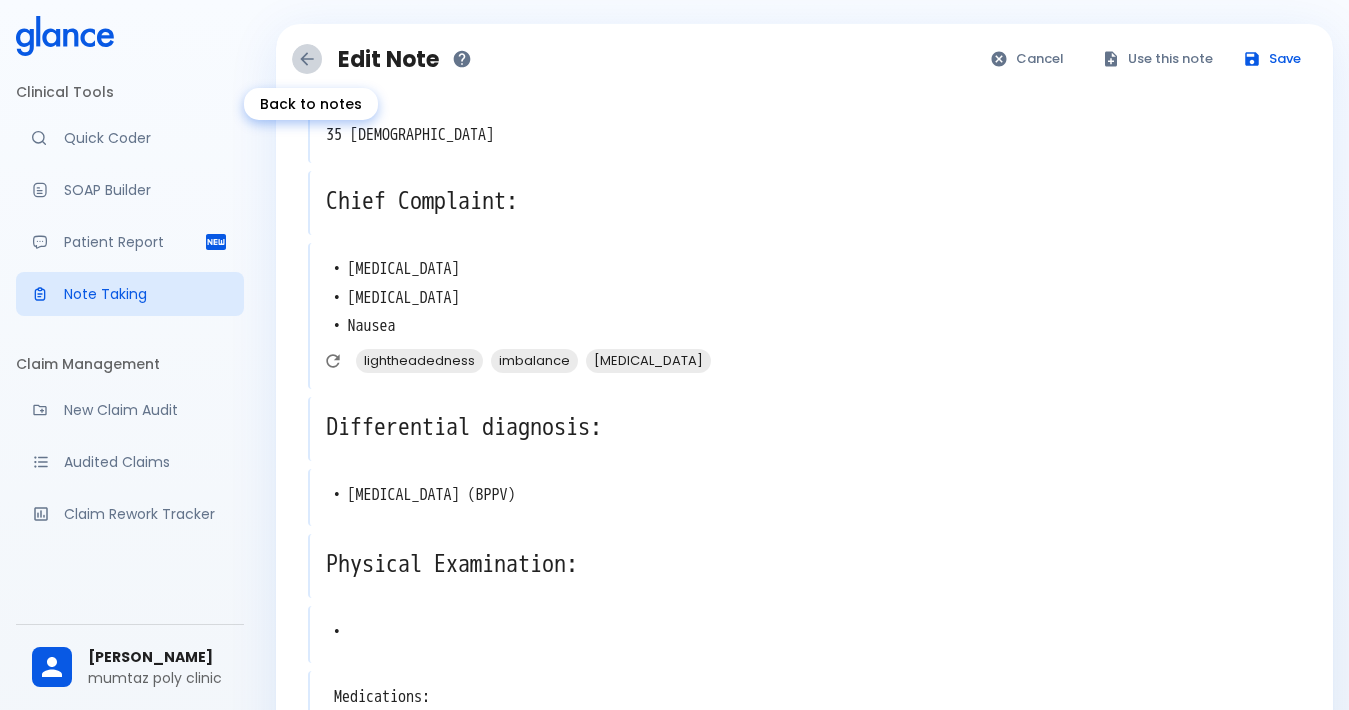 click at bounding box center [307, 59] 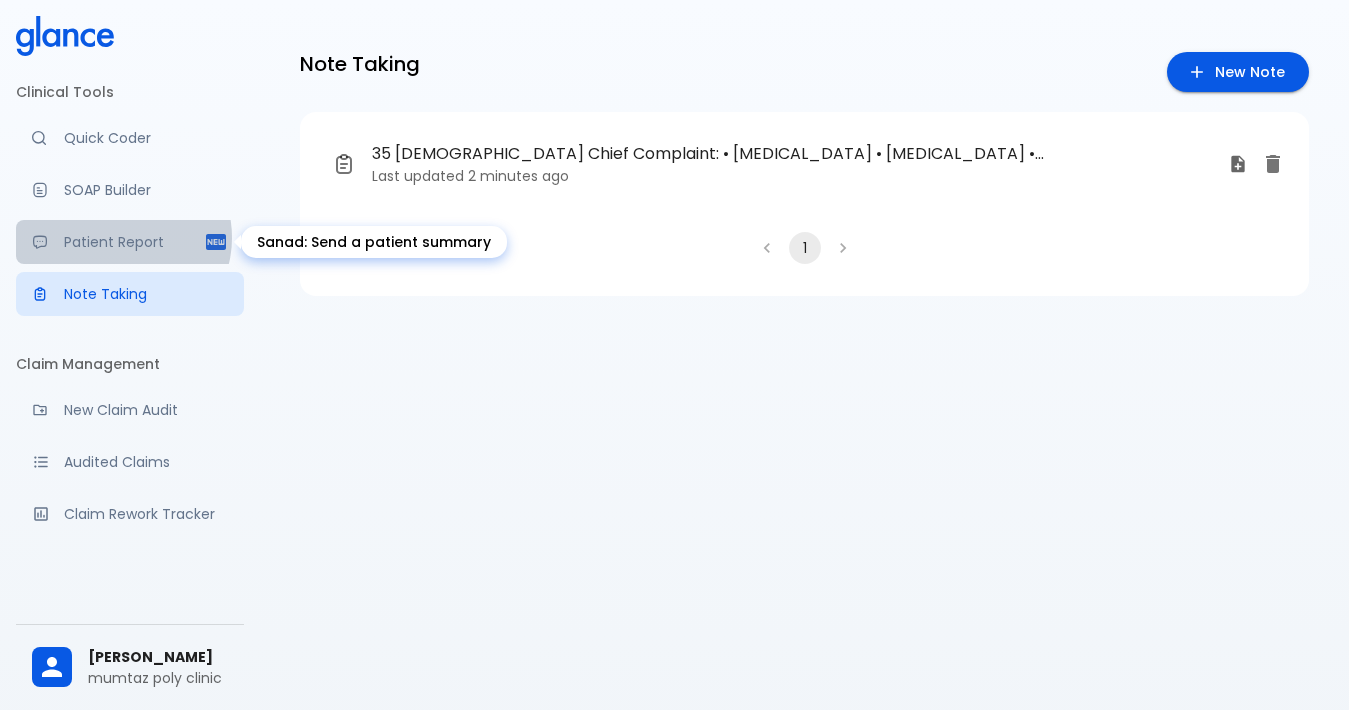 click on "Patient Report" at bounding box center (134, 242) 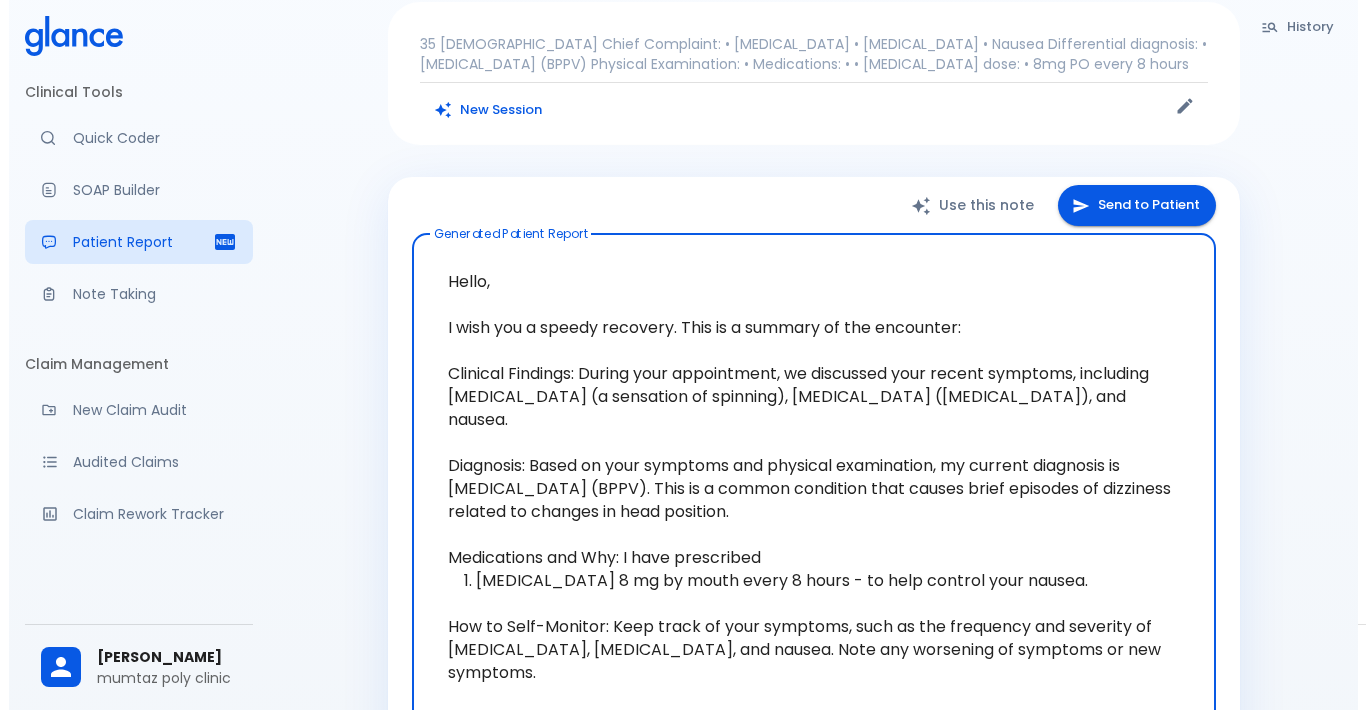 scroll, scrollTop: 0, scrollLeft: 0, axis: both 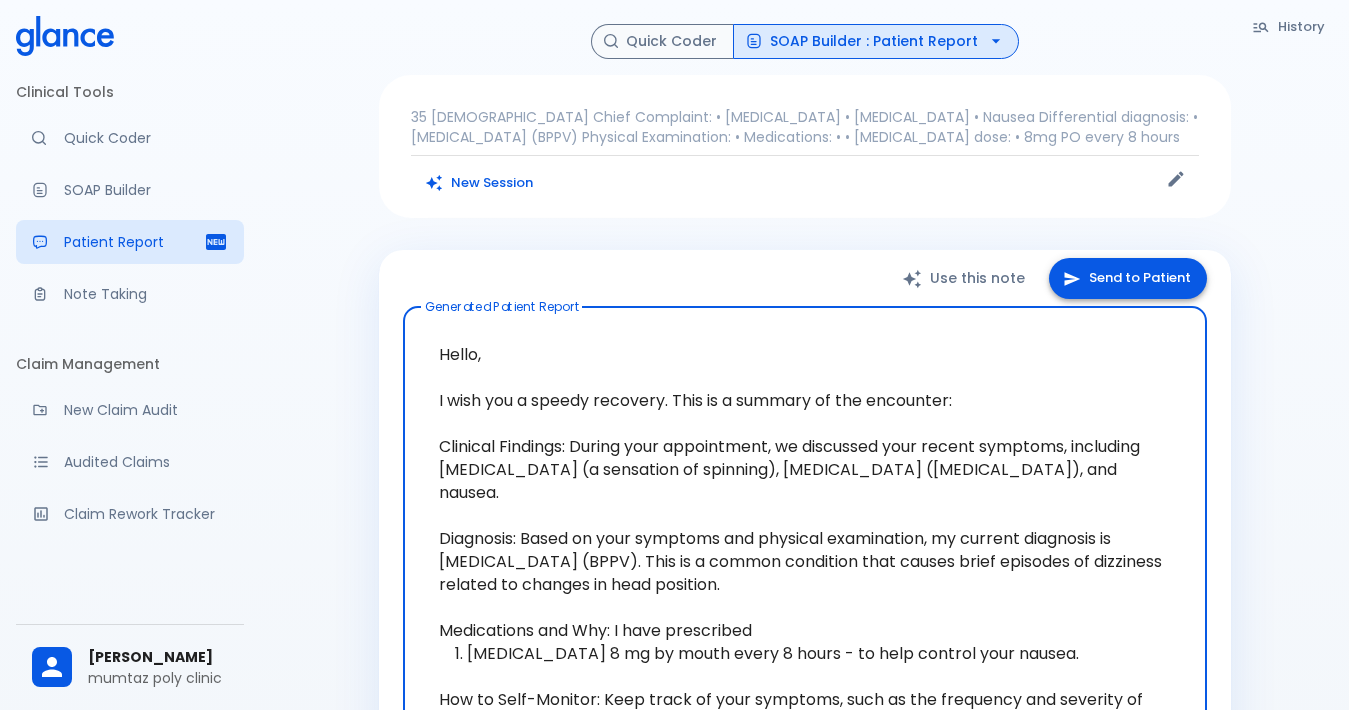click on "Send to Patient" at bounding box center [1128, 278] 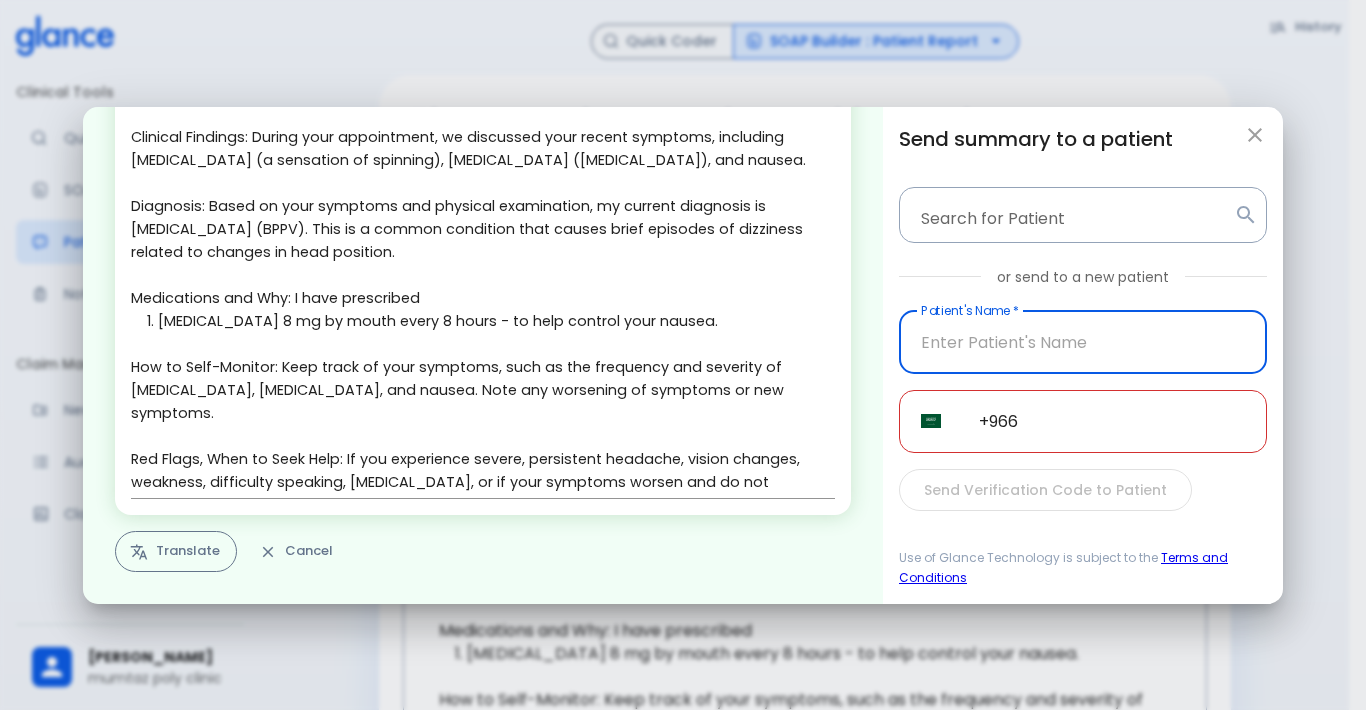 scroll, scrollTop: 145, scrollLeft: 0, axis: vertical 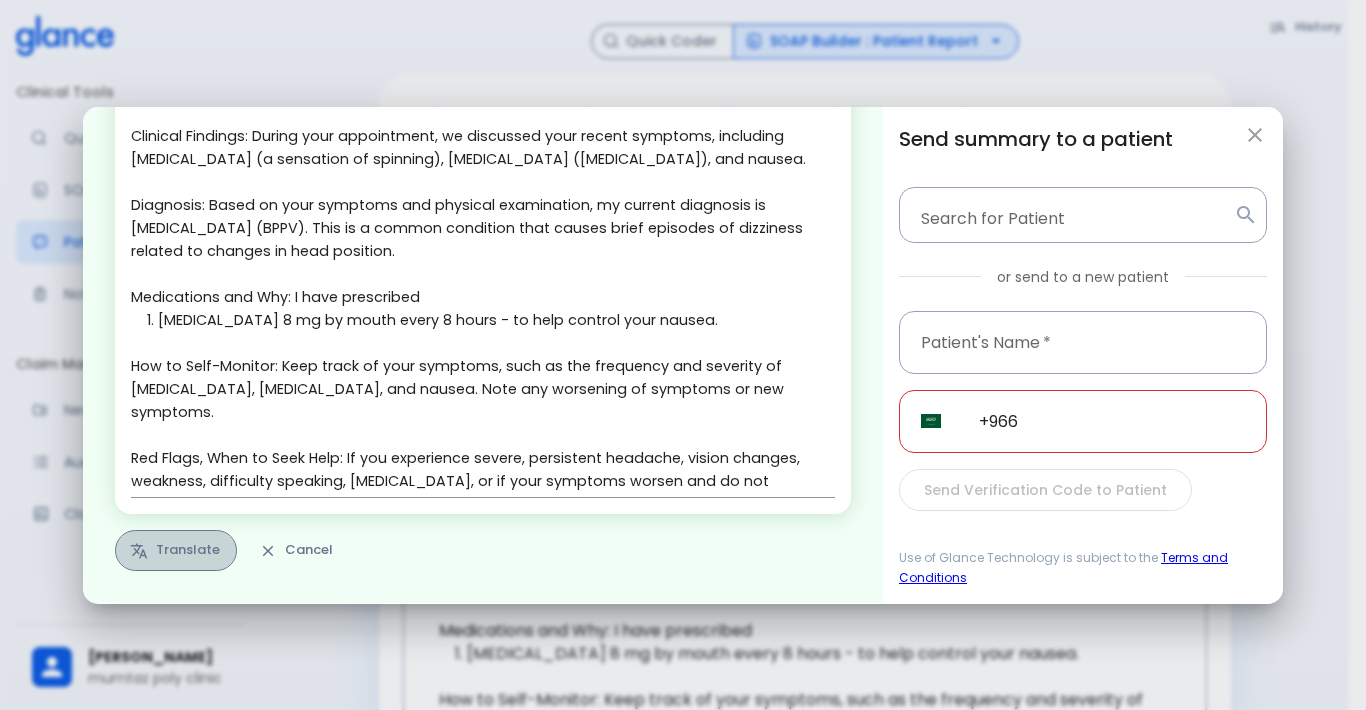 click on "Translate" at bounding box center (176, 550) 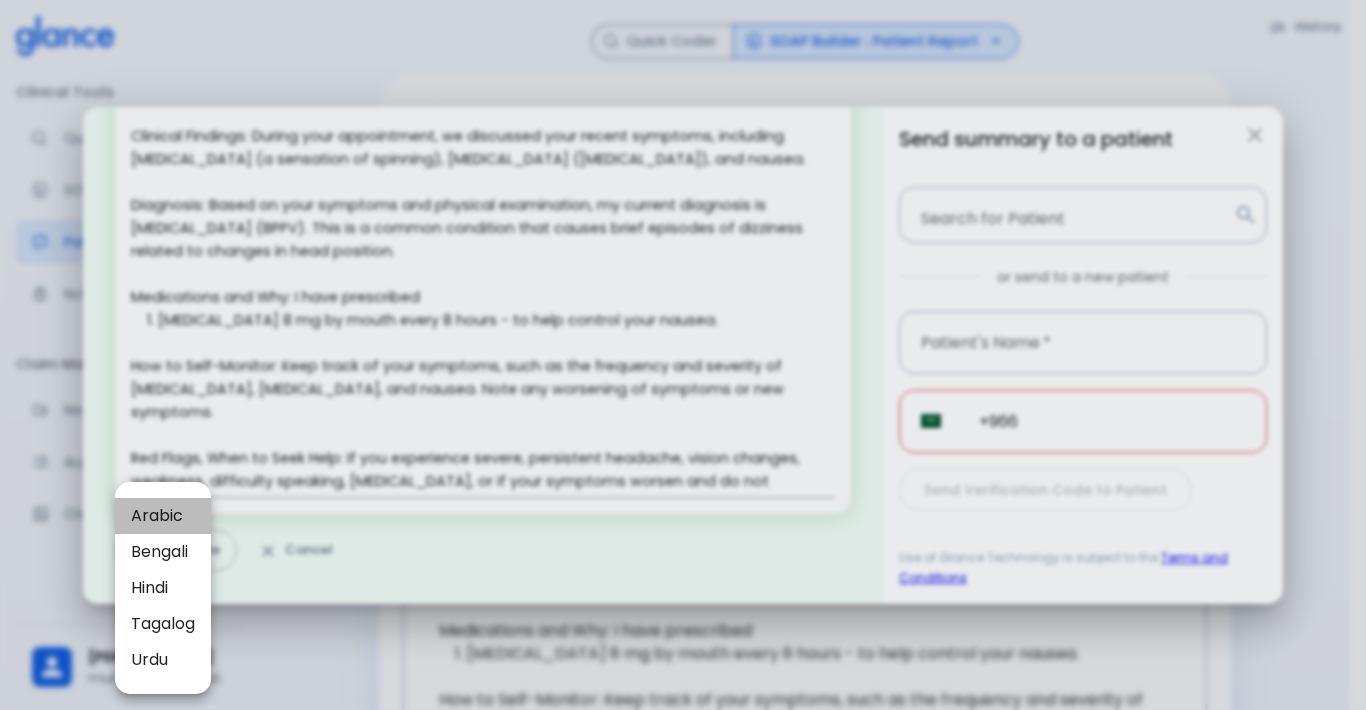 click on "Arabic" at bounding box center [163, 516] 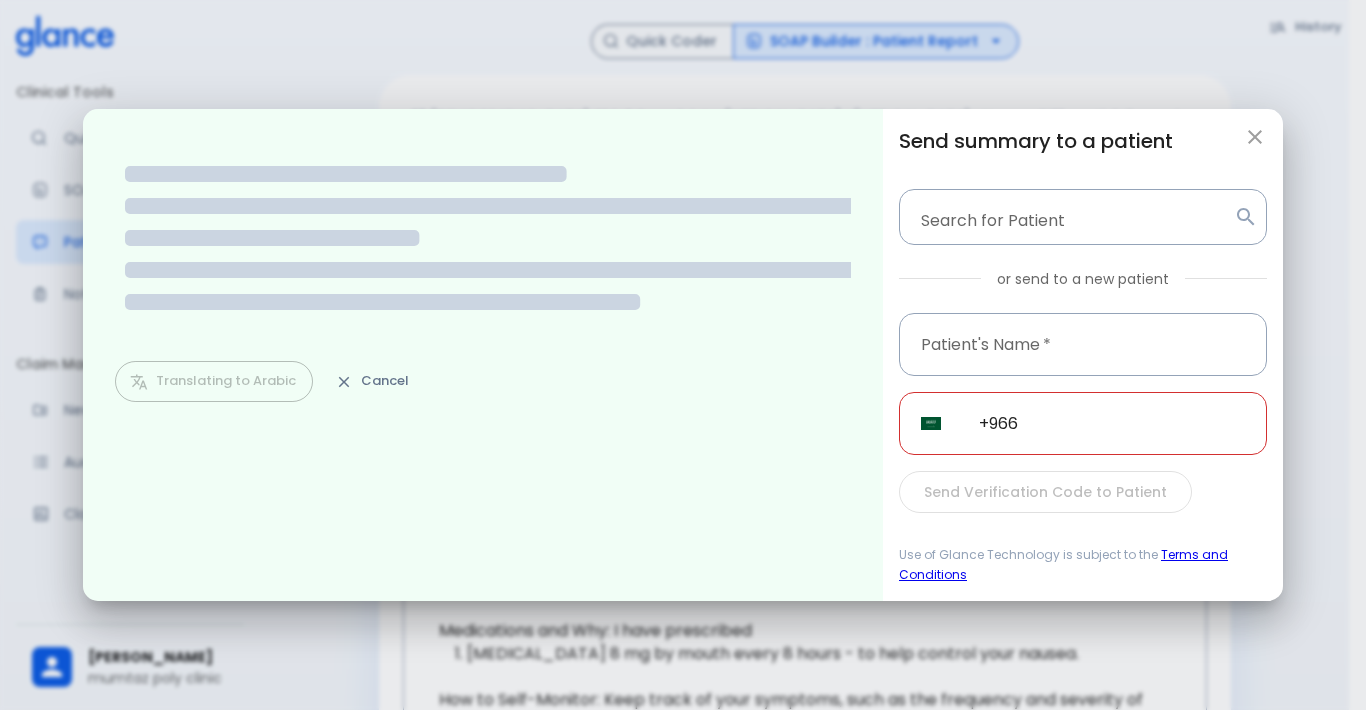 scroll, scrollTop: 0, scrollLeft: 0, axis: both 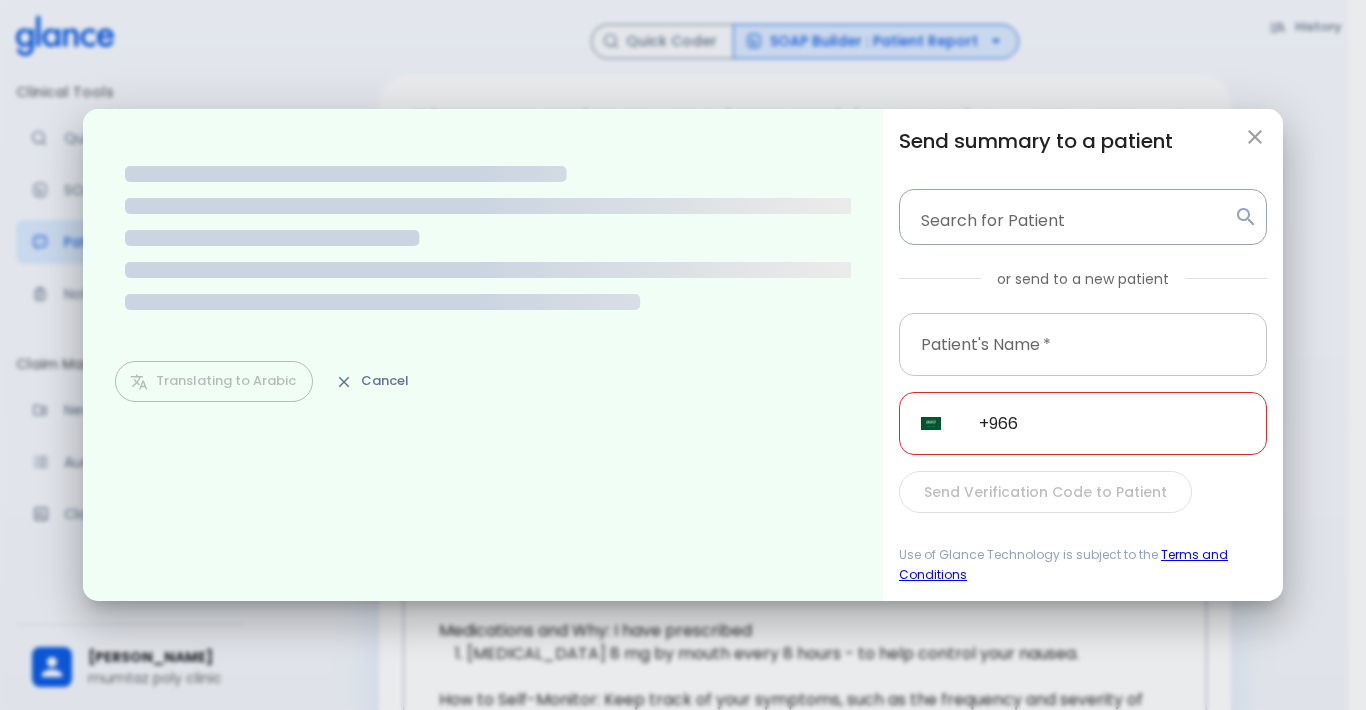 click at bounding box center [1083, 344] 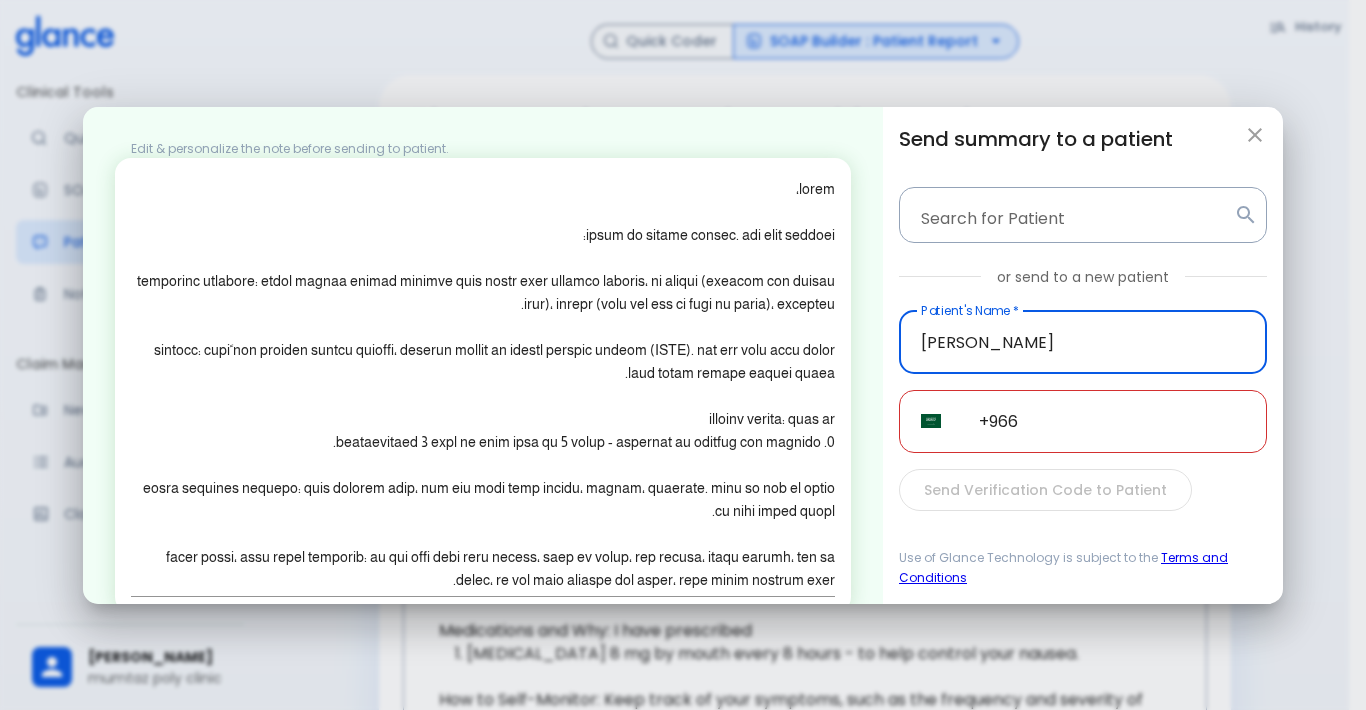 type on "[PERSON_NAME]" 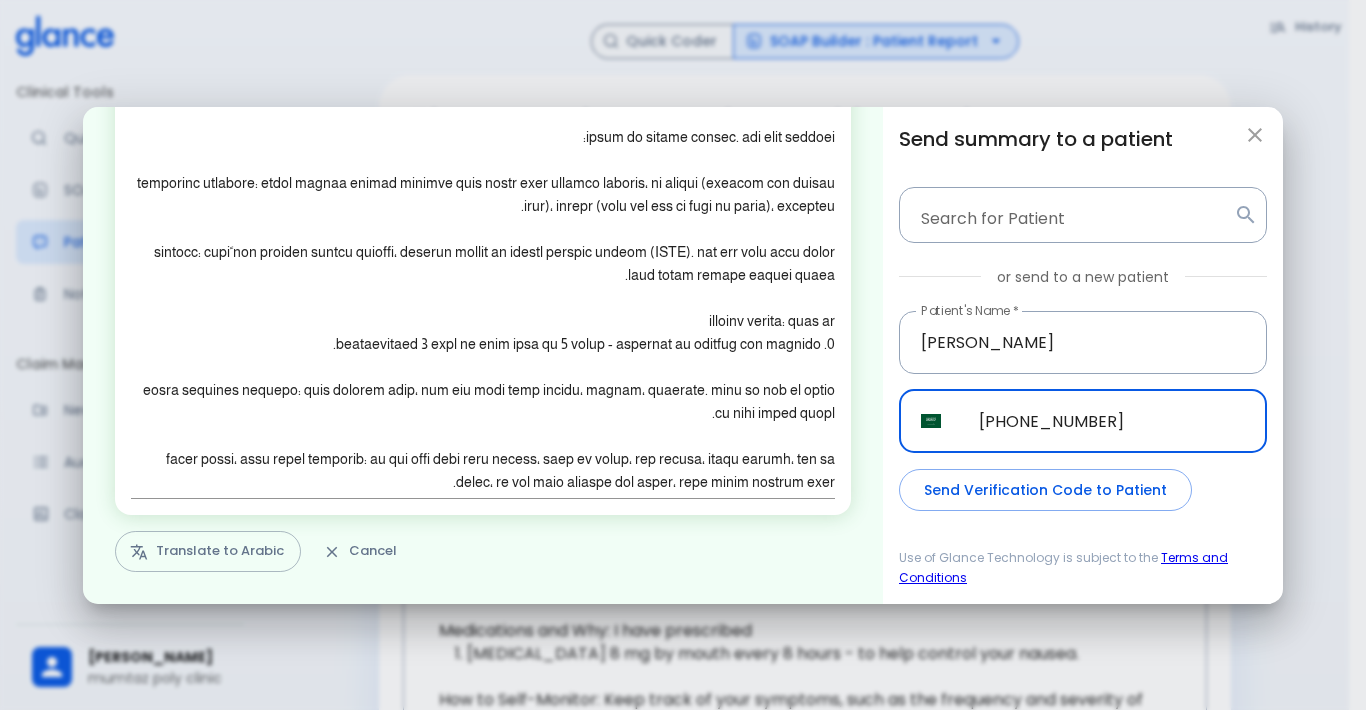 scroll, scrollTop: 99, scrollLeft: 0, axis: vertical 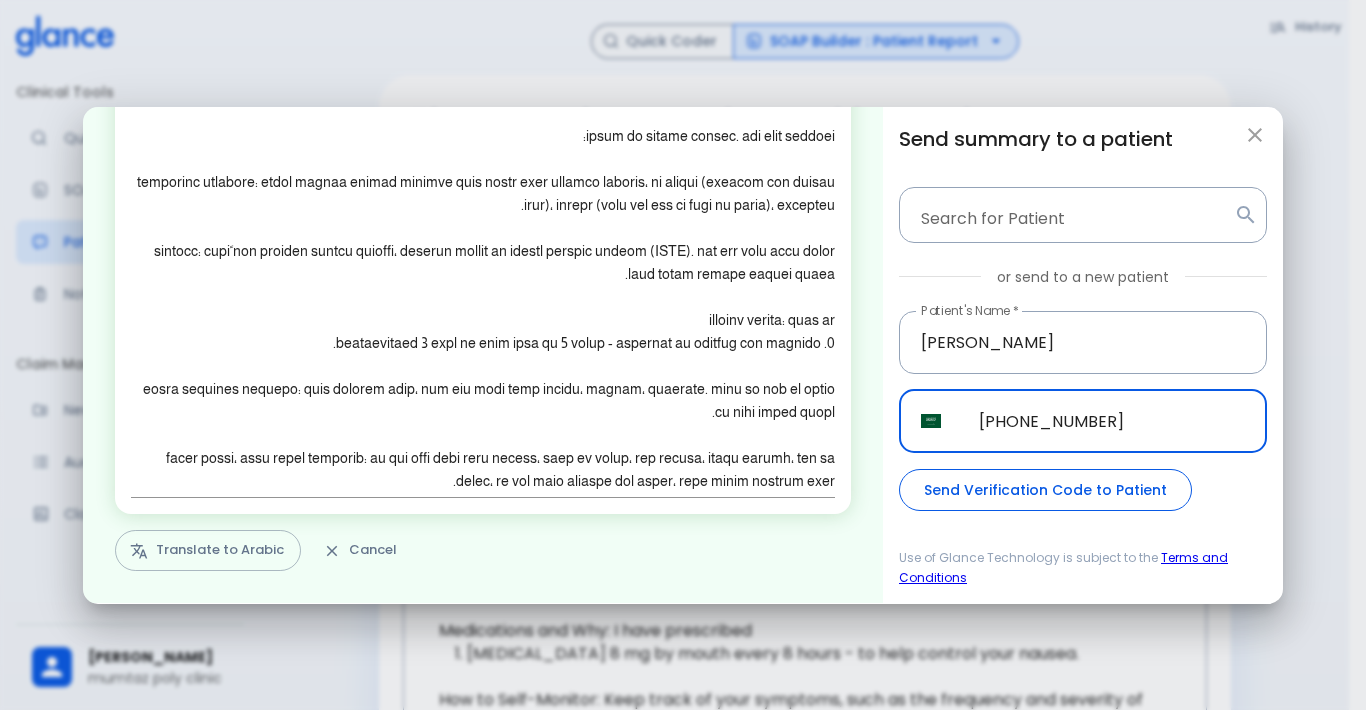 type on "[PHONE_NUMBER]" 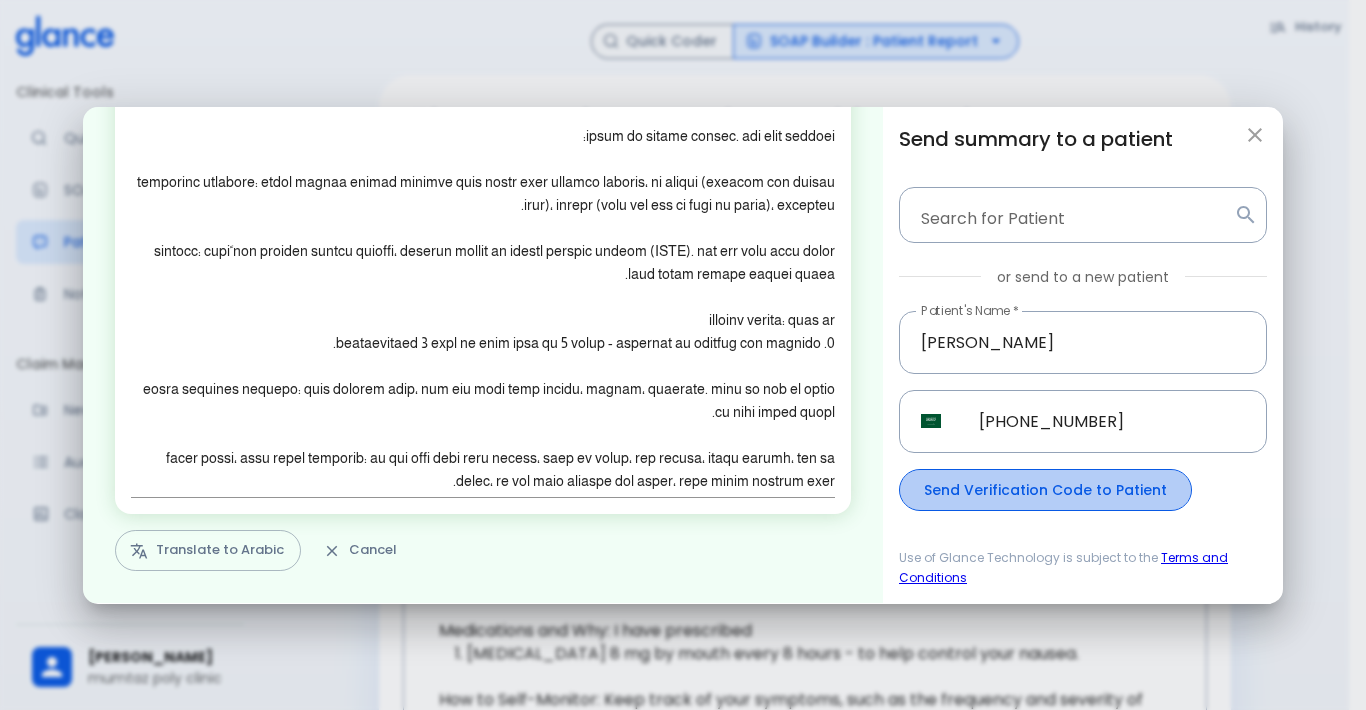 click on "Send Verification Code to Patient" at bounding box center [1045, 490] 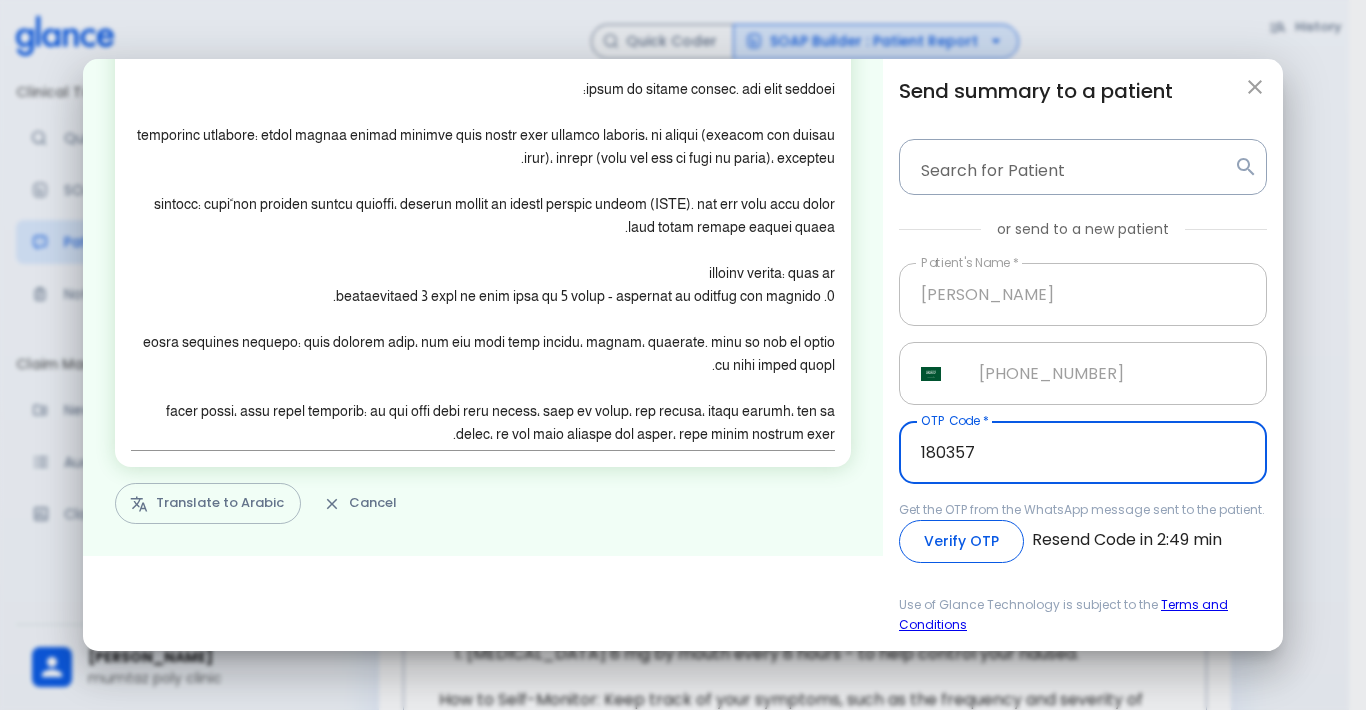type on "180357" 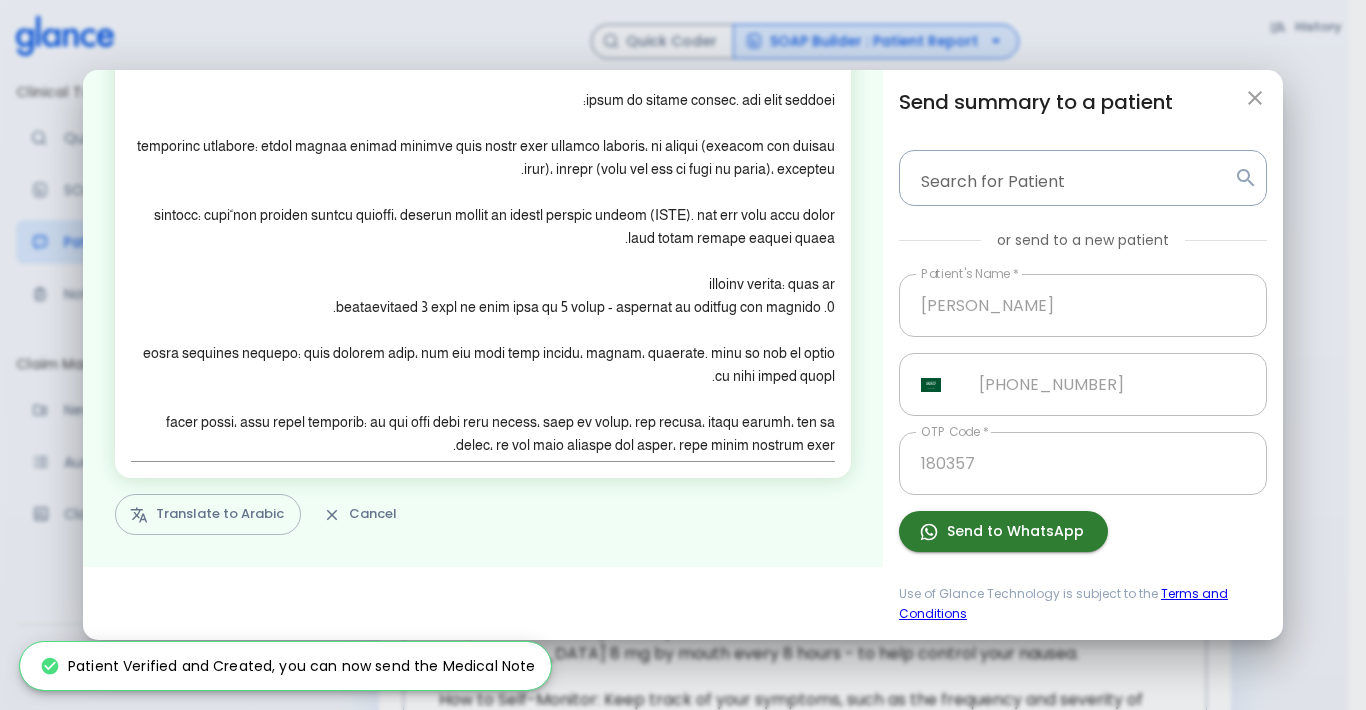 click on "Send to WhatsApp" at bounding box center [1003, 531] 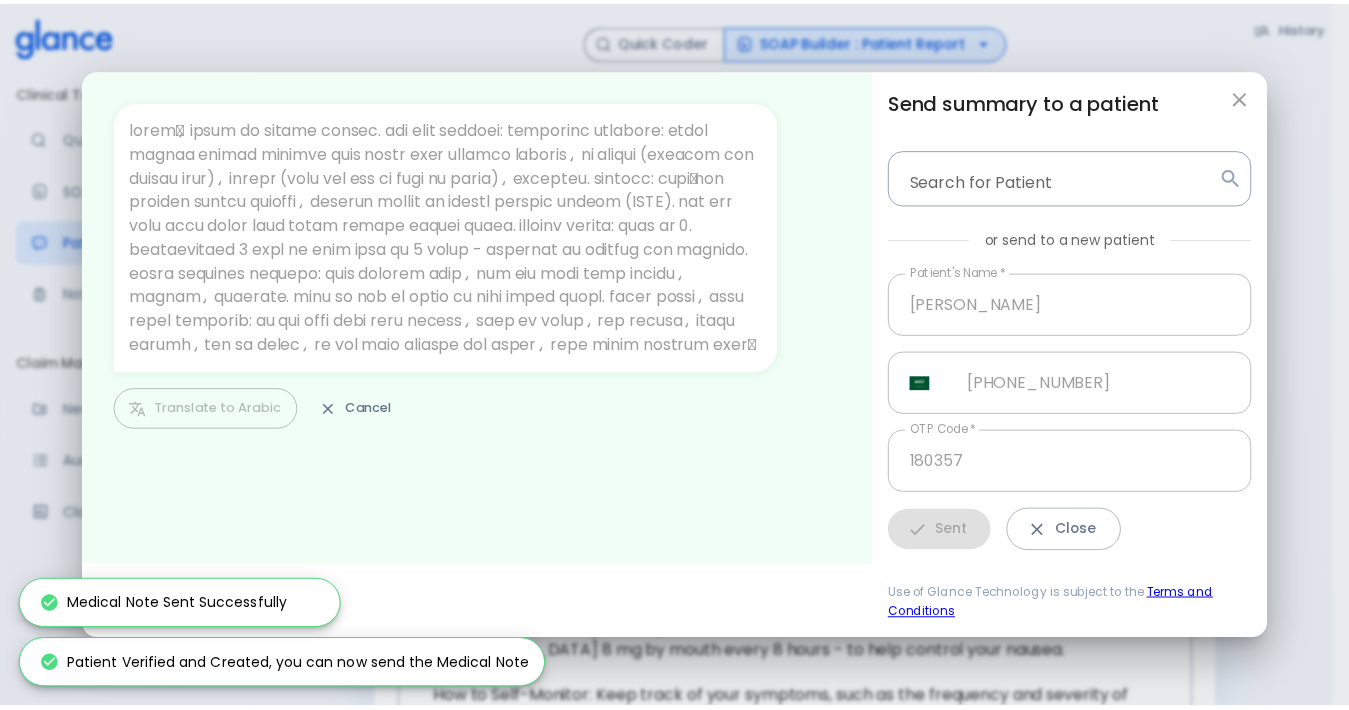scroll, scrollTop: 0, scrollLeft: 0, axis: both 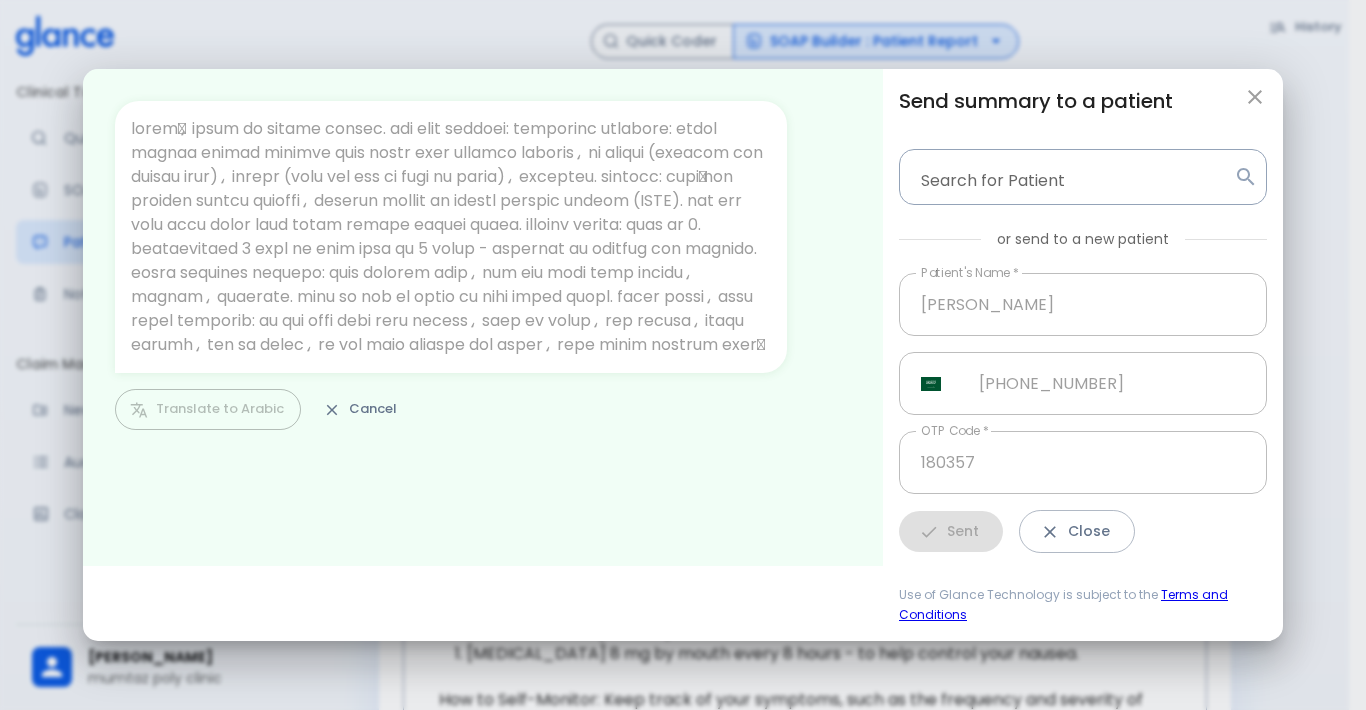 click on "Sent Close" at bounding box center [1083, 531] 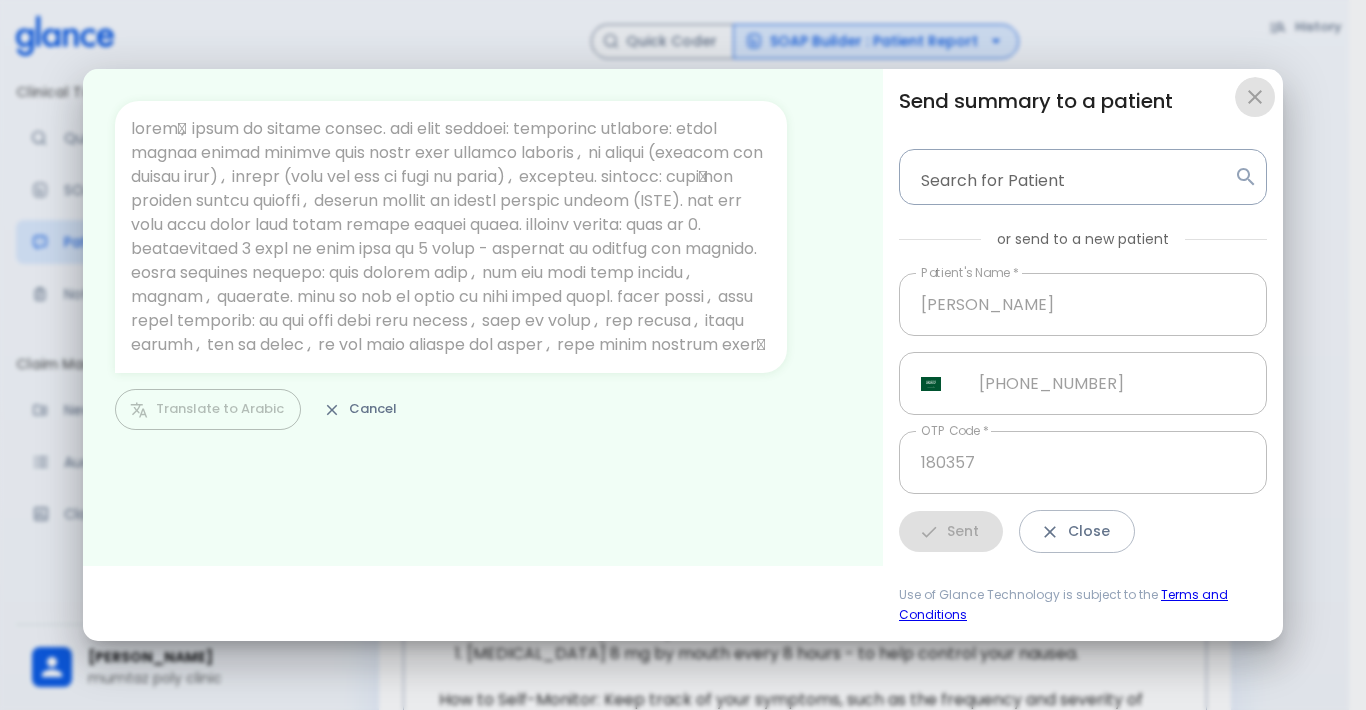 click 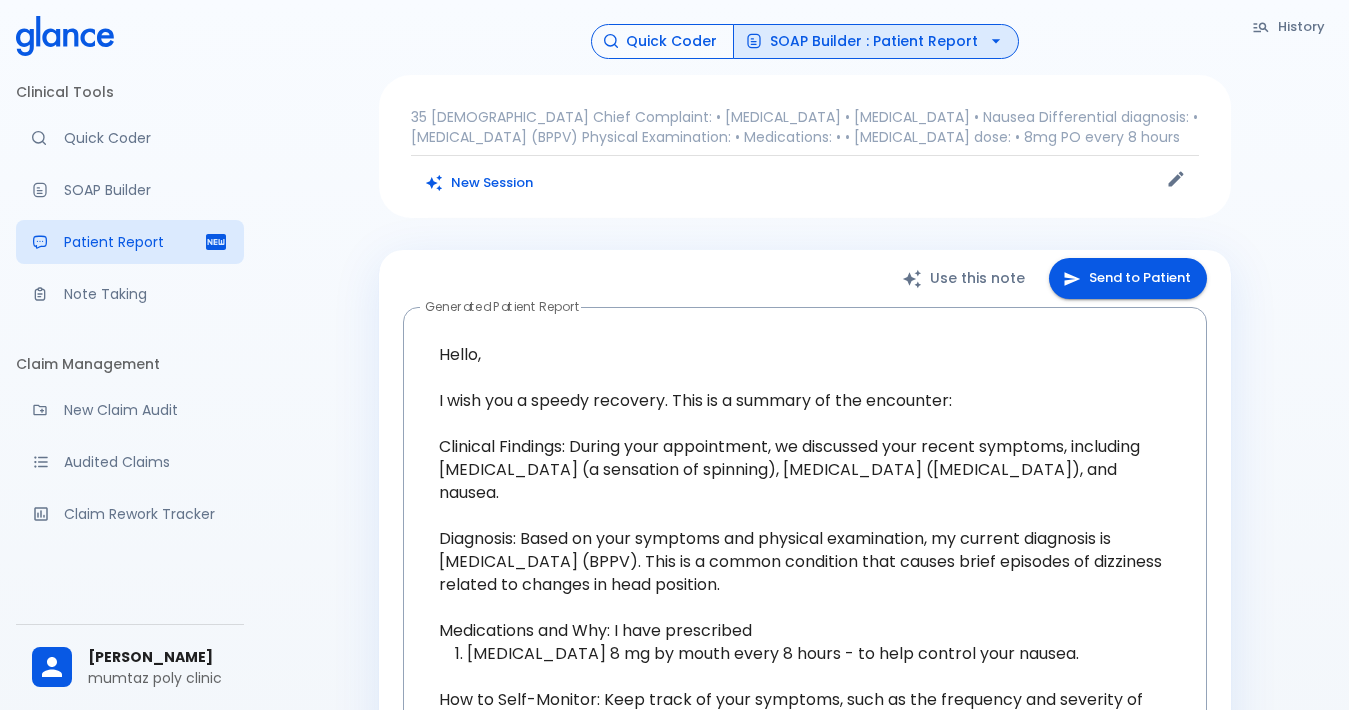 click on "Quick Coder" at bounding box center (662, 41) 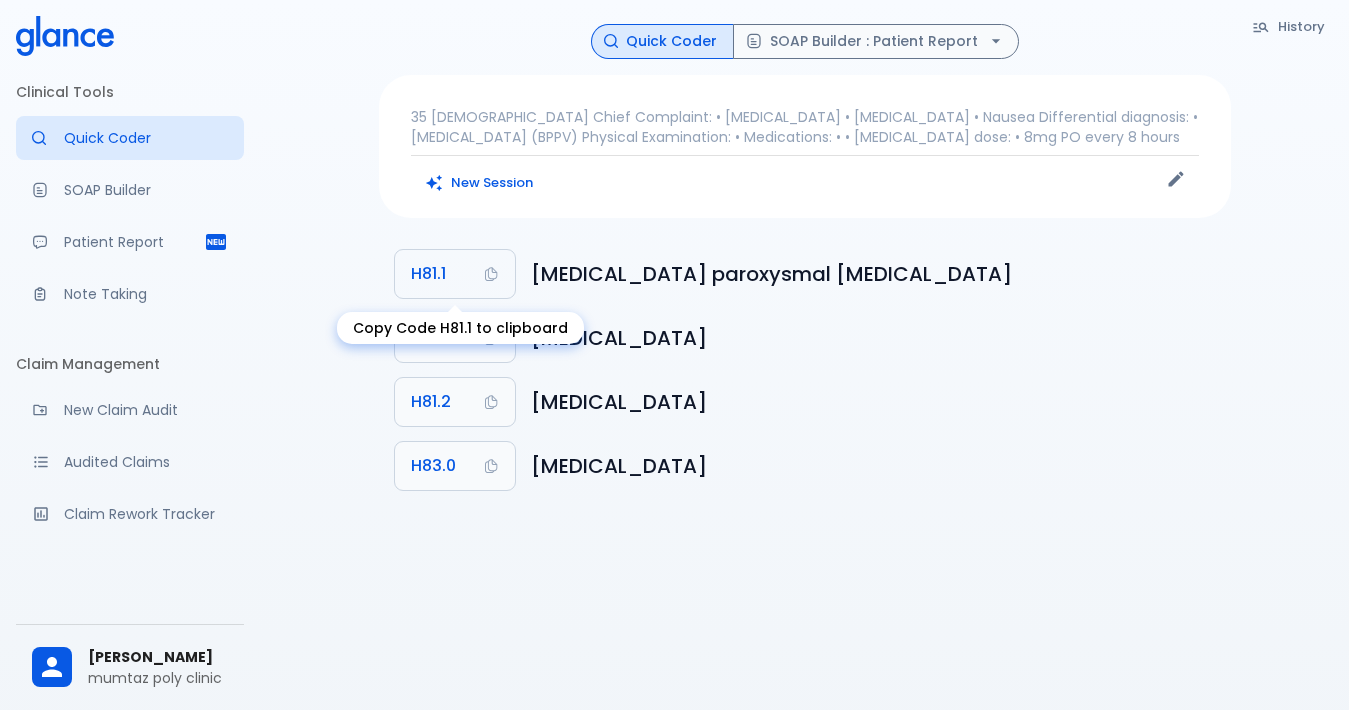 click on "H81.1" at bounding box center (428, 274) 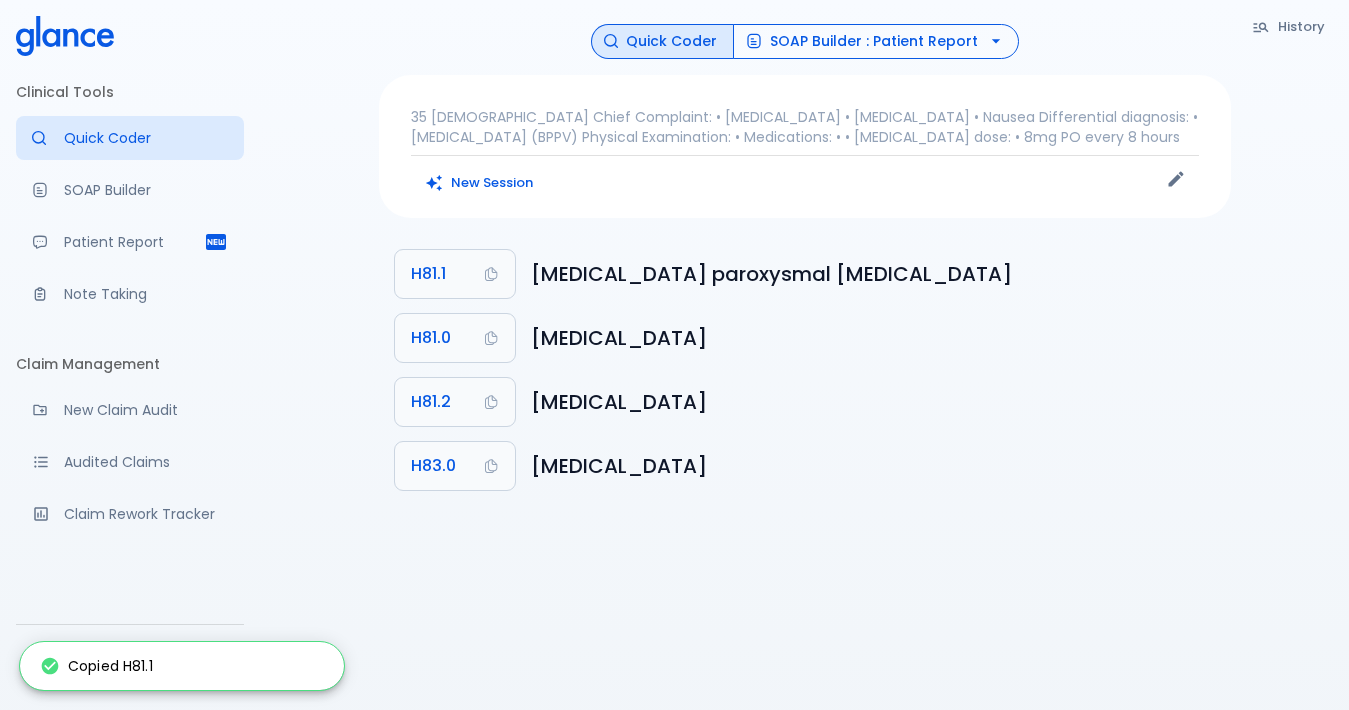 click on "SOAP Builder   : Patient Report" at bounding box center (876, 41) 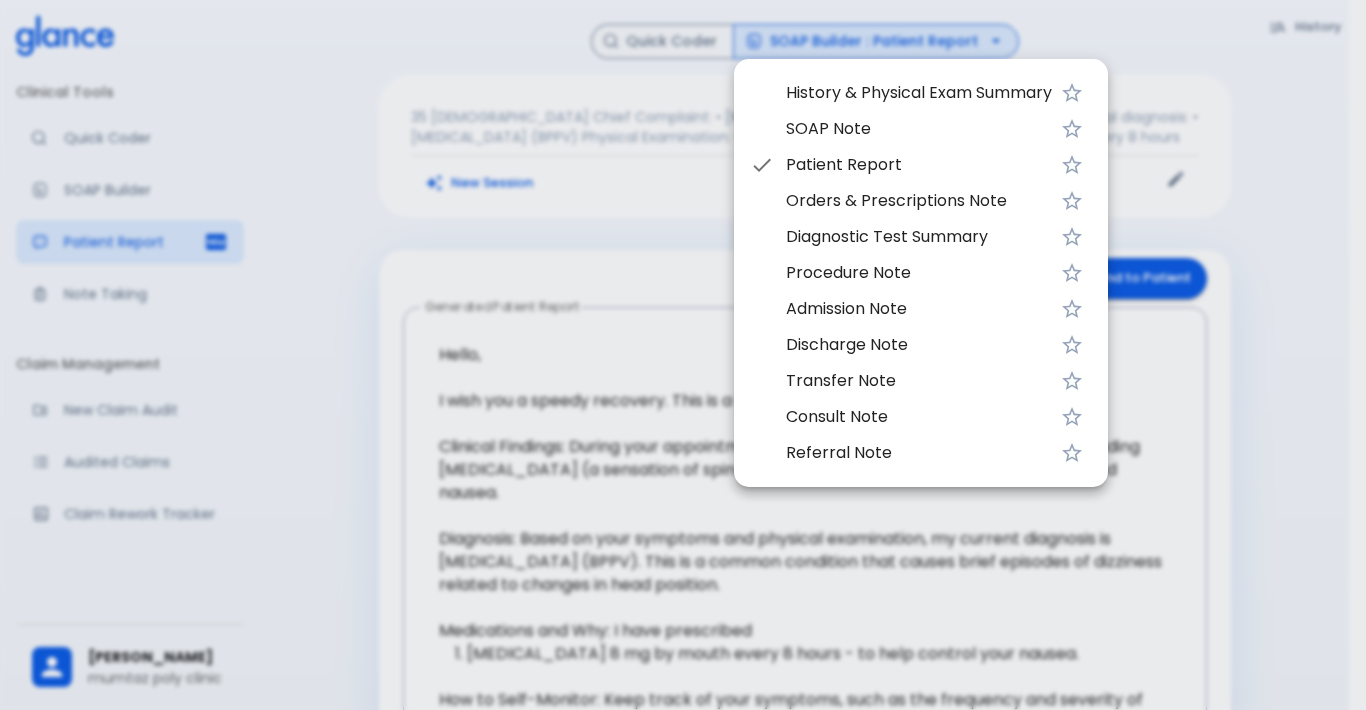 click on "History & Physical Exam Summary" at bounding box center [919, 93] 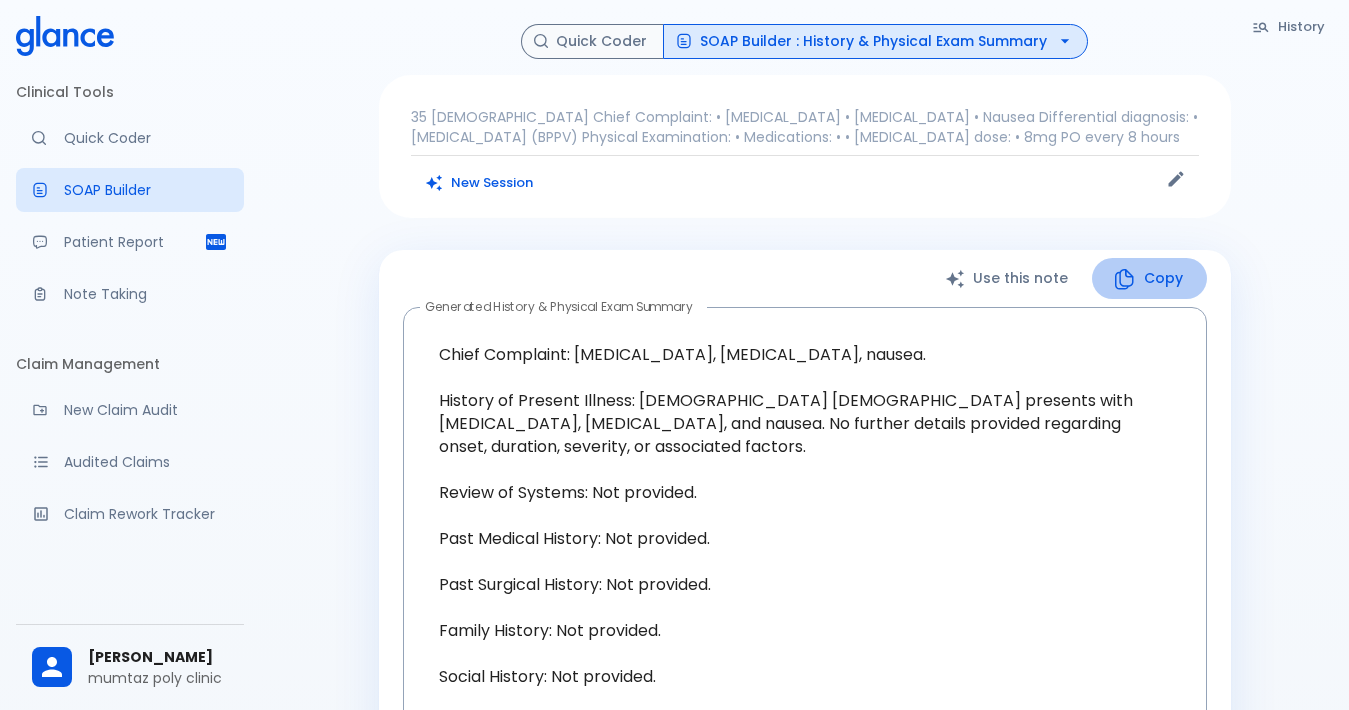 click 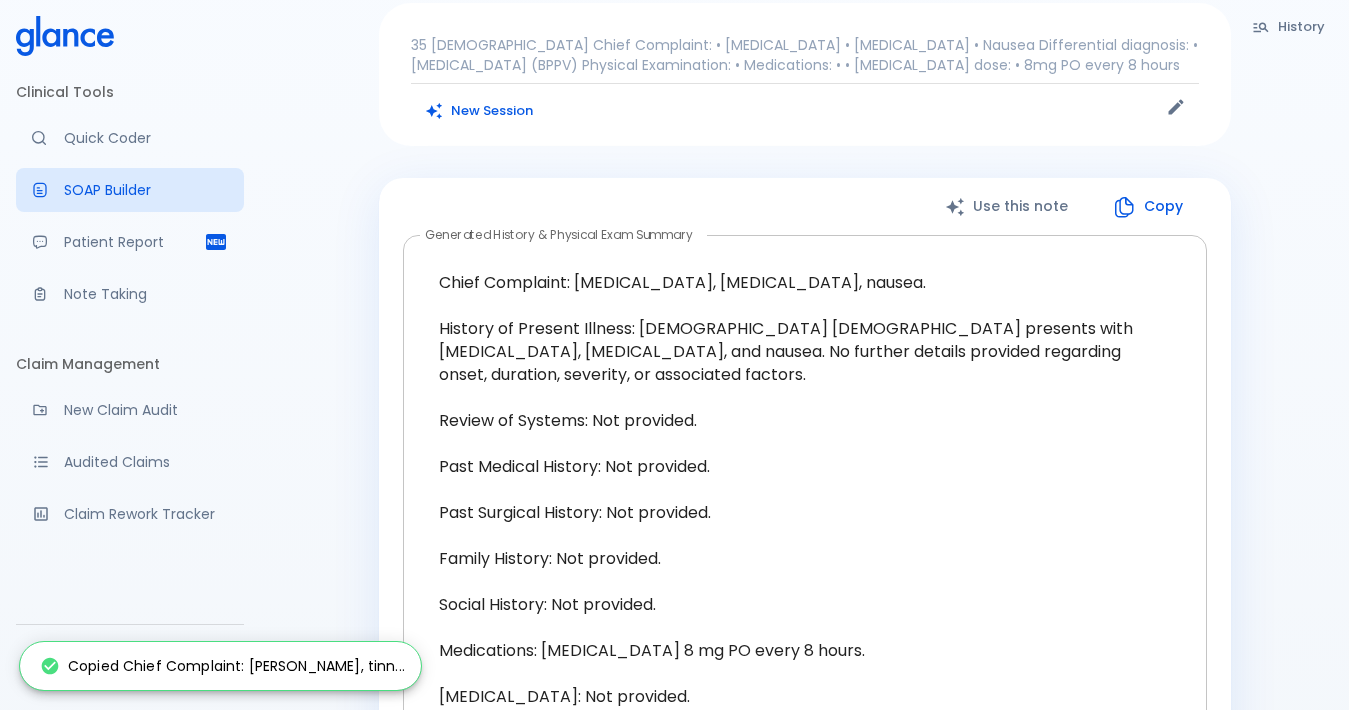 scroll, scrollTop: 200, scrollLeft: 0, axis: vertical 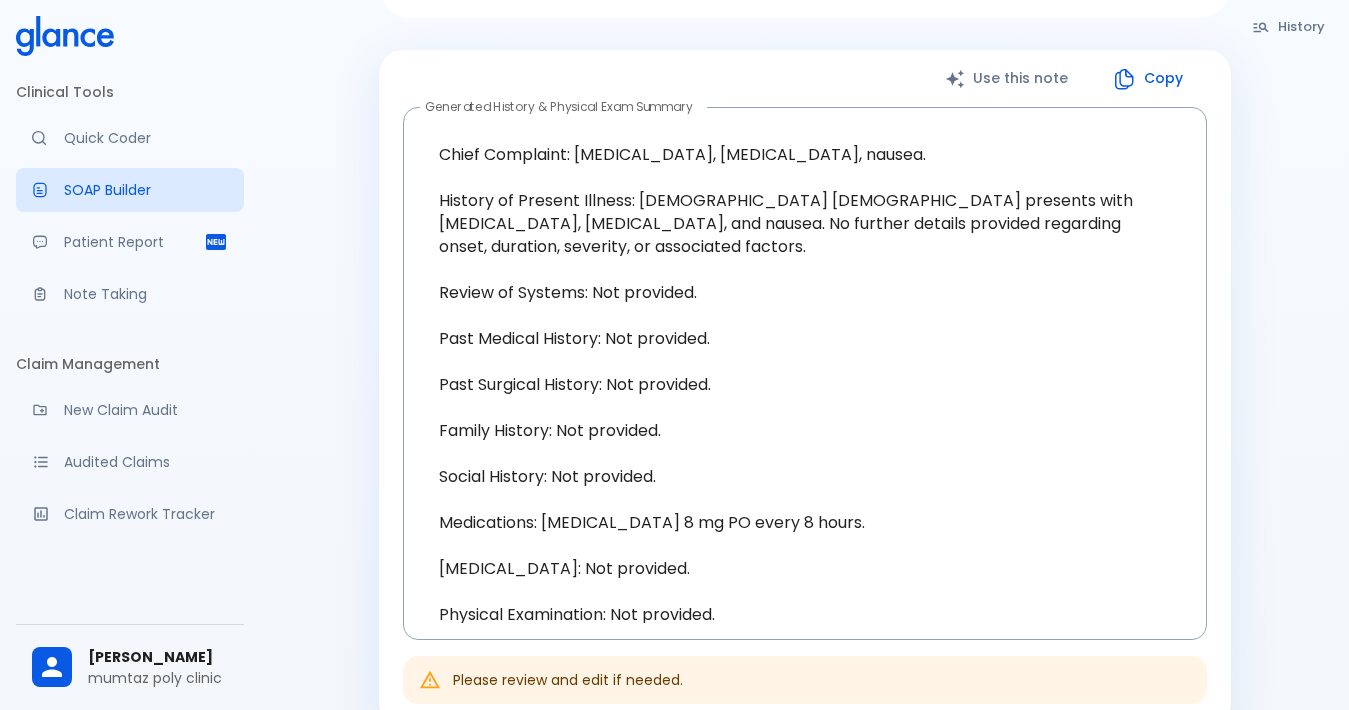 click on "Copy" at bounding box center [1149, 78] 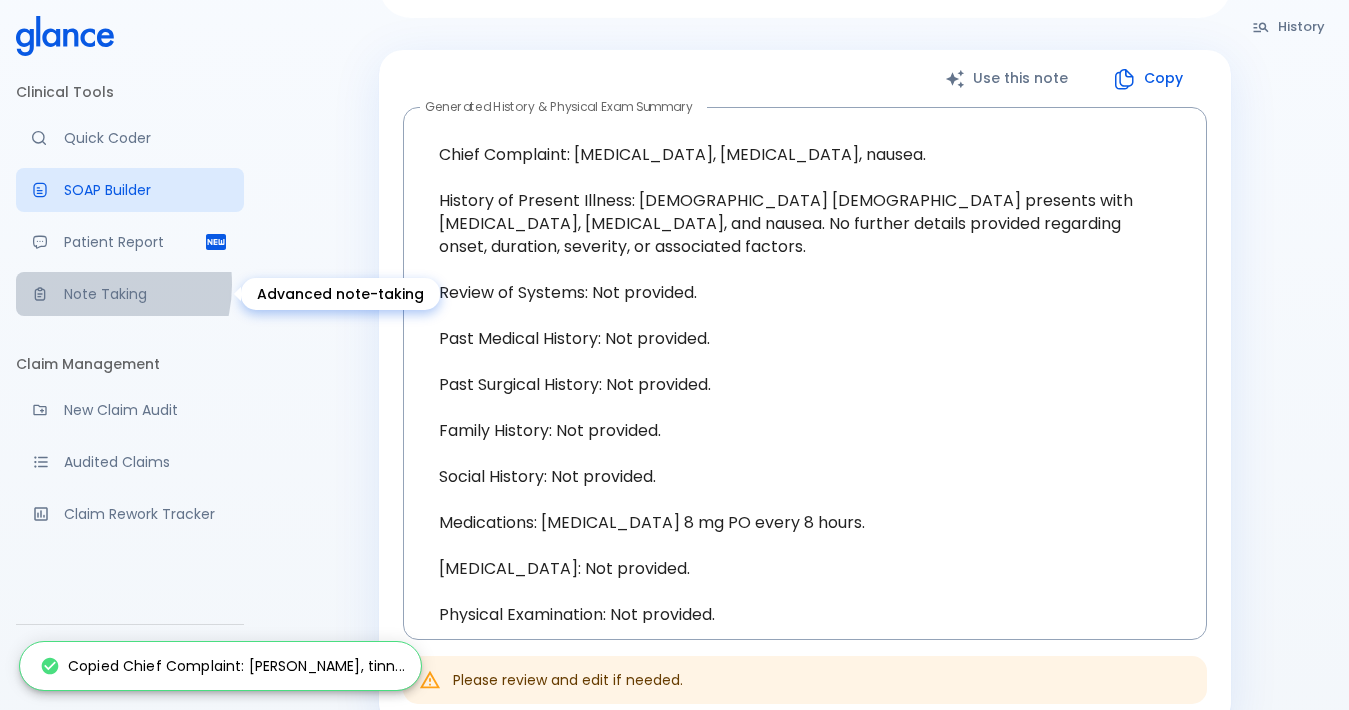 click on "Note Taking" at bounding box center (146, 294) 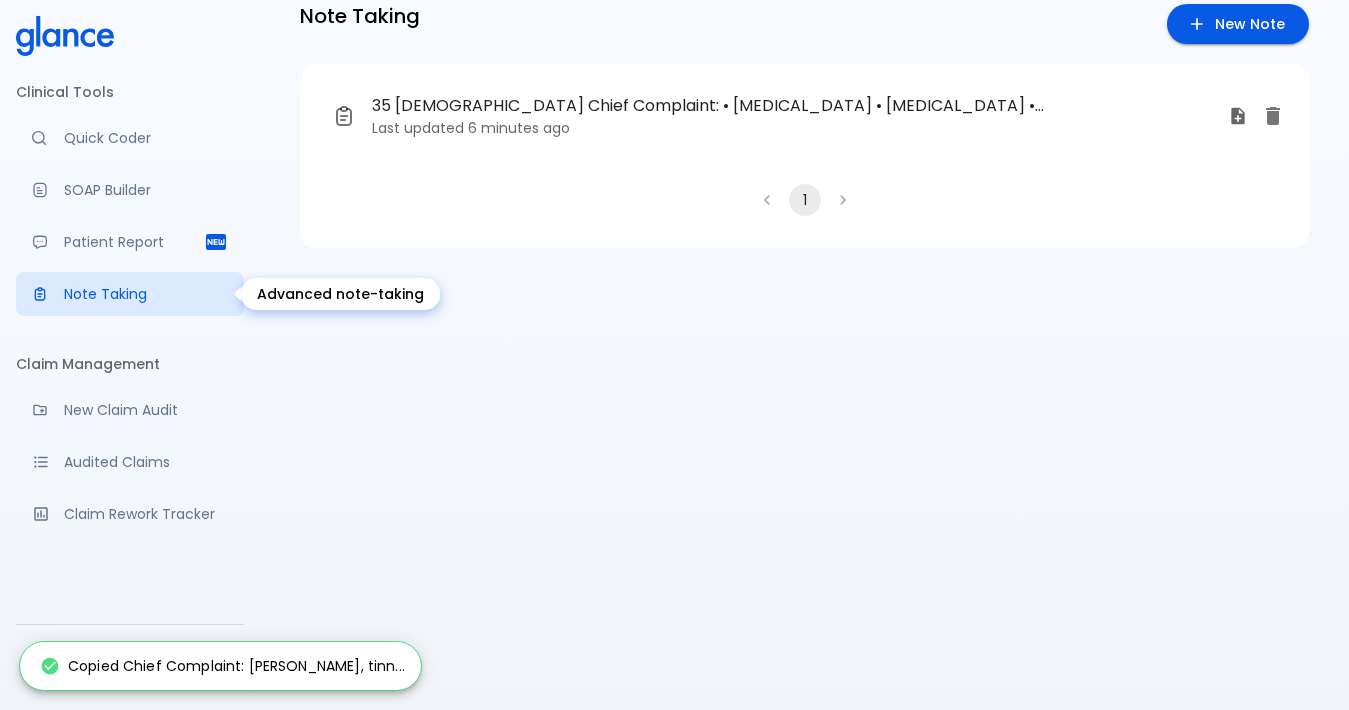 scroll, scrollTop: 48, scrollLeft: 0, axis: vertical 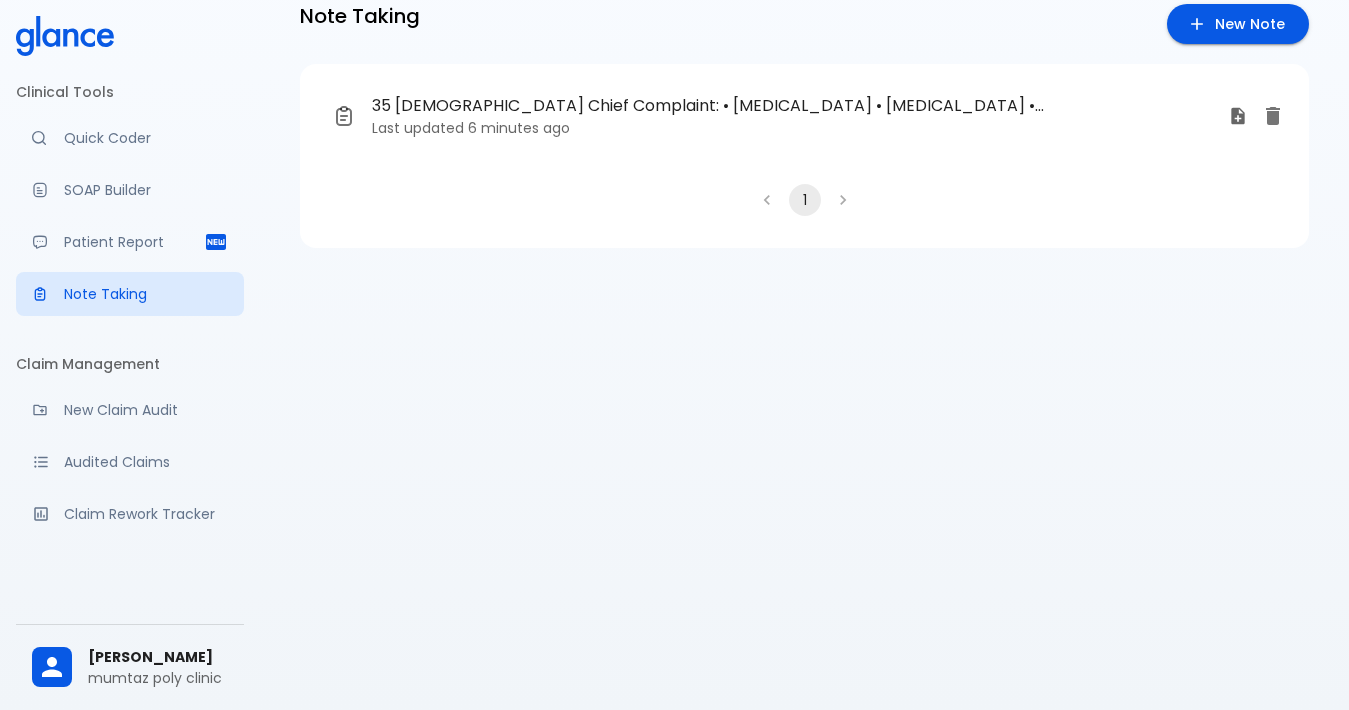 click on "35 [DEMOGRAPHIC_DATA]
Chief Complaint:
• [MEDICAL_DATA]
• [MEDICAL_DATA]
• Nausea
Differential diagnosis:
• [MEDICAL_DATA] (BPPV)
Physical Examination:
•
Medications:
•
• [MEDICAL_DATA] dose:
•  8mg PO every 8 hours" at bounding box center (709, 106) 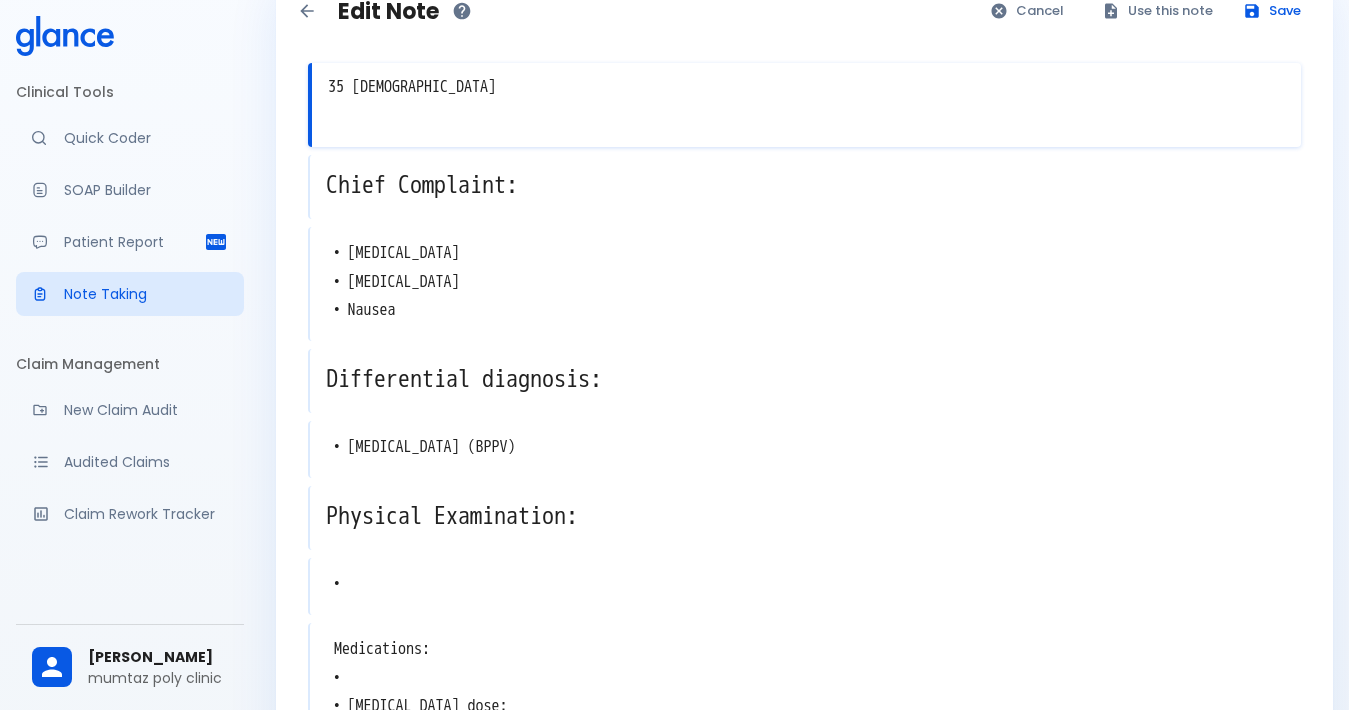 scroll, scrollTop: 280, scrollLeft: 0, axis: vertical 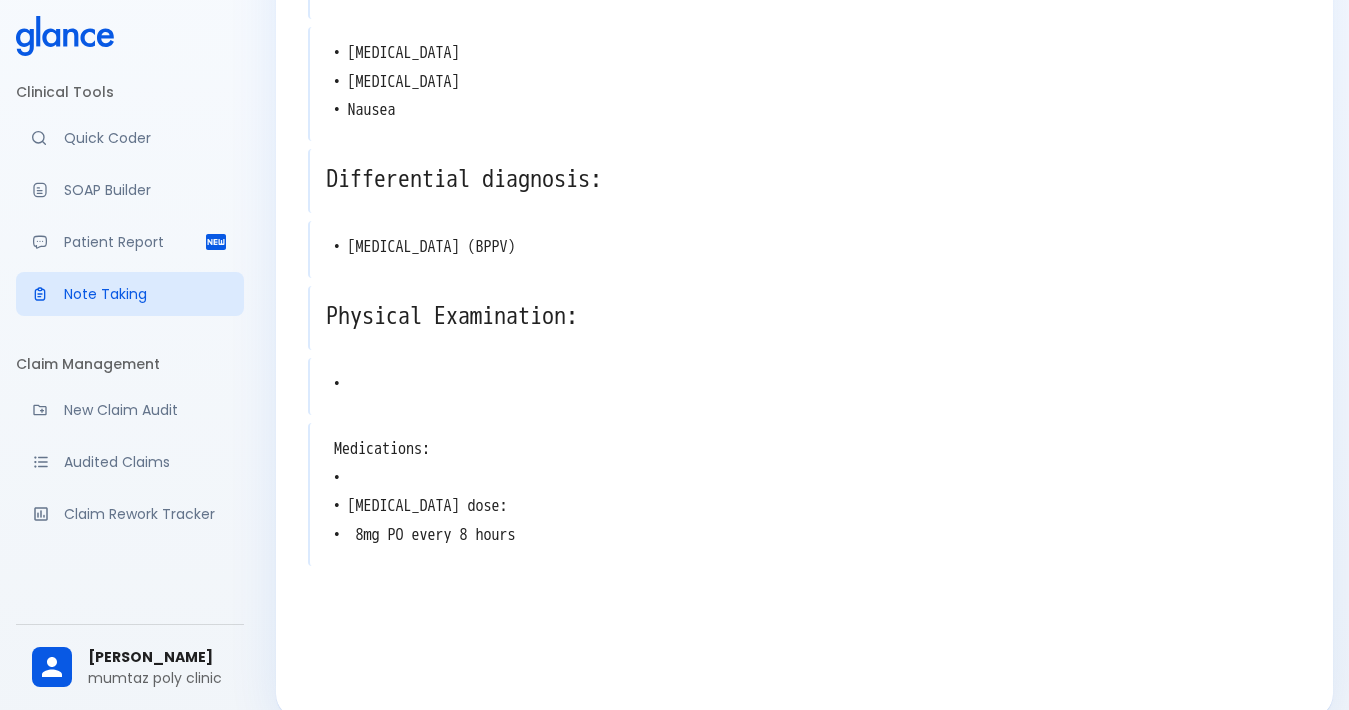 click on "Medications:
•
• [MEDICAL_DATA] dose:
•  8mg PO every 8 hours" at bounding box center (805, 492) 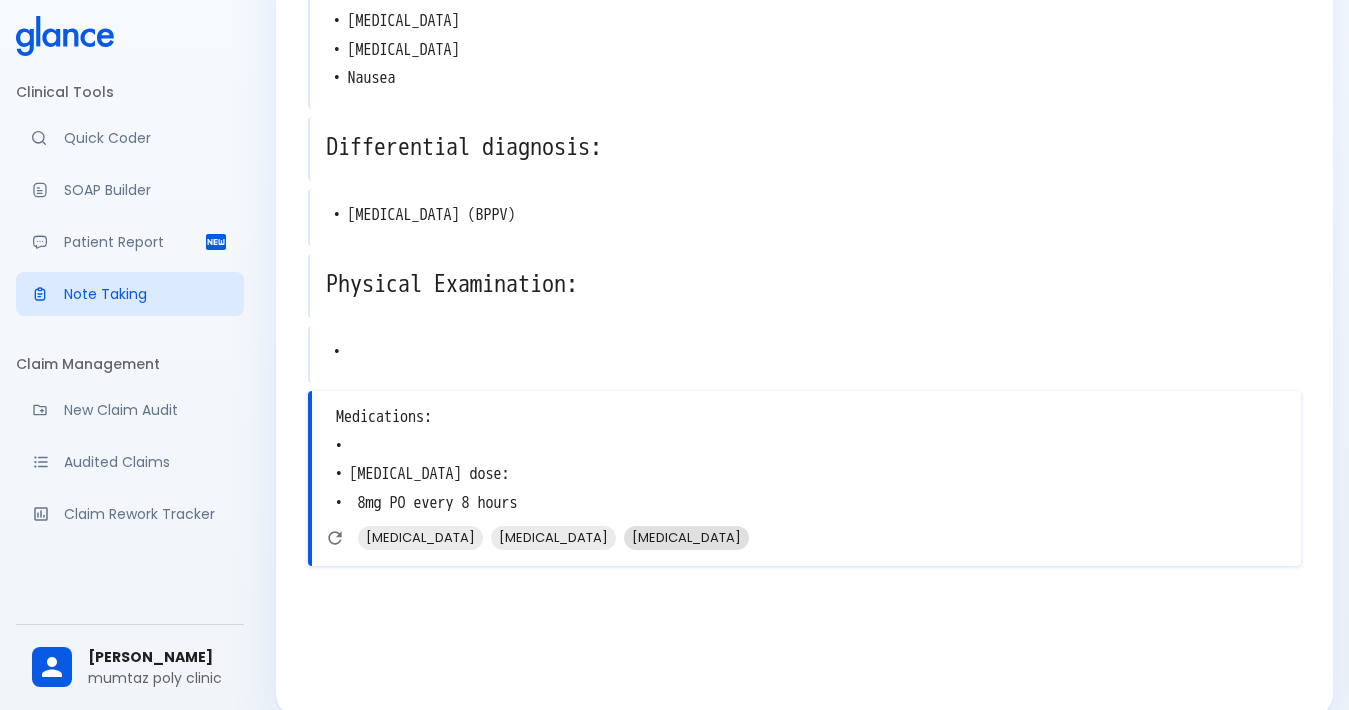 click on "[MEDICAL_DATA]" at bounding box center (686, 537) 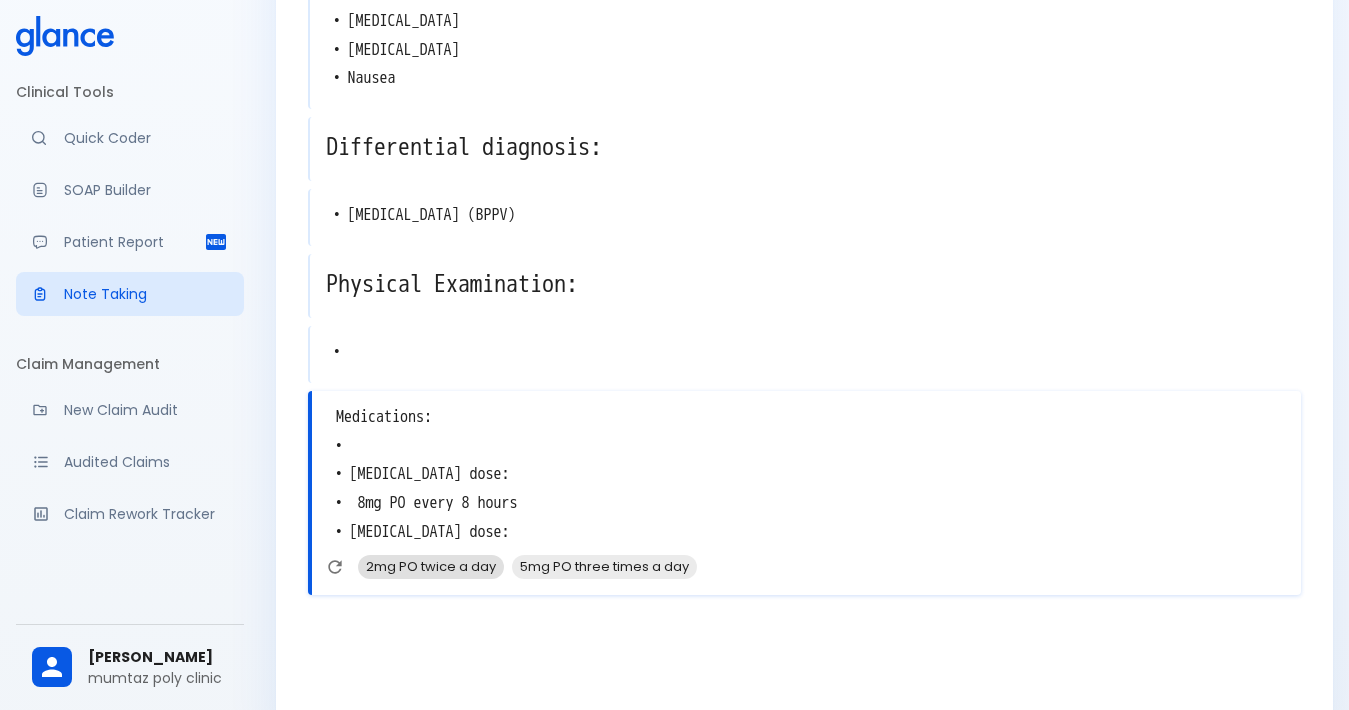 click on "2mg PO twice a day" at bounding box center [431, 566] 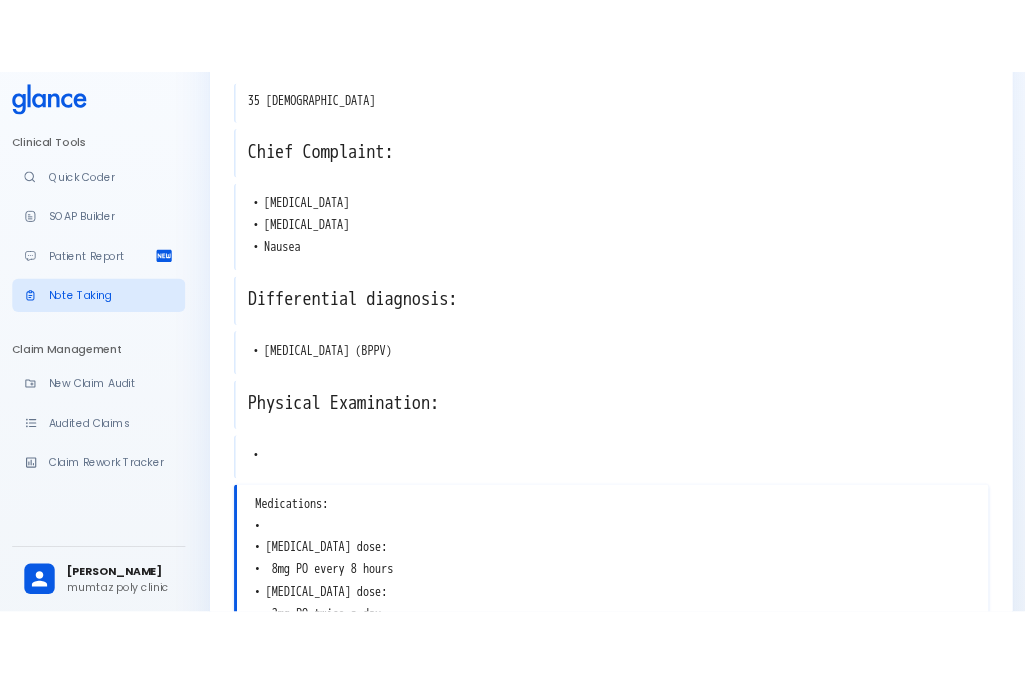 scroll, scrollTop: 0, scrollLeft: 0, axis: both 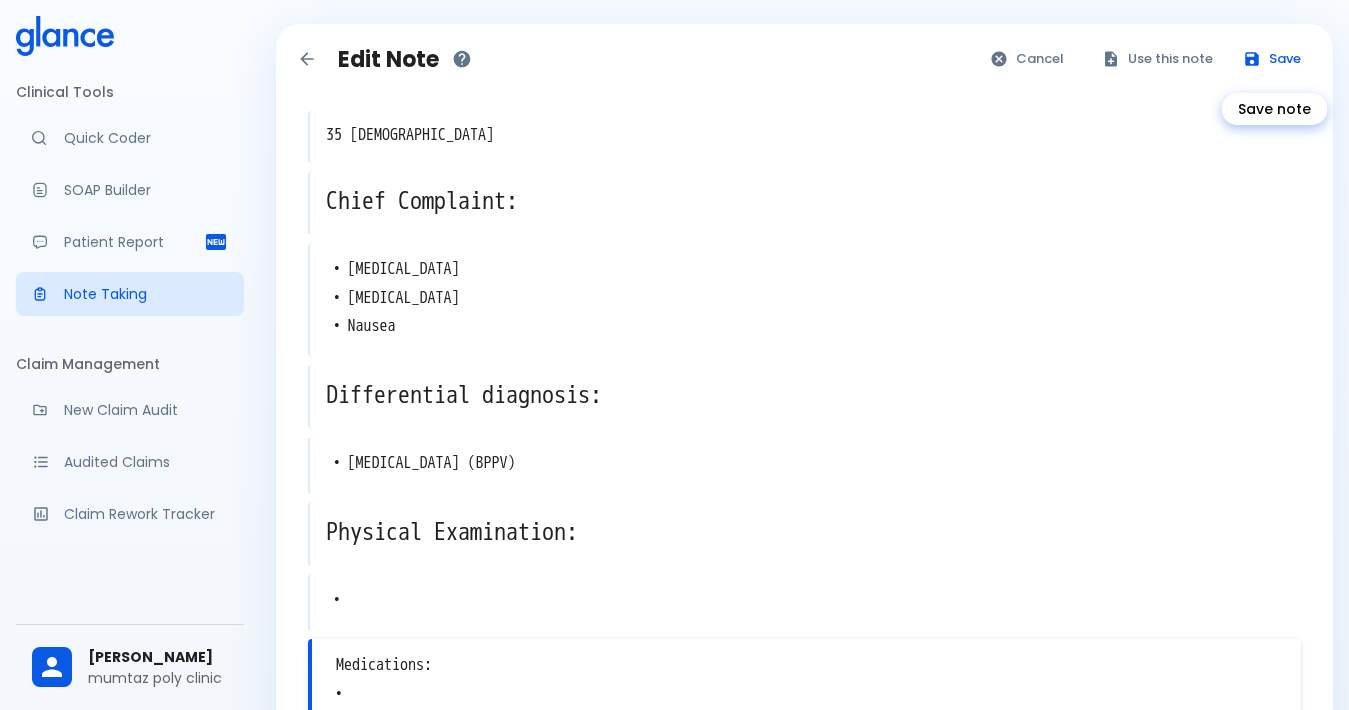 click on "Save" at bounding box center (1273, 59) 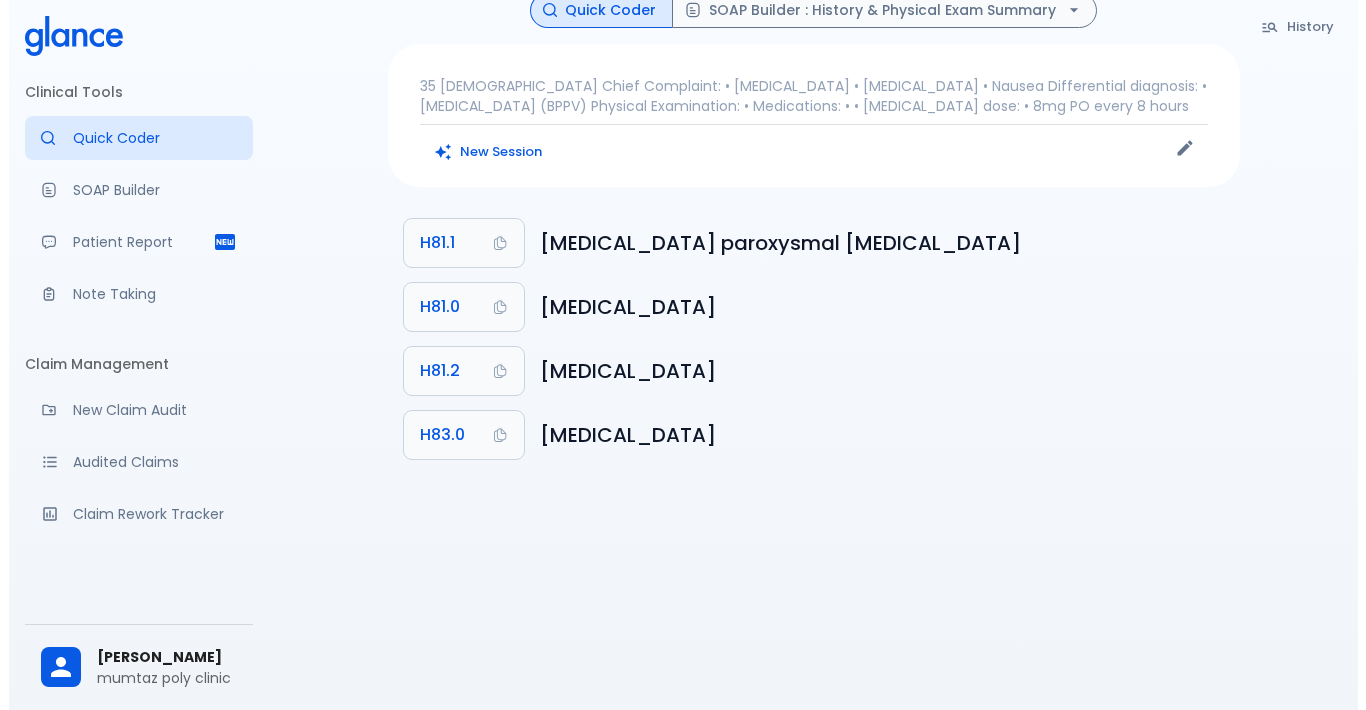 scroll, scrollTop: 48, scrollLeft: 0, axis: vertical 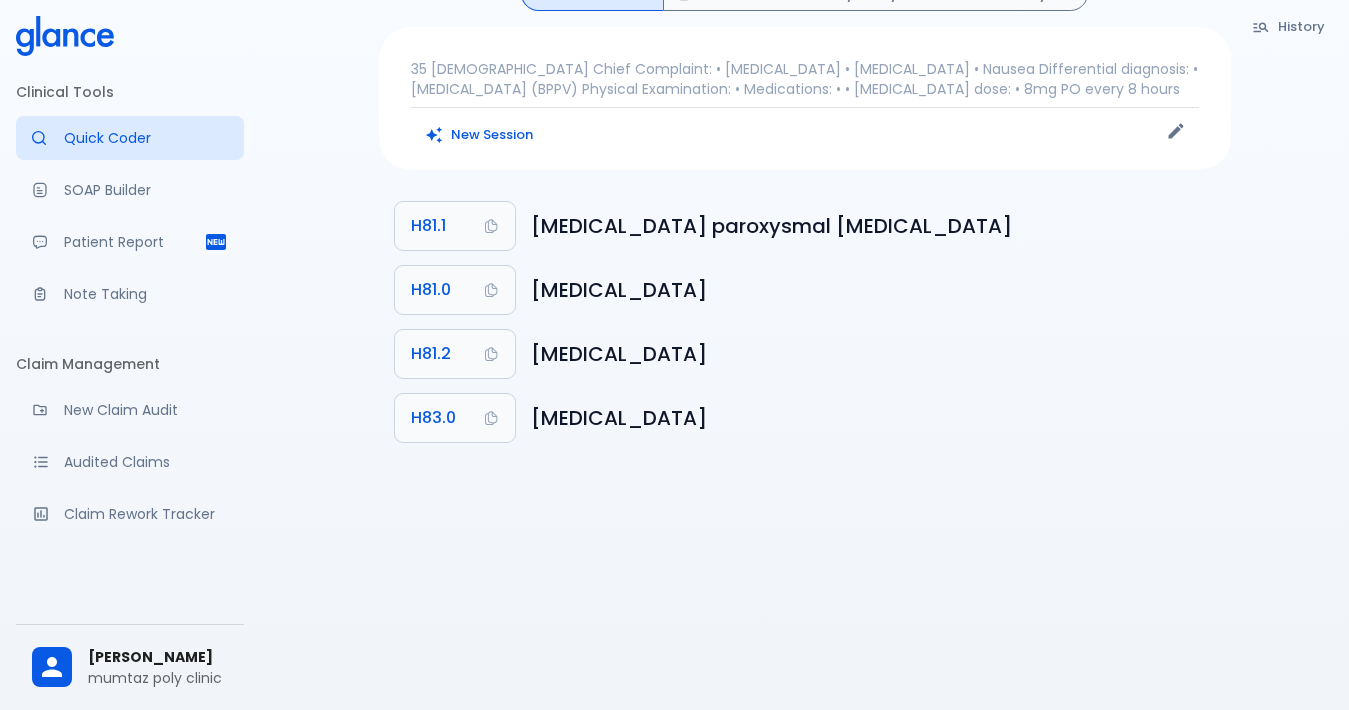 click 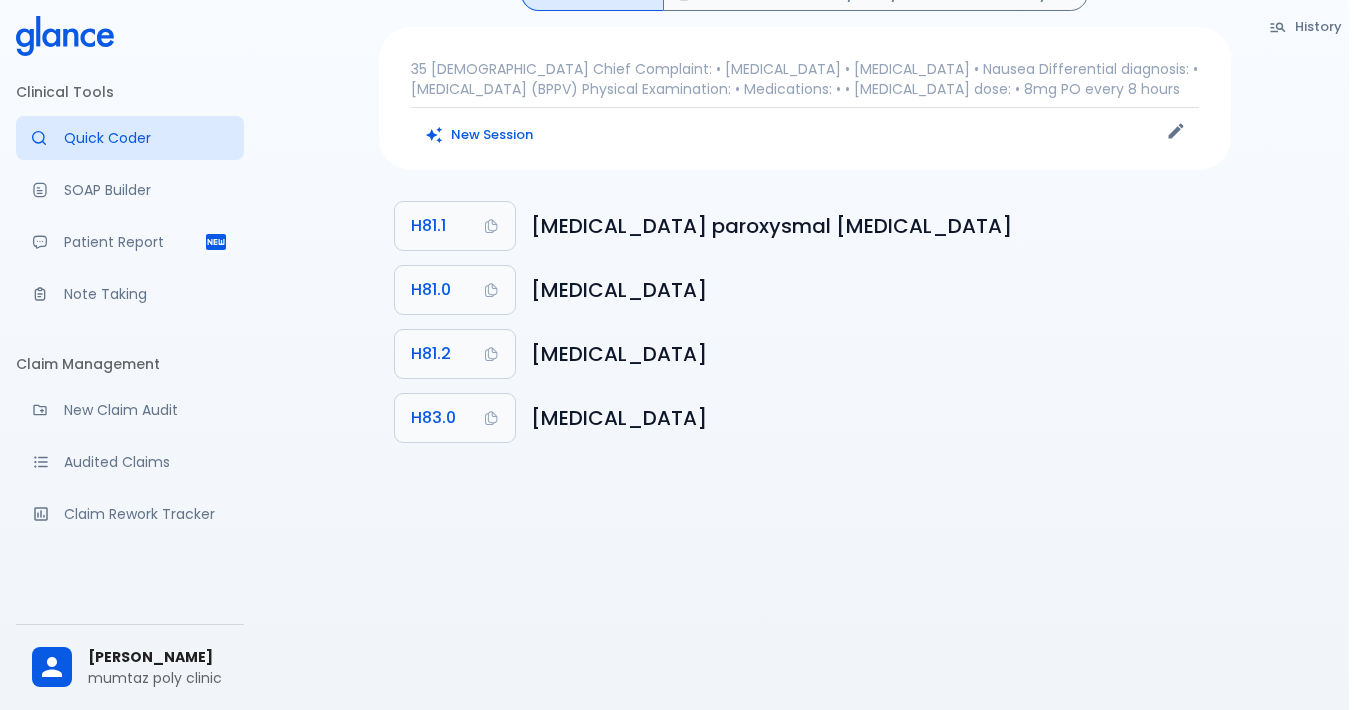 click on "Sign Out" at bounding box center [694, 1172] 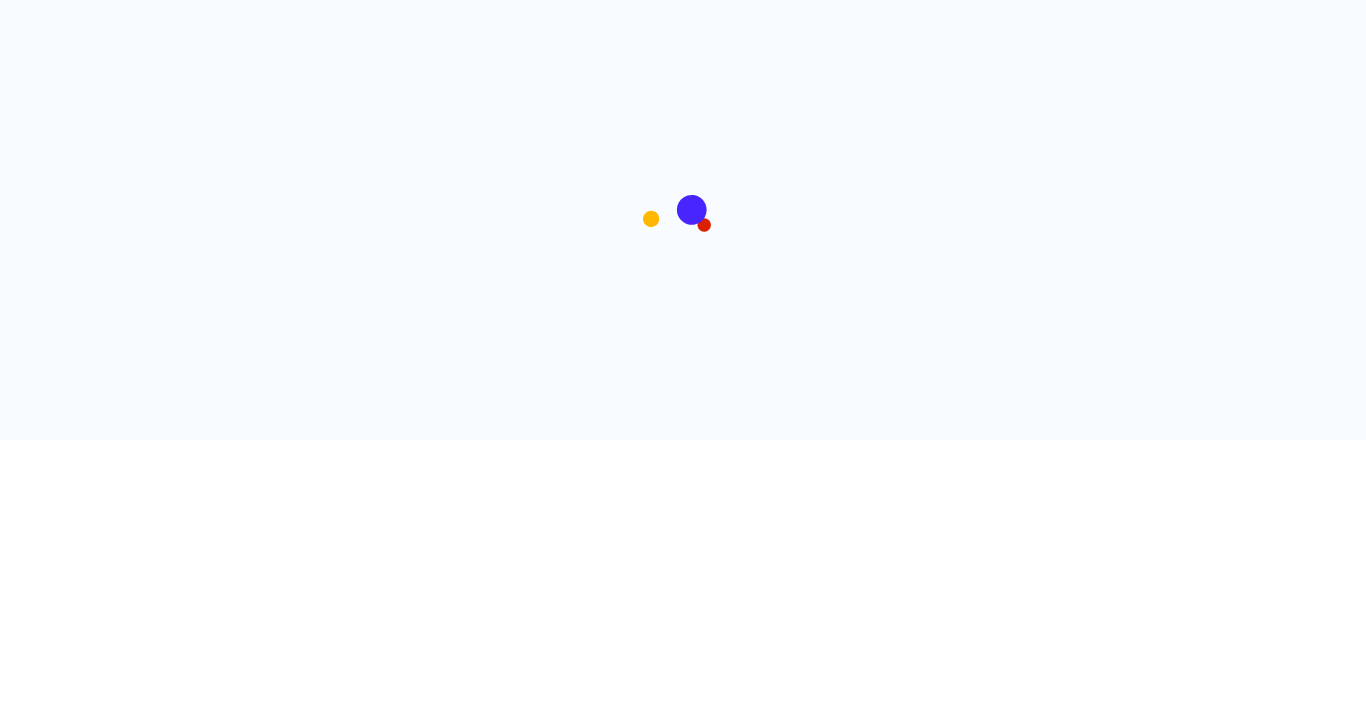 scroll, scrollTop: 0, scrollLeft: 0, axis: both 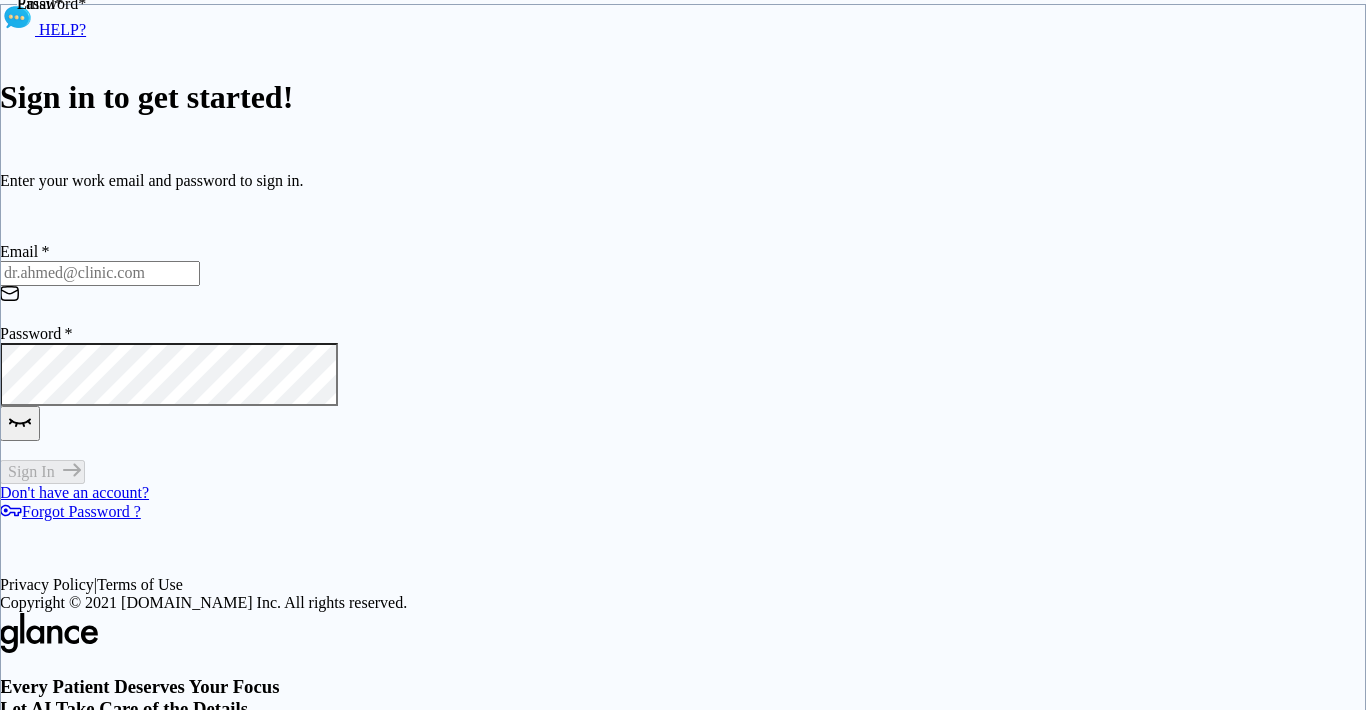 type on "brokenangelhere@gmail.com" 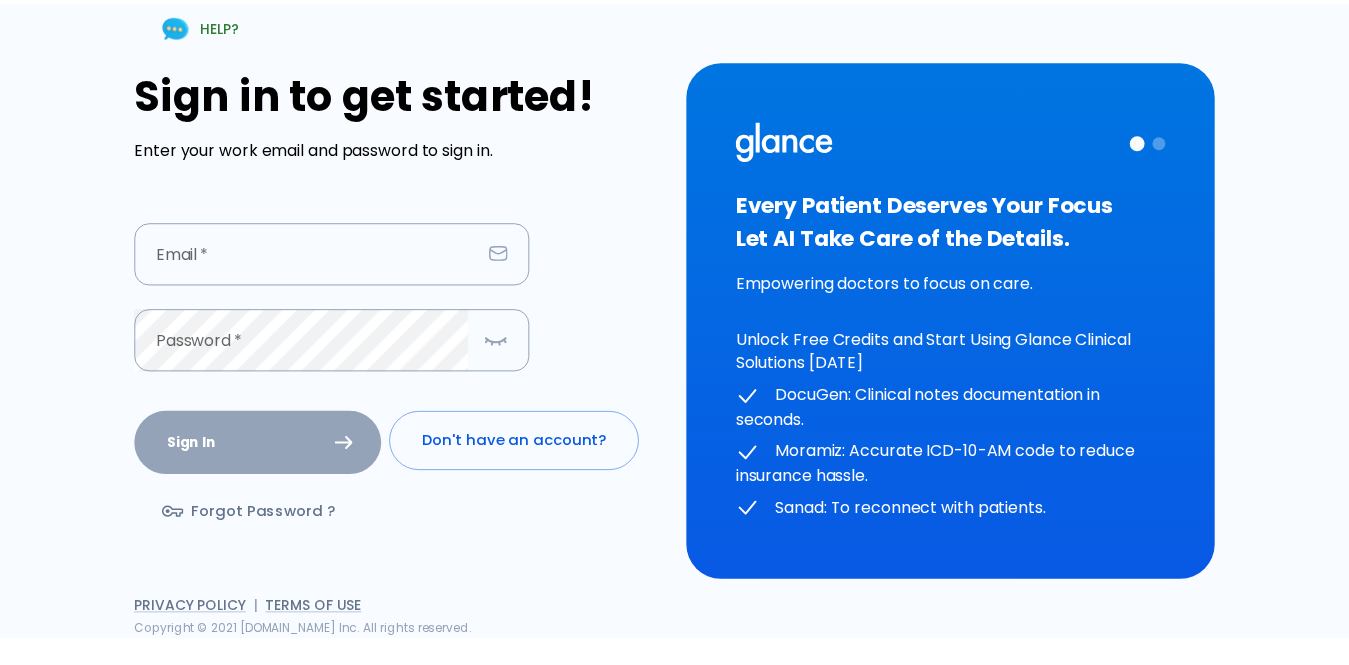 scroll, scrollTop: 0, scrollLeft: 0, axis: both 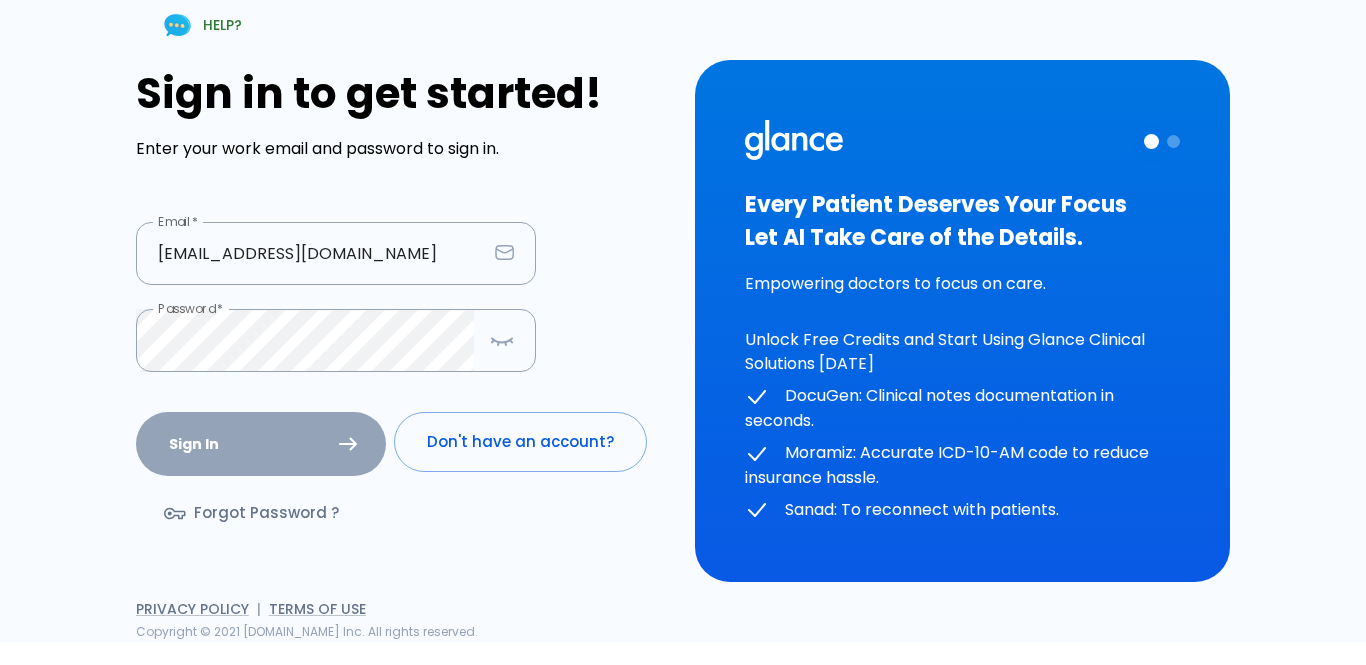 click on "Forgot Password ?" at bounding box center [253, 513] 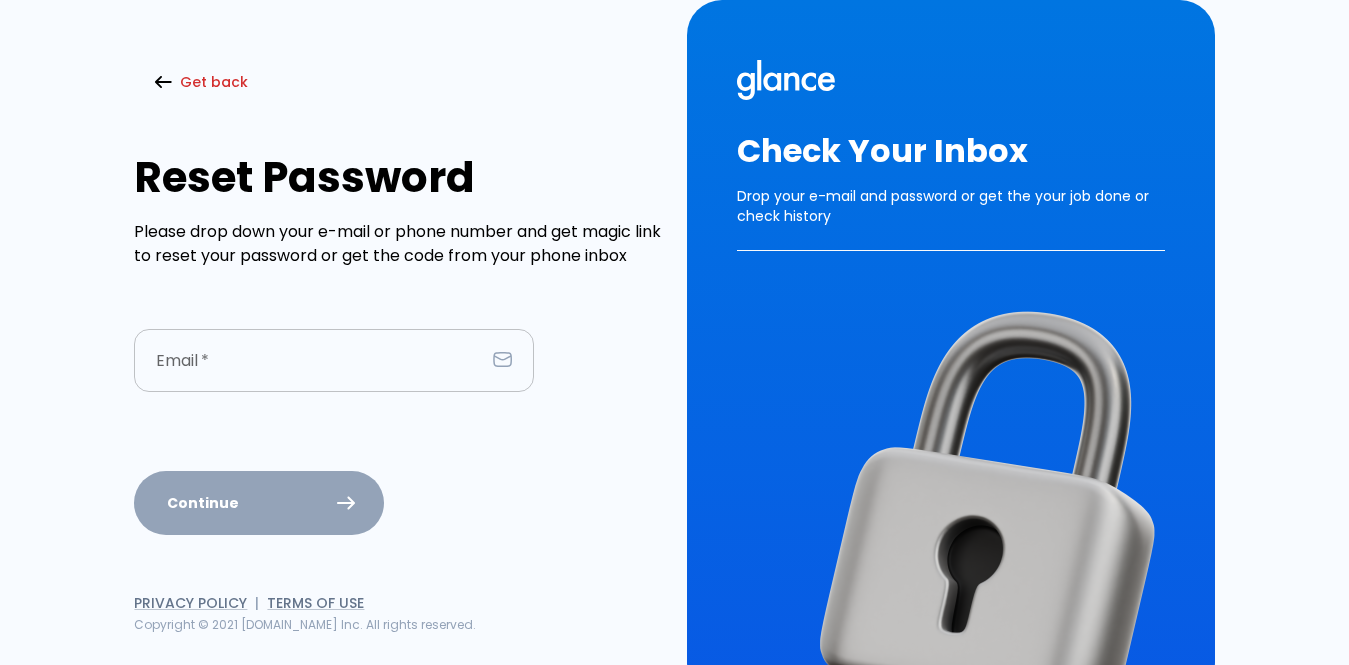 type on "[EMAIL_ADDRESS][DOMAIN_NAME]" 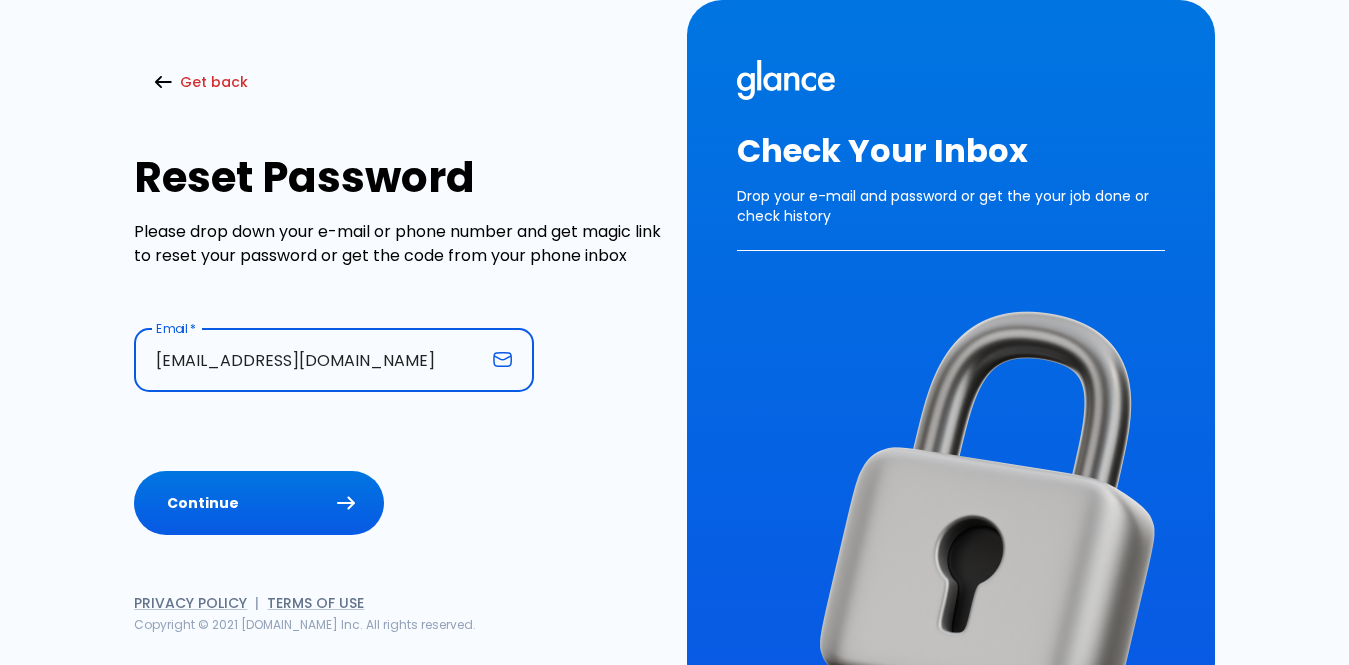 click on "[EMAIL_ADDRESS][DOMAIN_NAME]" at bounding box center [309, 360] 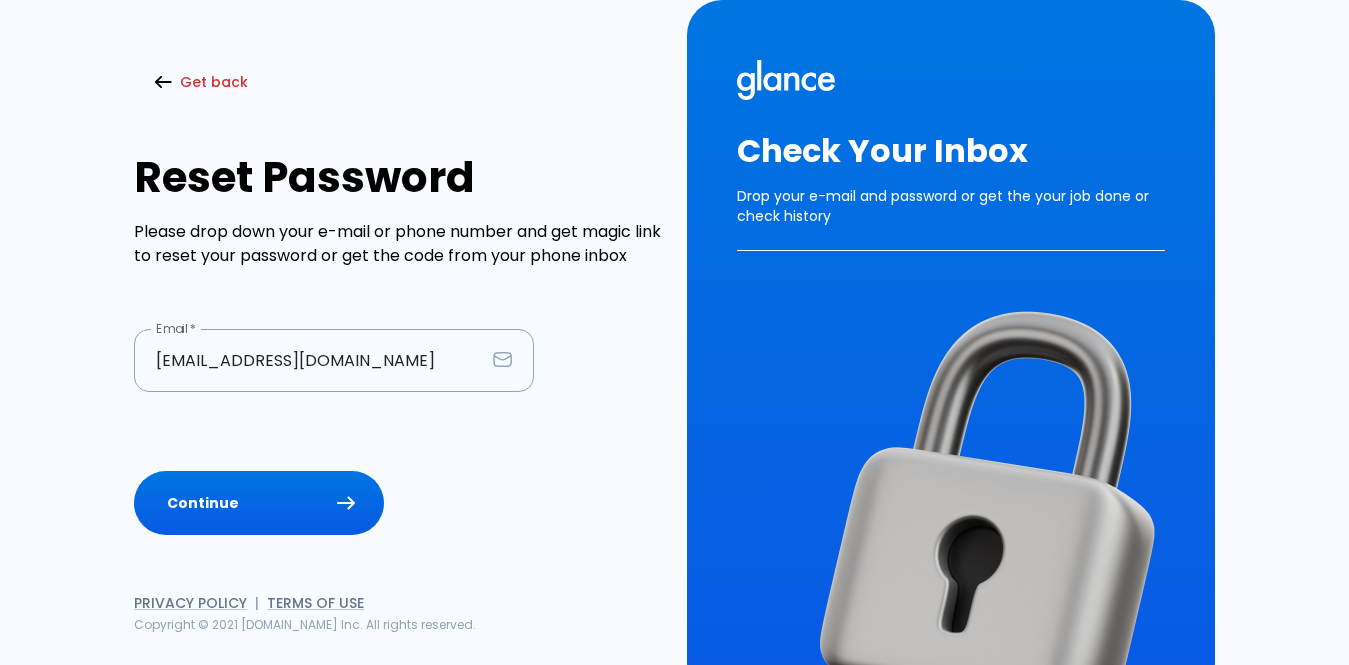 click on "Get back Reset Password Please drop down your e-mail or phone number and get magic link to reset your password or get the code from your phone inbox Email   * brokenangelhere@gmail.com Email  * Continue Privacy Policy | Terms of Use Copyright © 2021 Groa.care Inc. All rights reserved." at bounding box center [386, 336] 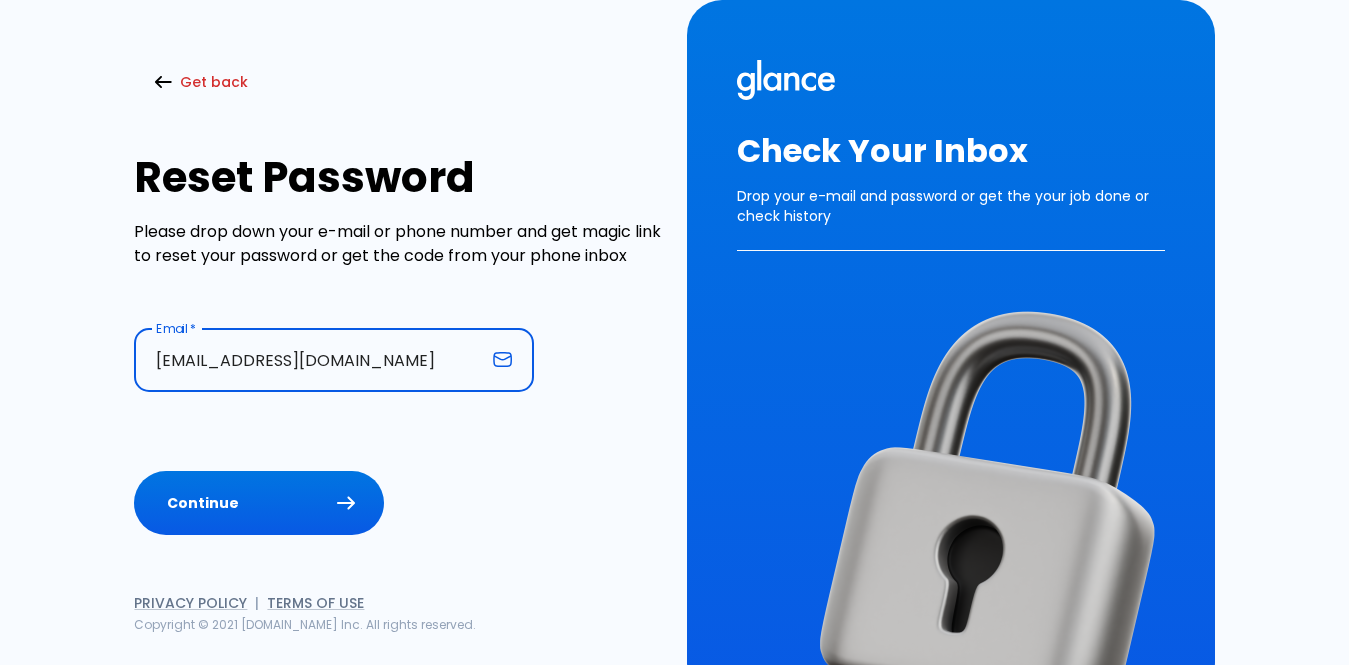 click on "brokenangelhere@gmail.com" at bounding box center [309, 360] 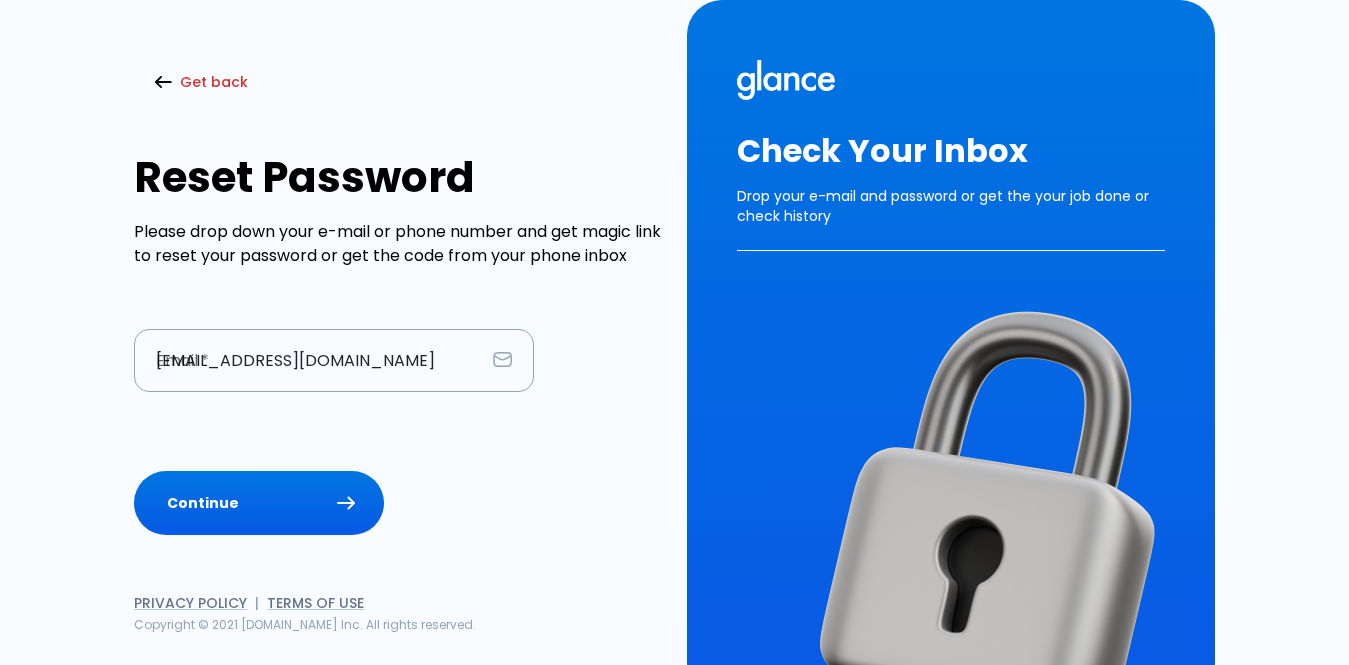 click on "Email   * brokenangelhere@gmail.com Email  * Continue" at bounding box center [398, 432] 